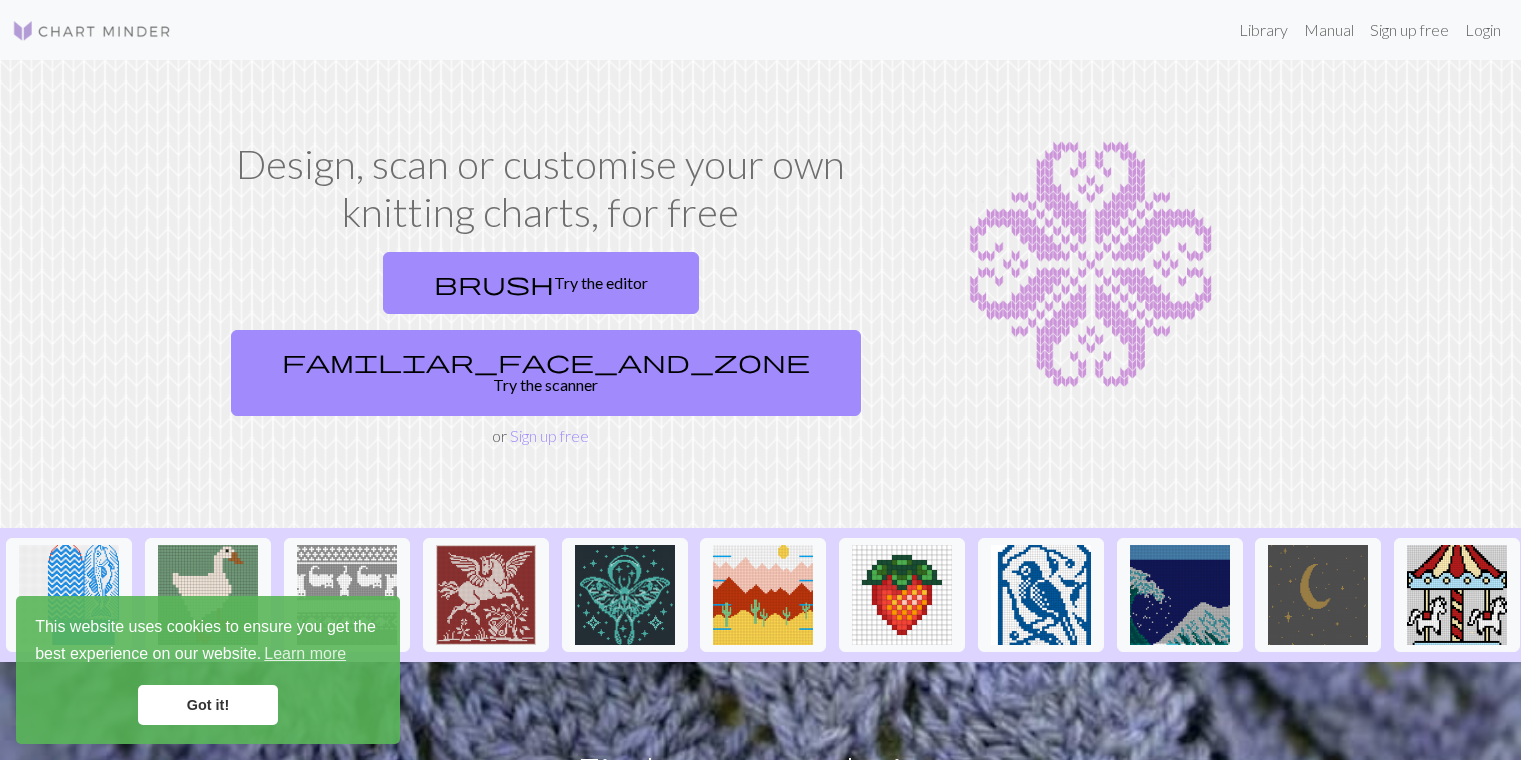 scroll, scrollTop: 0, scrollLeft: 0, axis: both 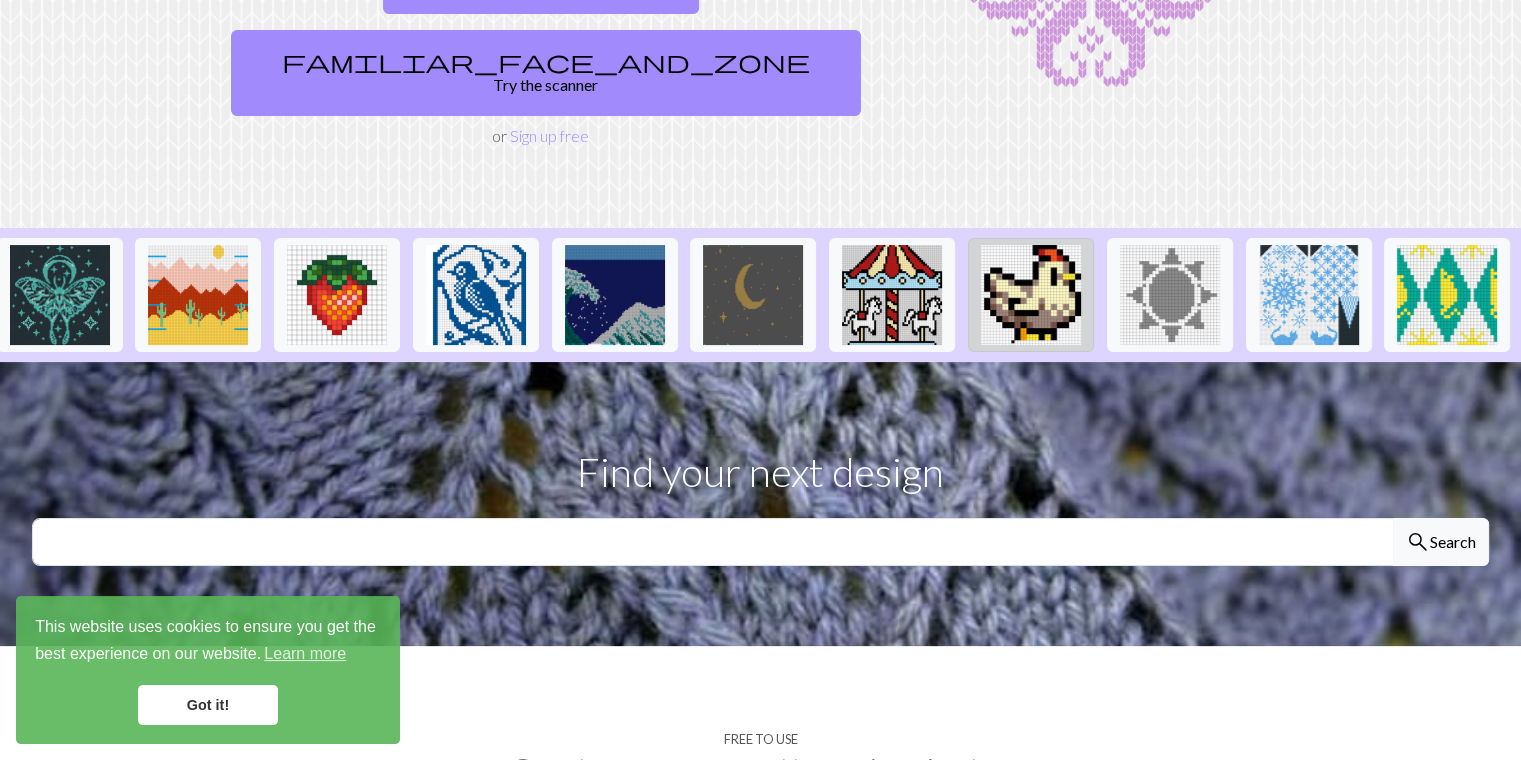 click at bounding box center (1031, 295) 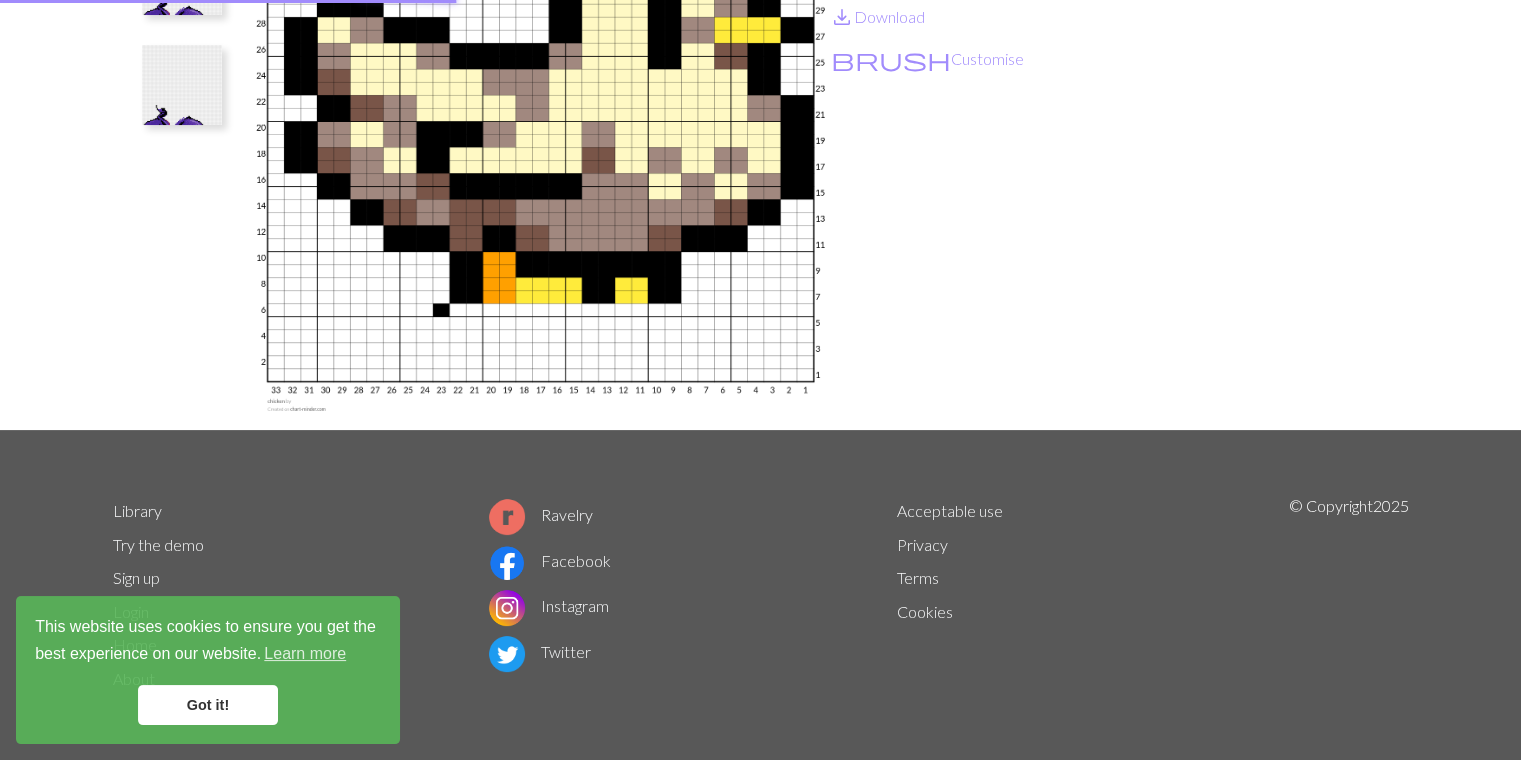 scroll, scrollTop: 0, scrollLeft: 0, axis: both 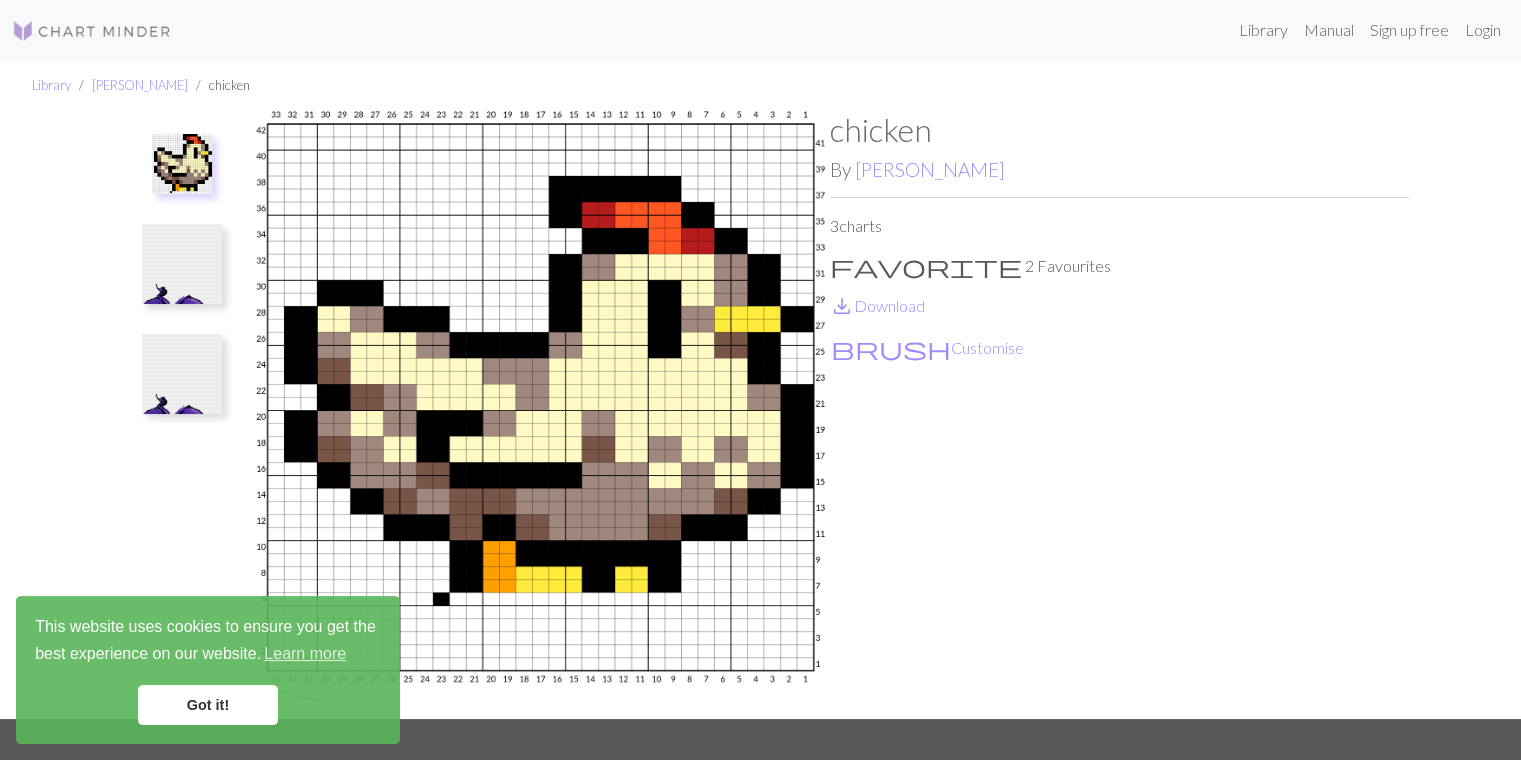 click at bounding box center [182, 264] 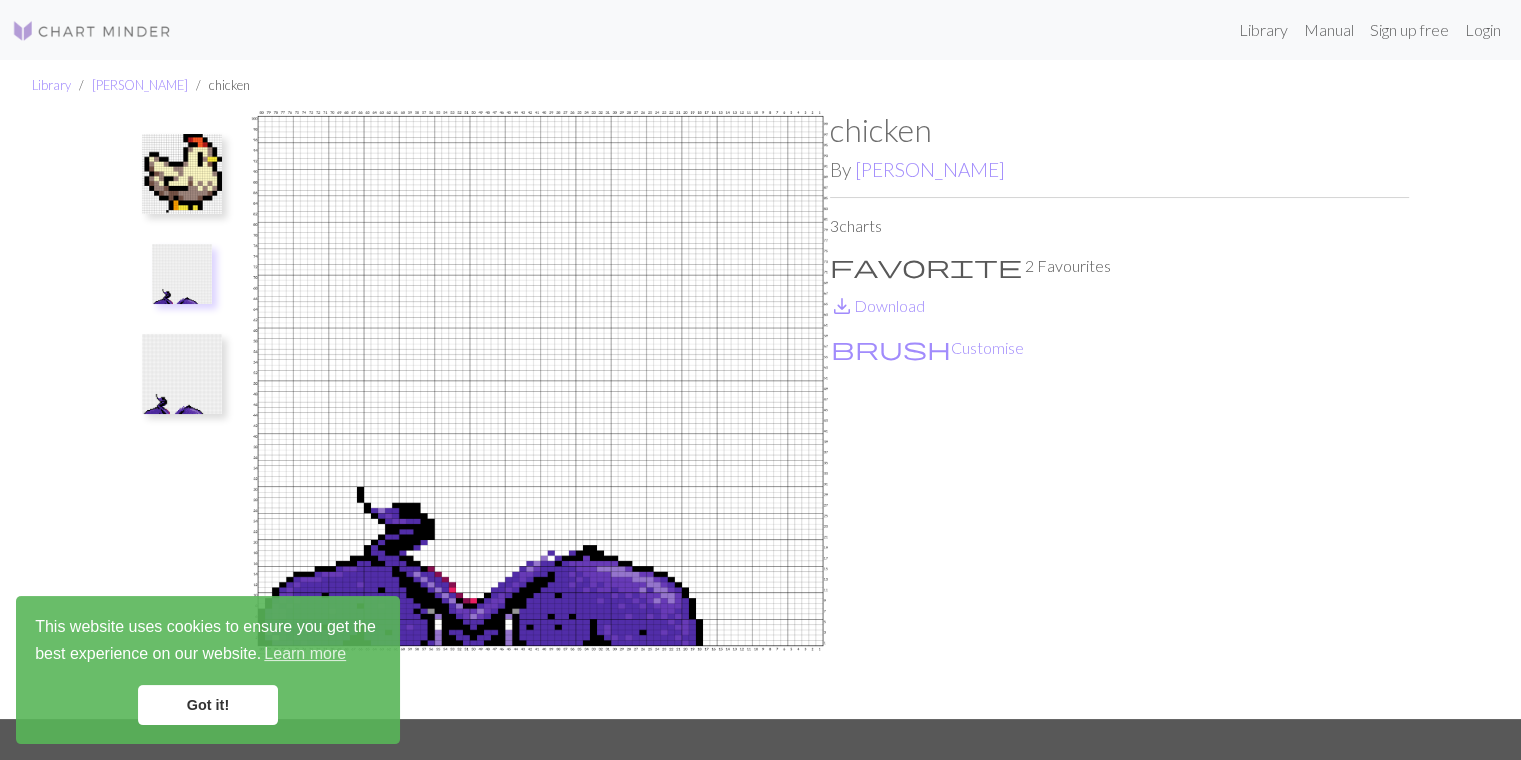 click at bounding box center [182, 374] 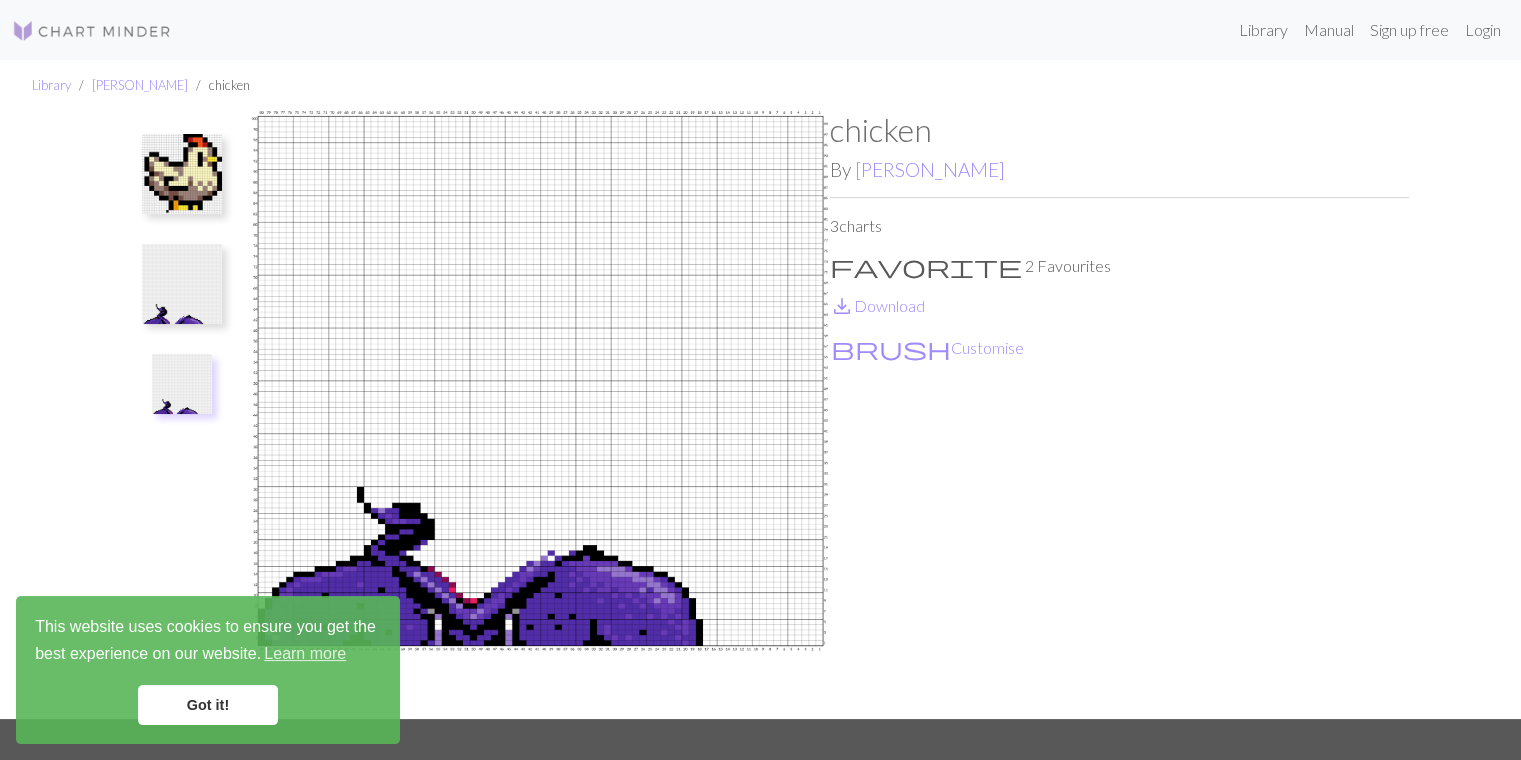 click at bounding box center (182, 174) 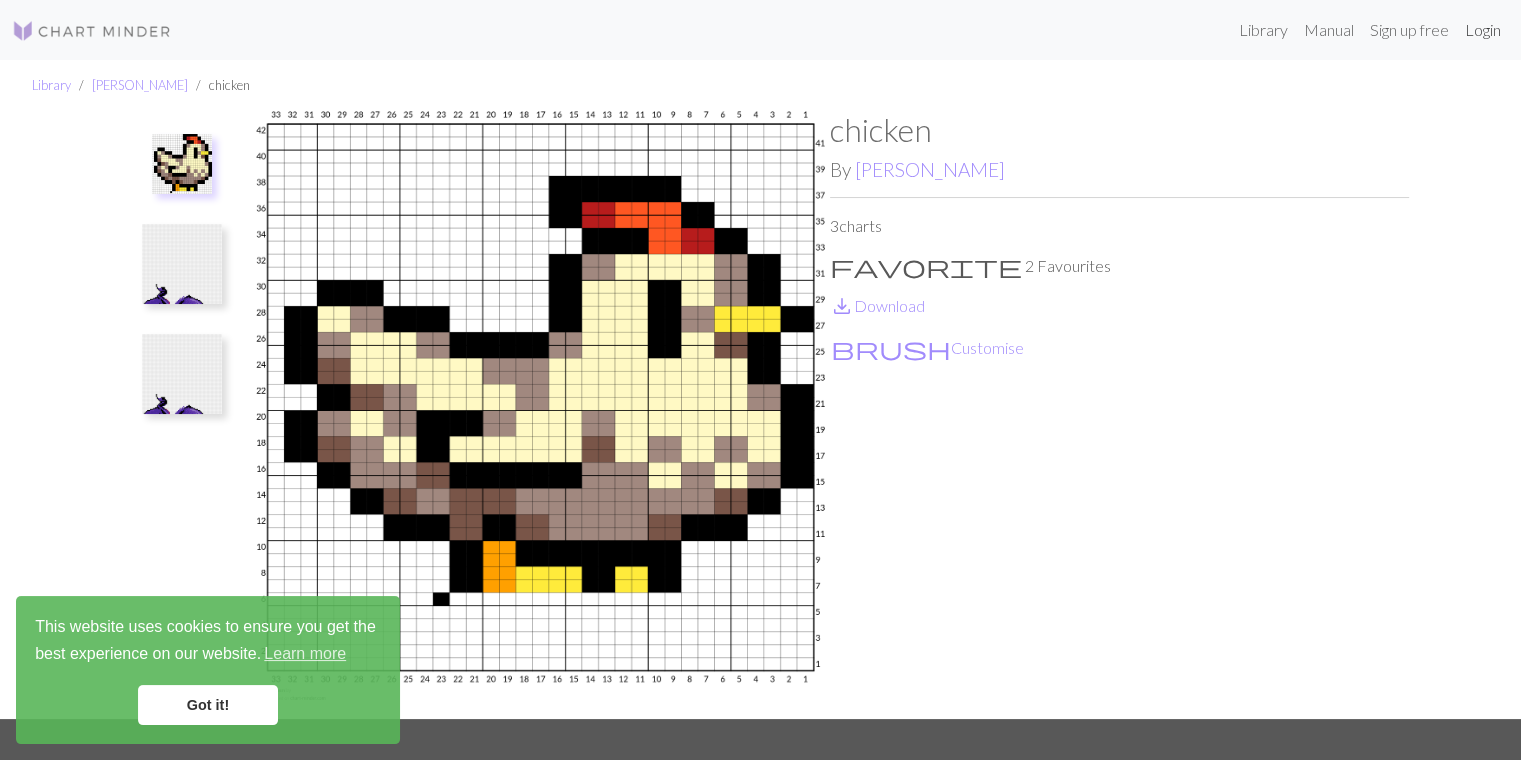 click on "Login" at bounding box center [1483, 30] 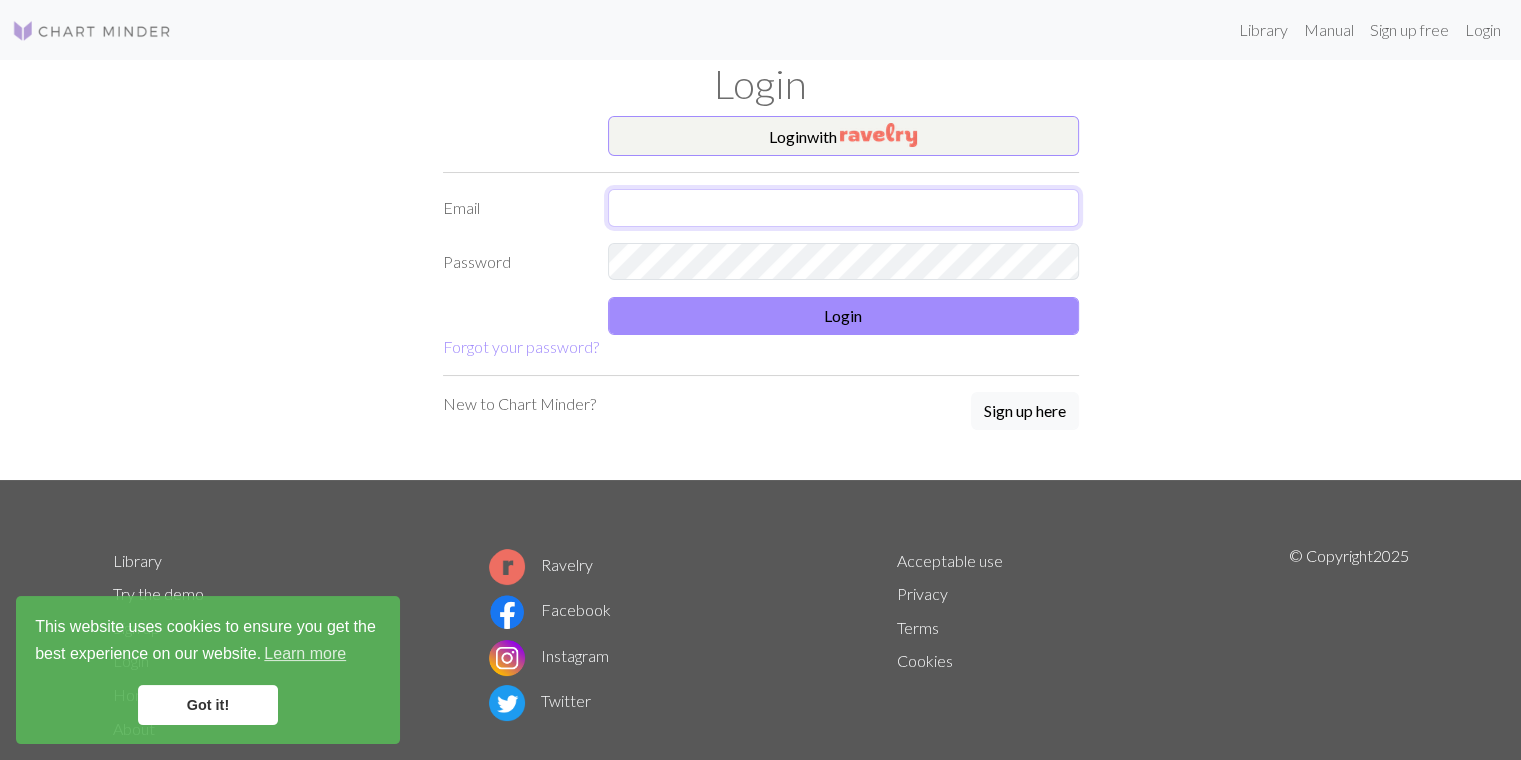 click at bounding box center [843, 208] 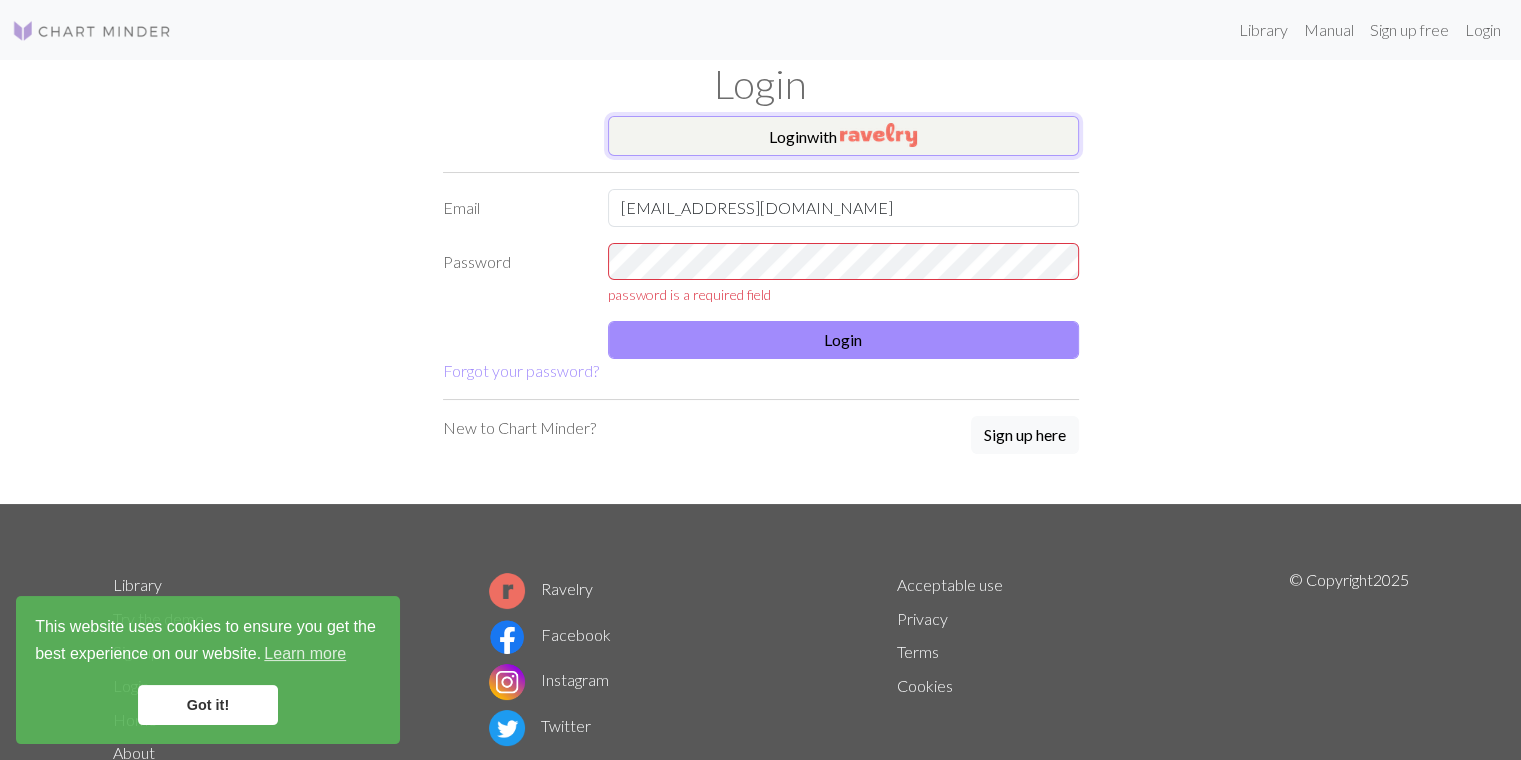 click at bounding box center [878, 135] 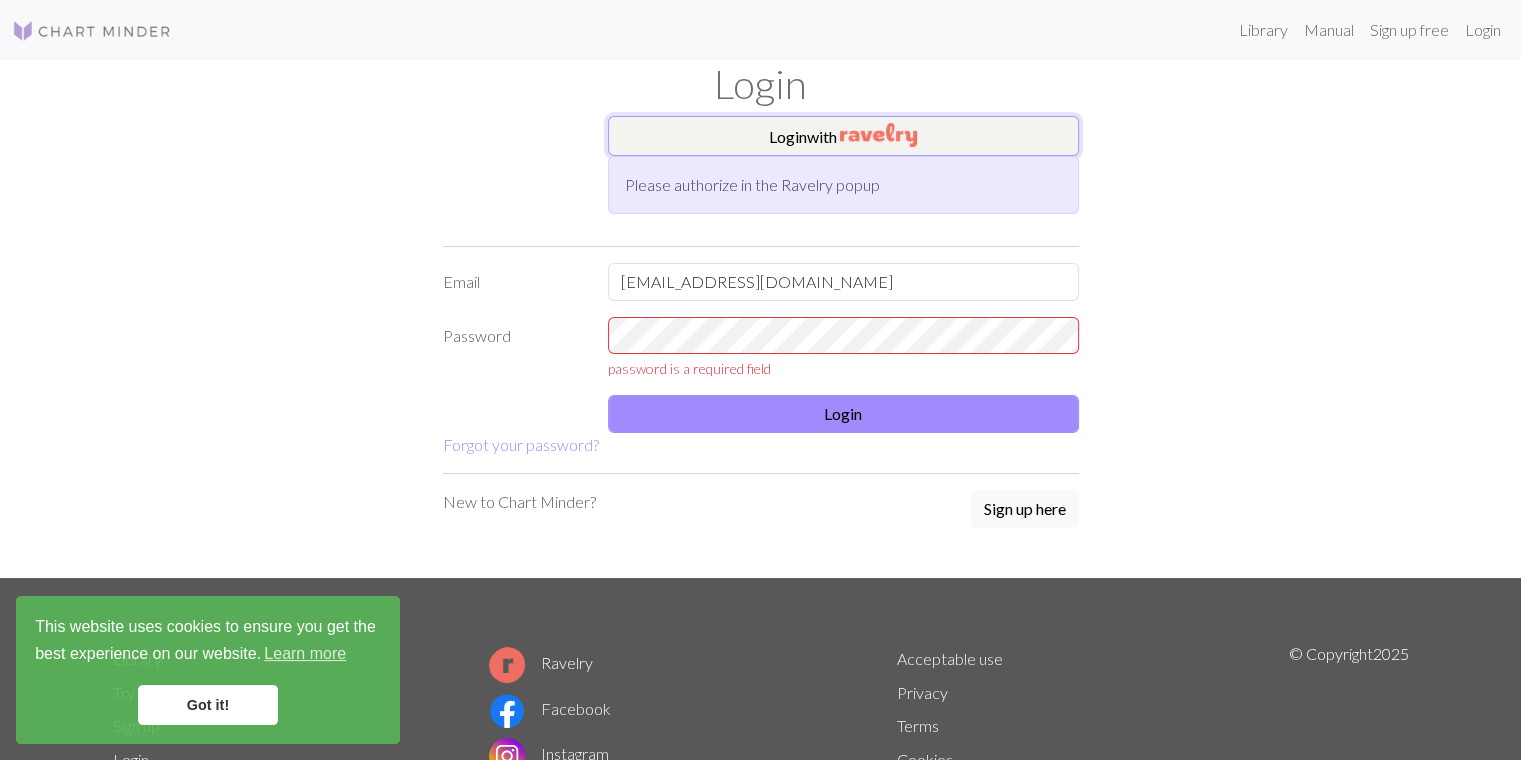 click on "Login  with" at bounding box center [843, 136] 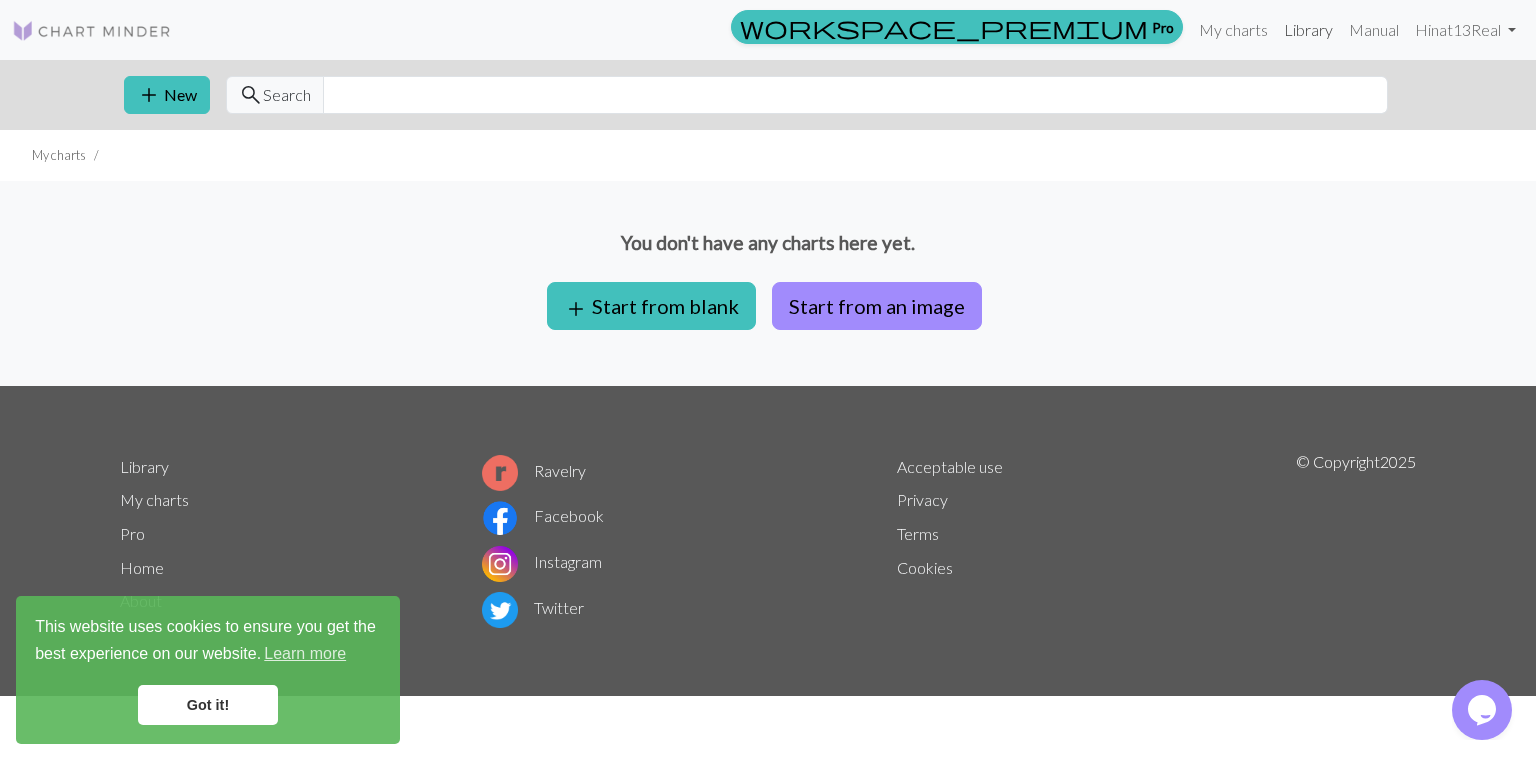 click on "Library" at bounding box center (1308, 30) 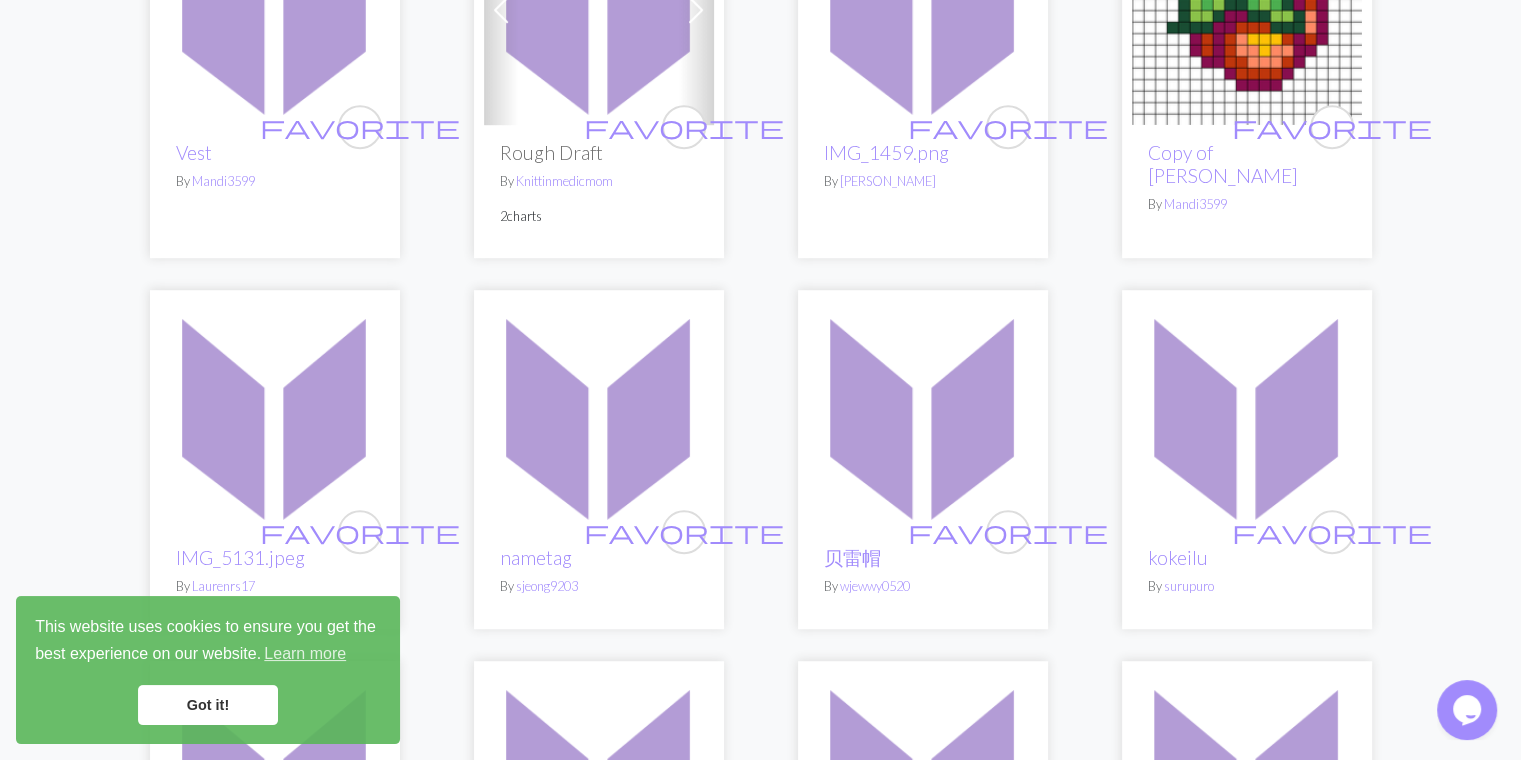 scroll, scrollTop: 1200, scrollLeft: 0, axis: vertical 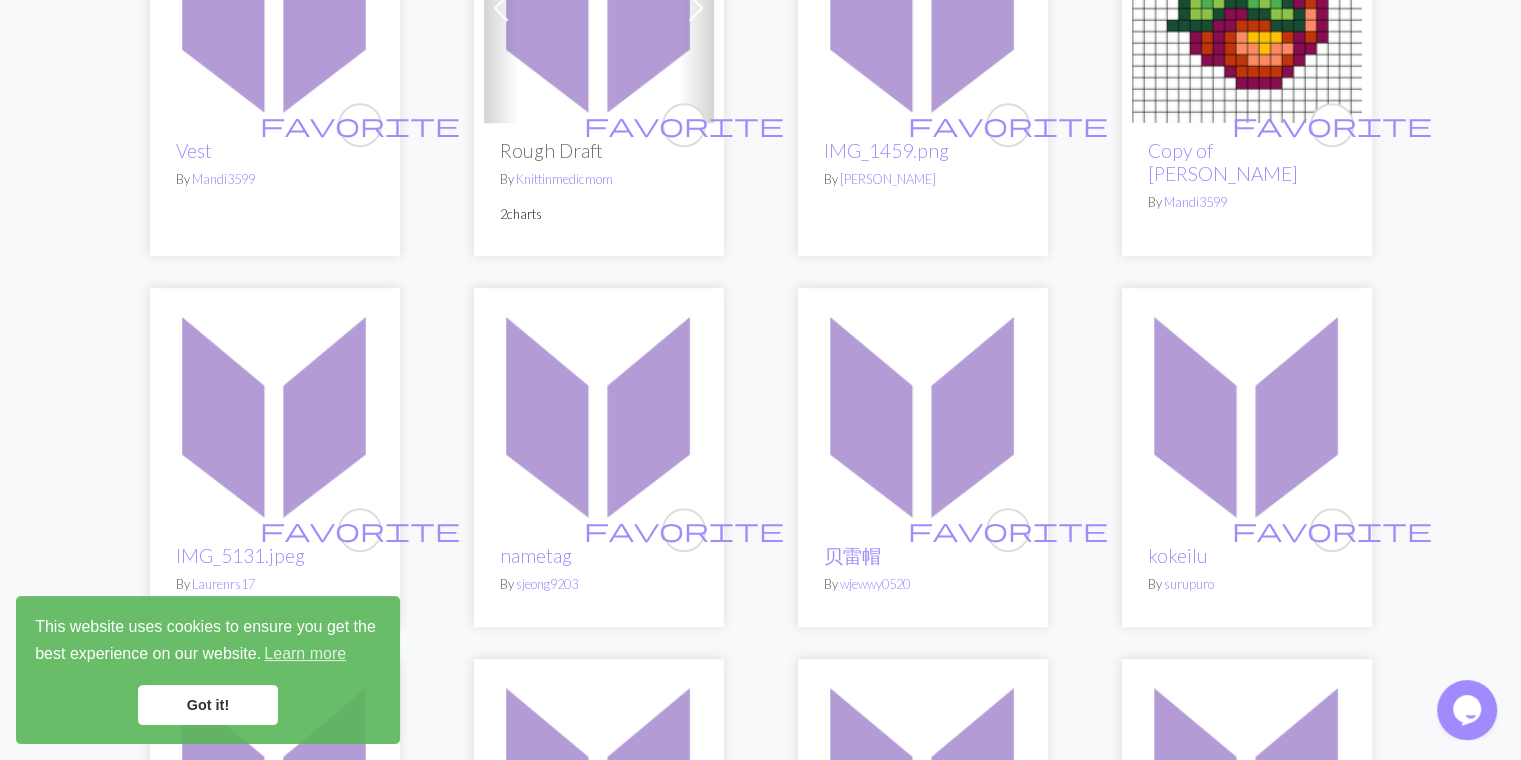 click on "Got it!" at bounding box center [208, 705] 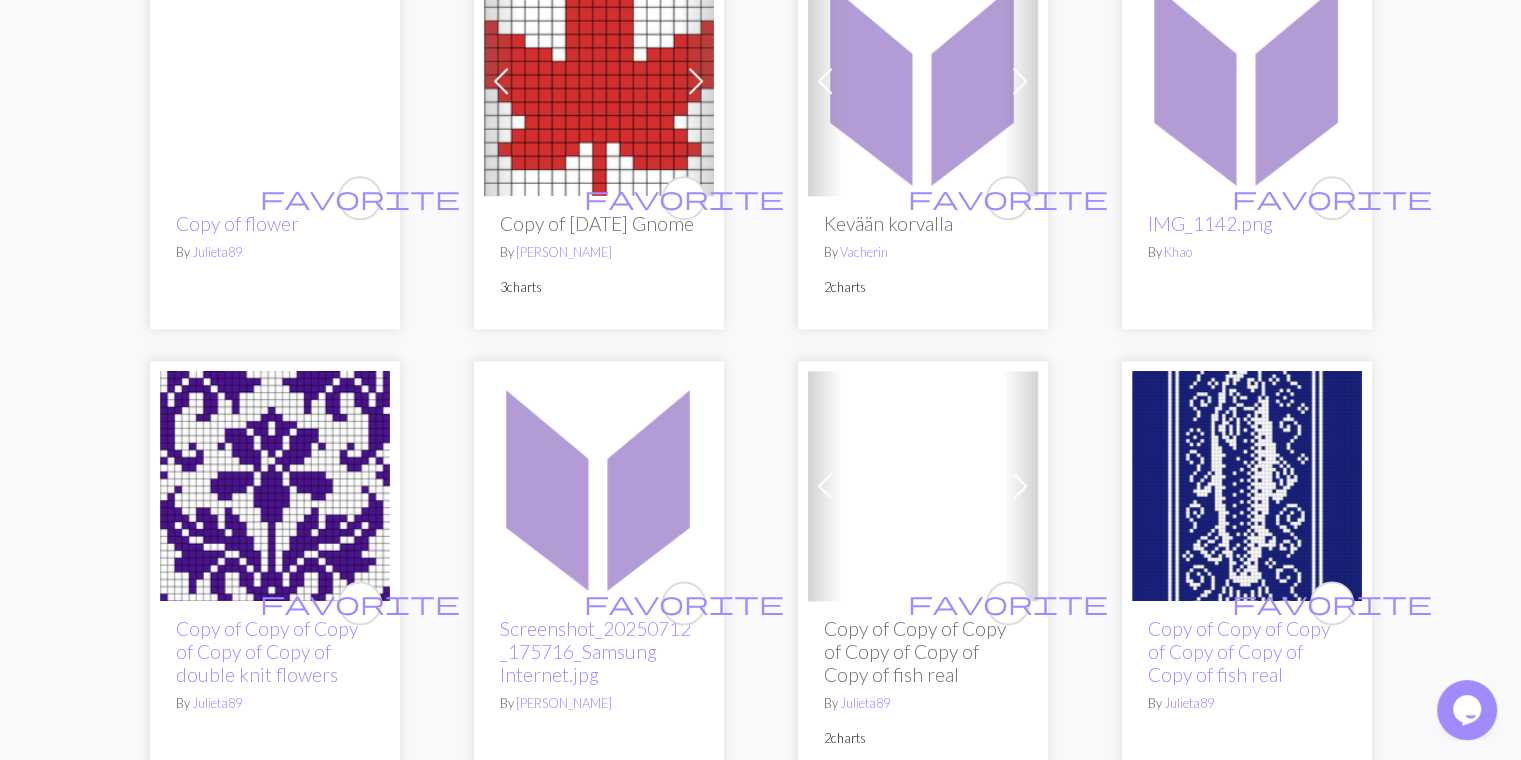 scroll, scrollTop: 2300, scrollLeft: 0, axis: vertical 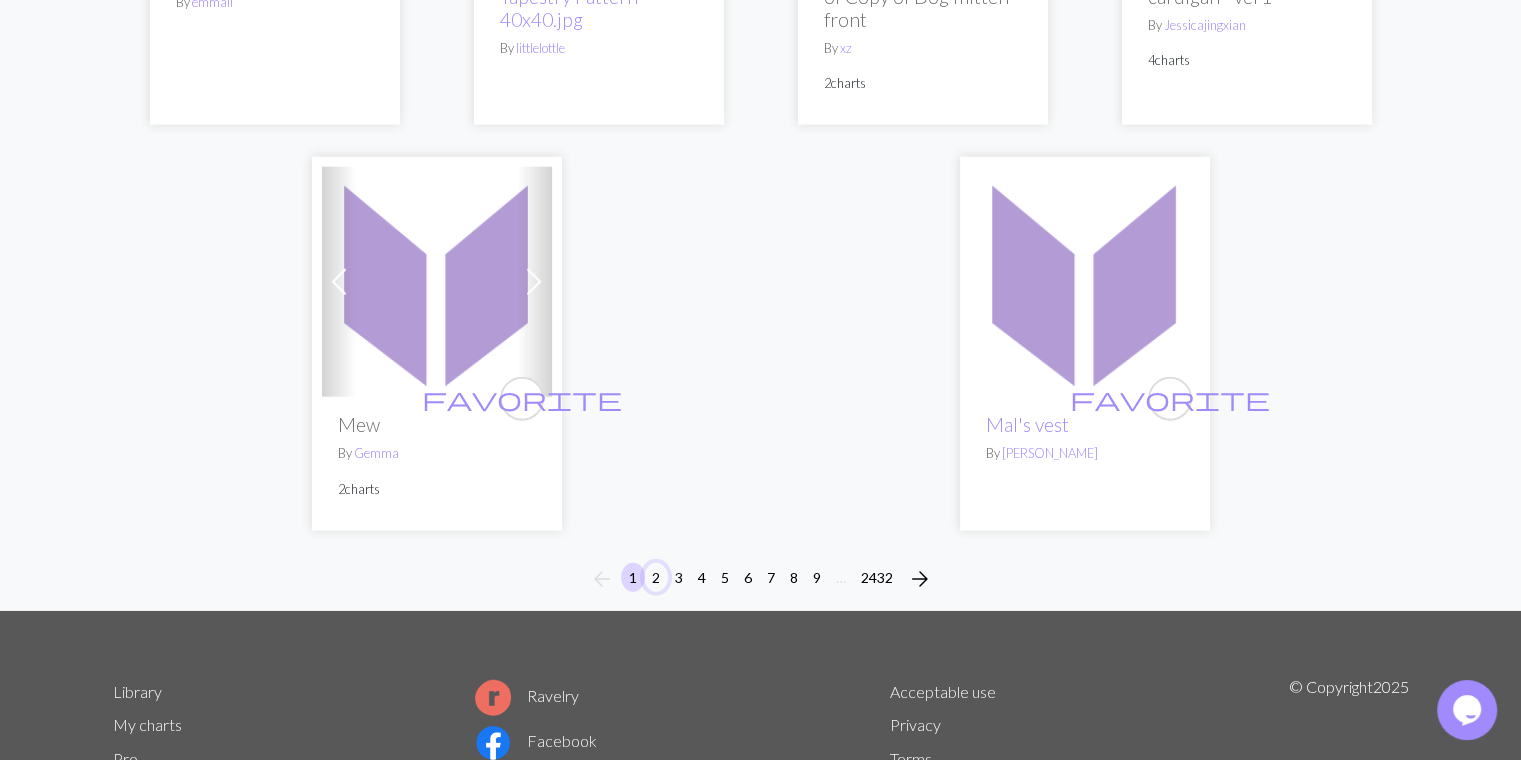 click on "2" at bounding box center (656, 577) 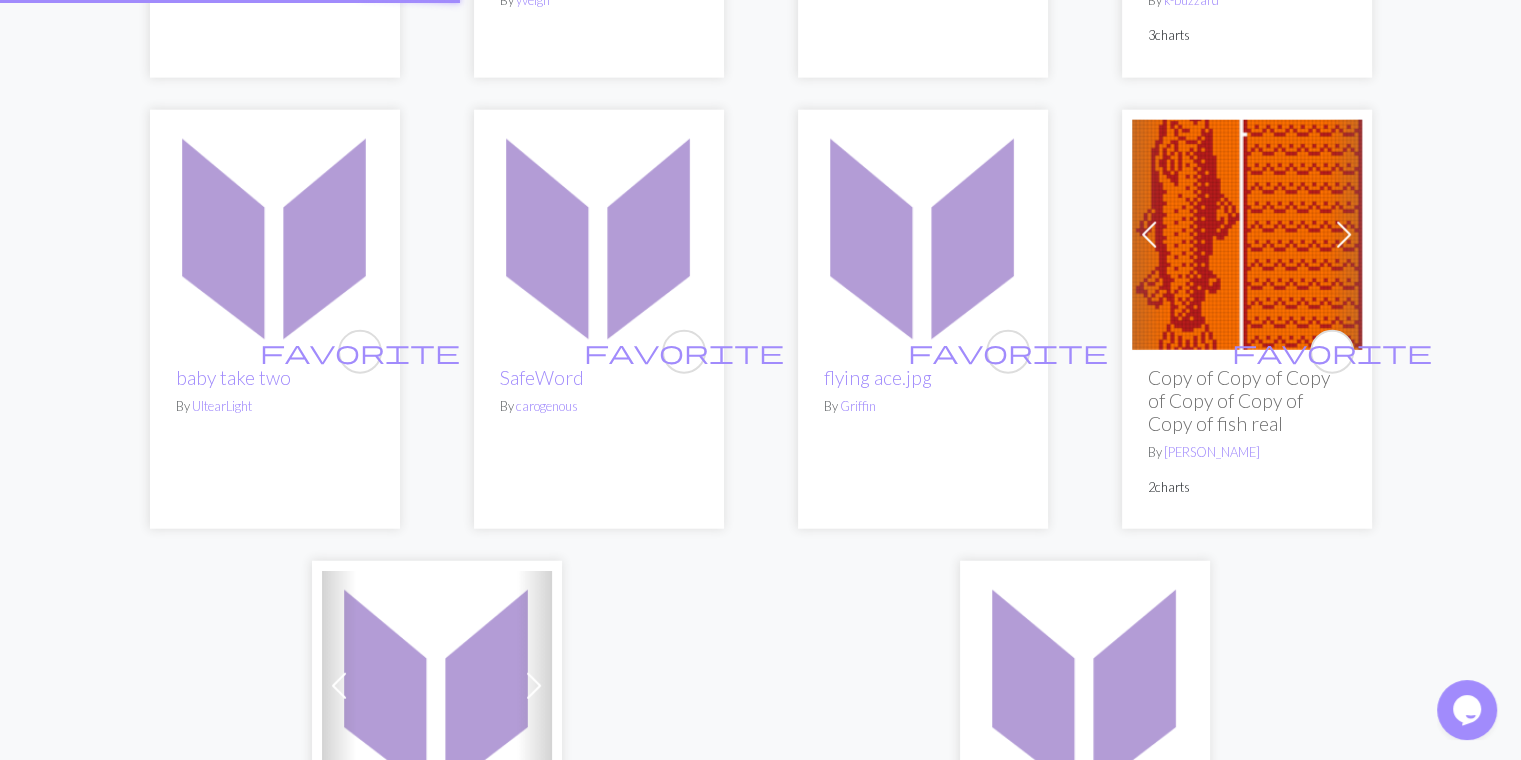 scroll, scrollTop: 0, scrollLeft: 0, axis: both 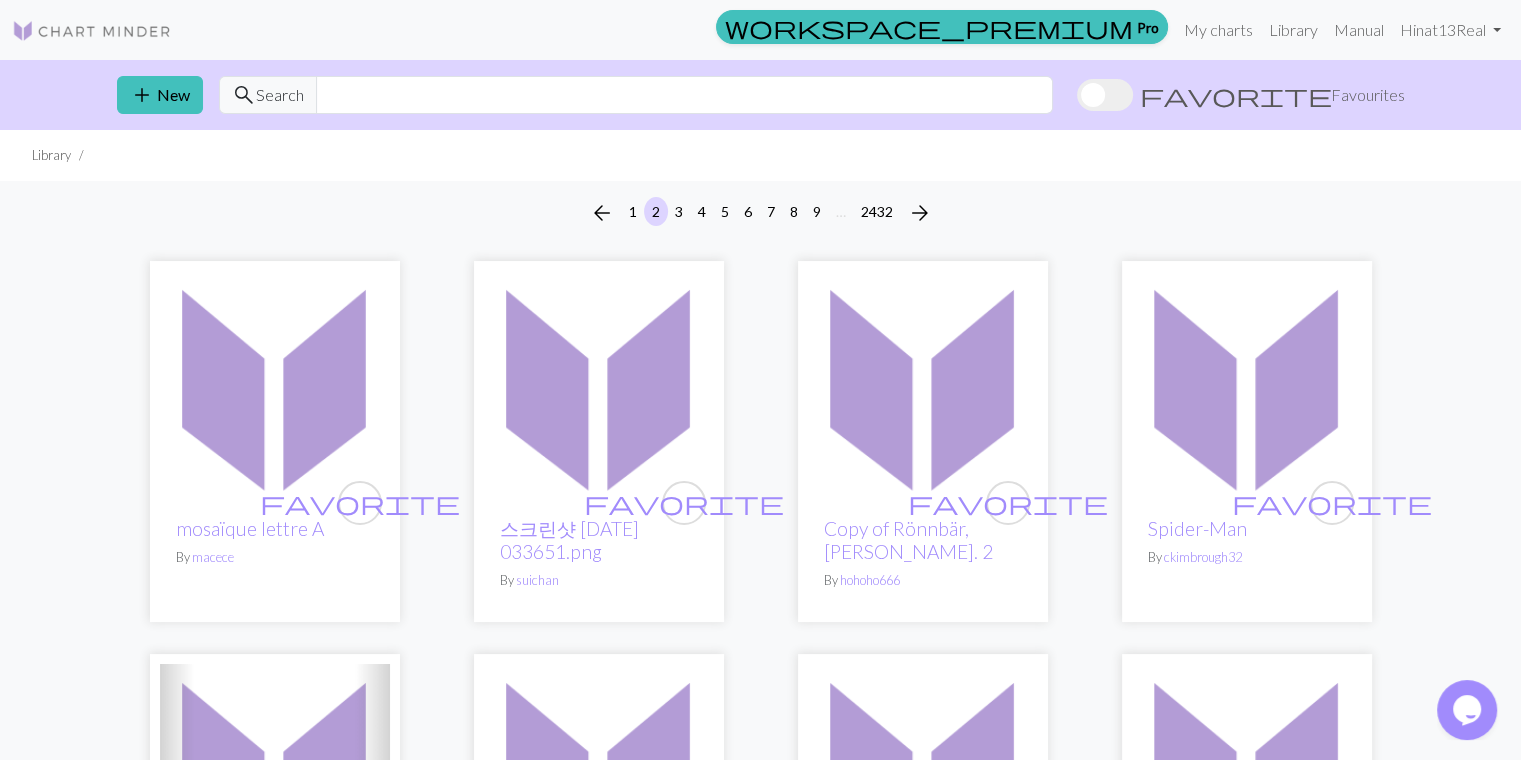 click at bounding box center (599, 386) 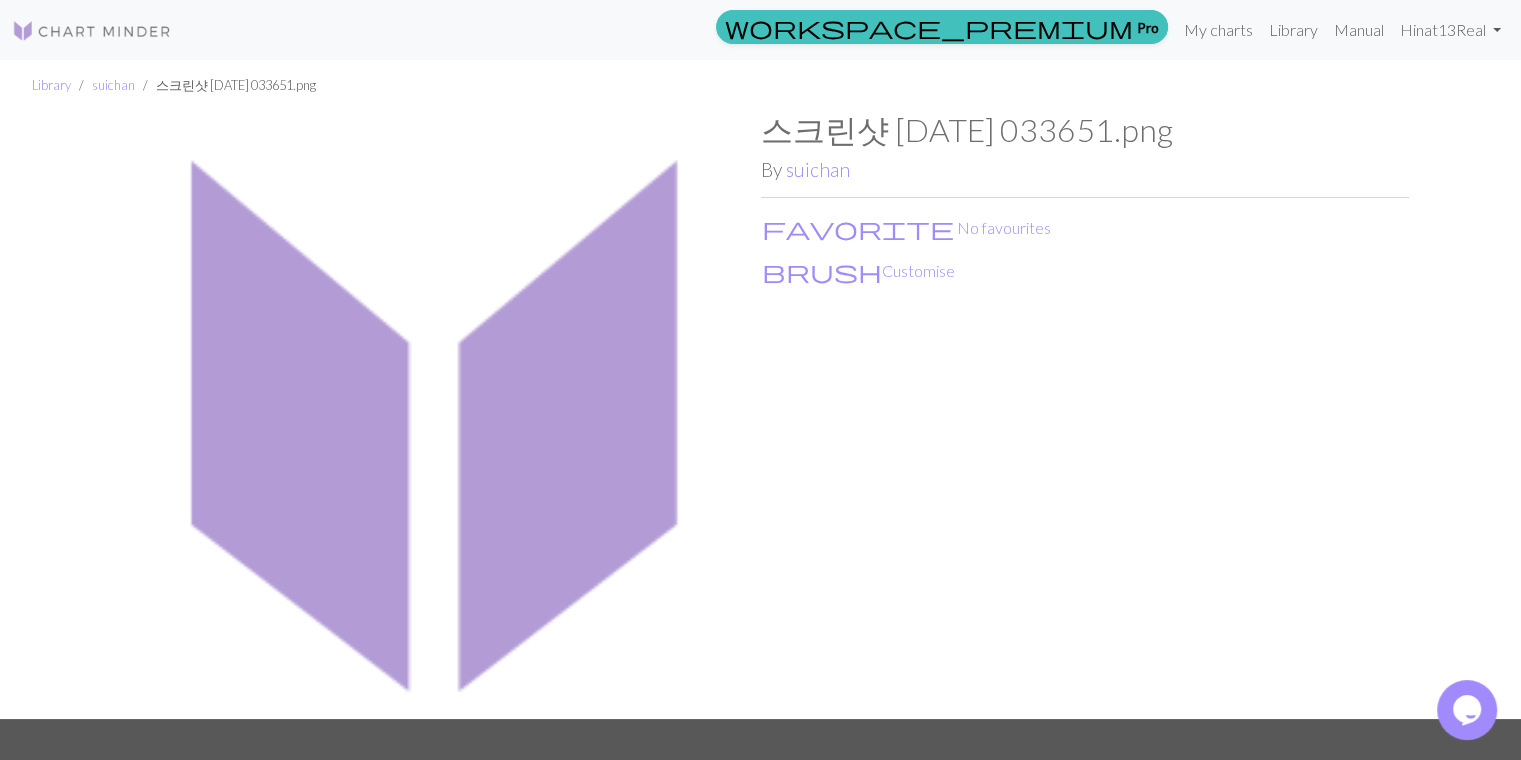click at bounding box center (437, 415) 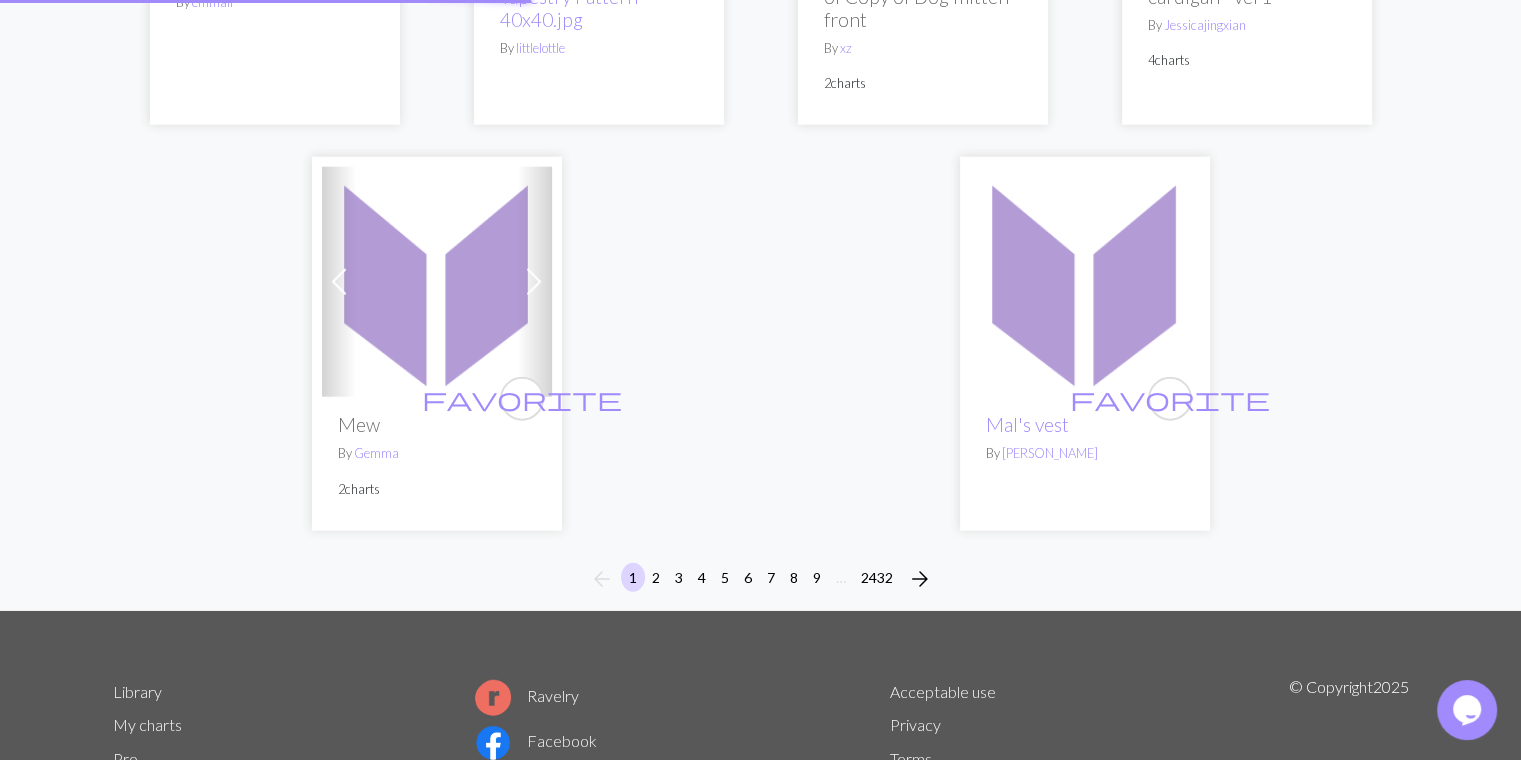 scroll, scrollTop: 0, scrollLeft: 0, axis: both 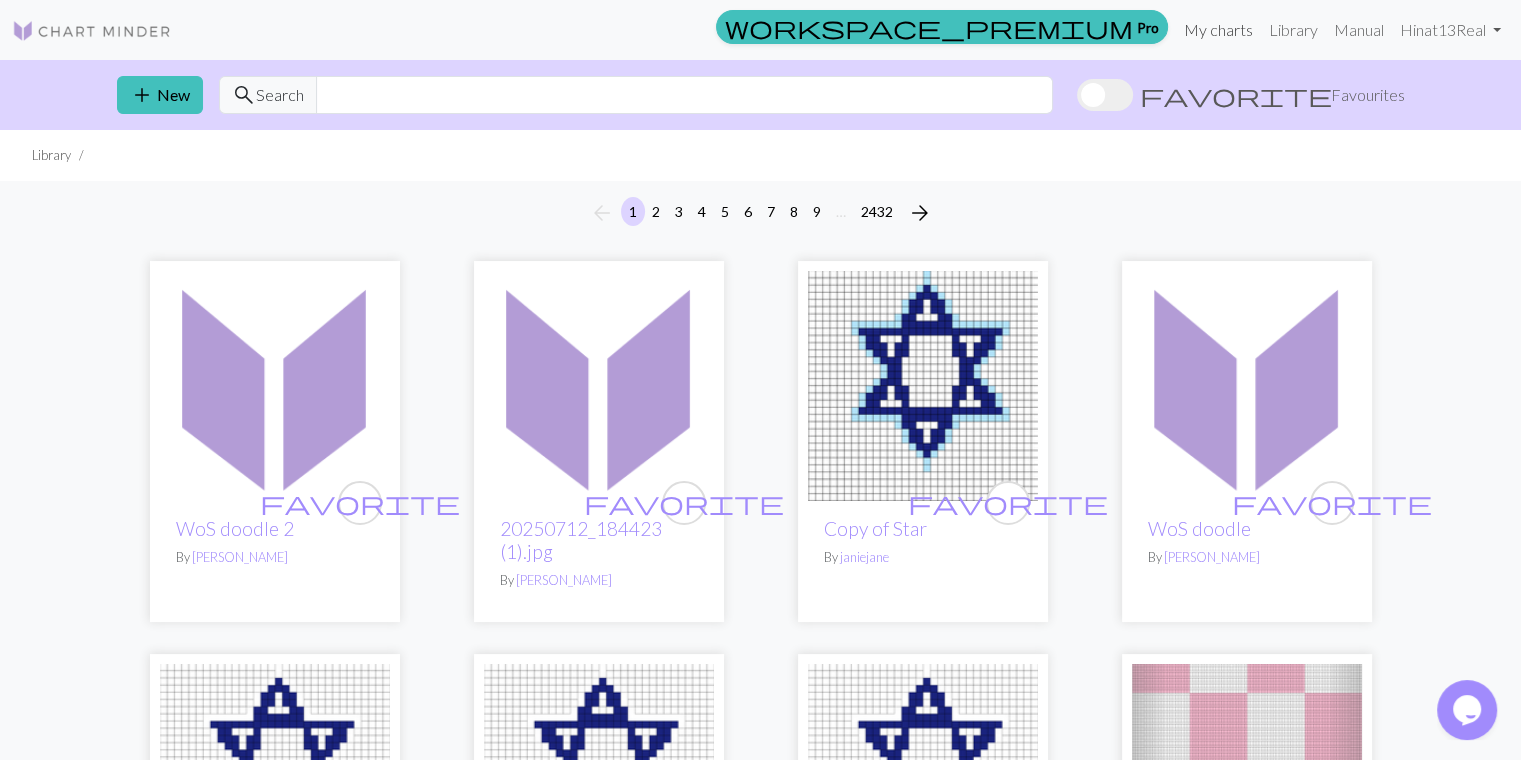 click on "My charts" at bounding box center [1218, 30] 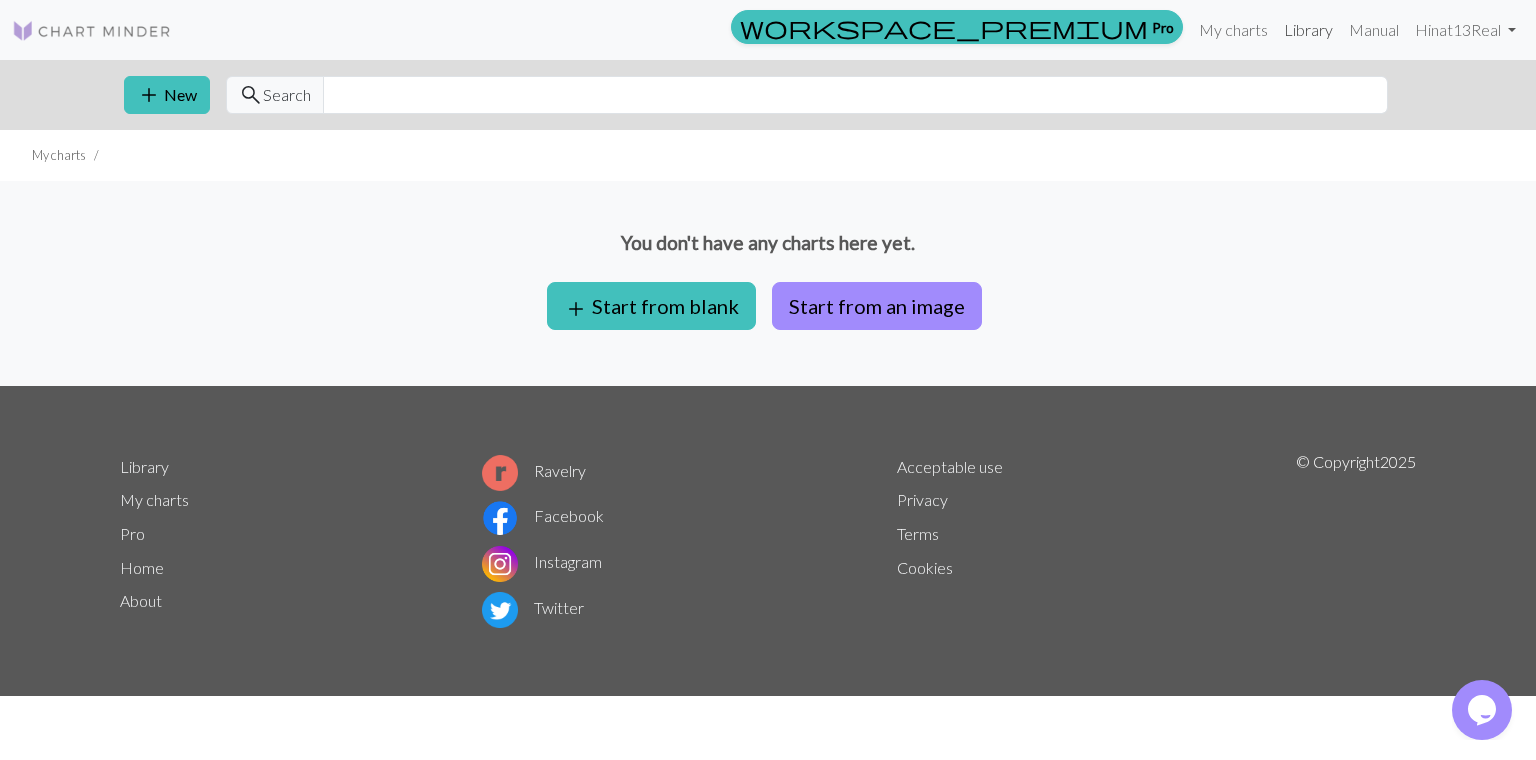 click on "Library" at bounding box center (1308, 30) 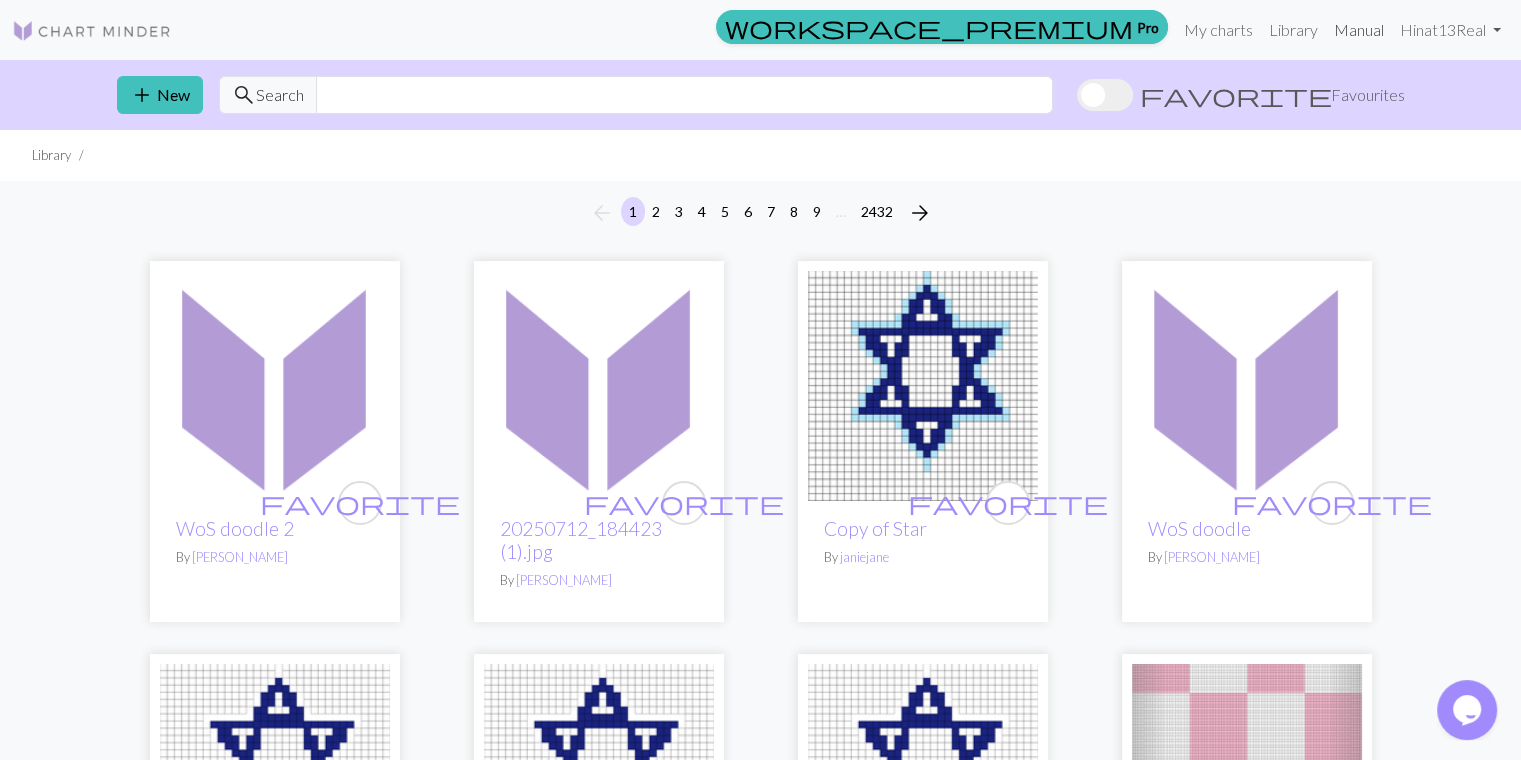 click on "Manual" at bounding box center [1359, 30] 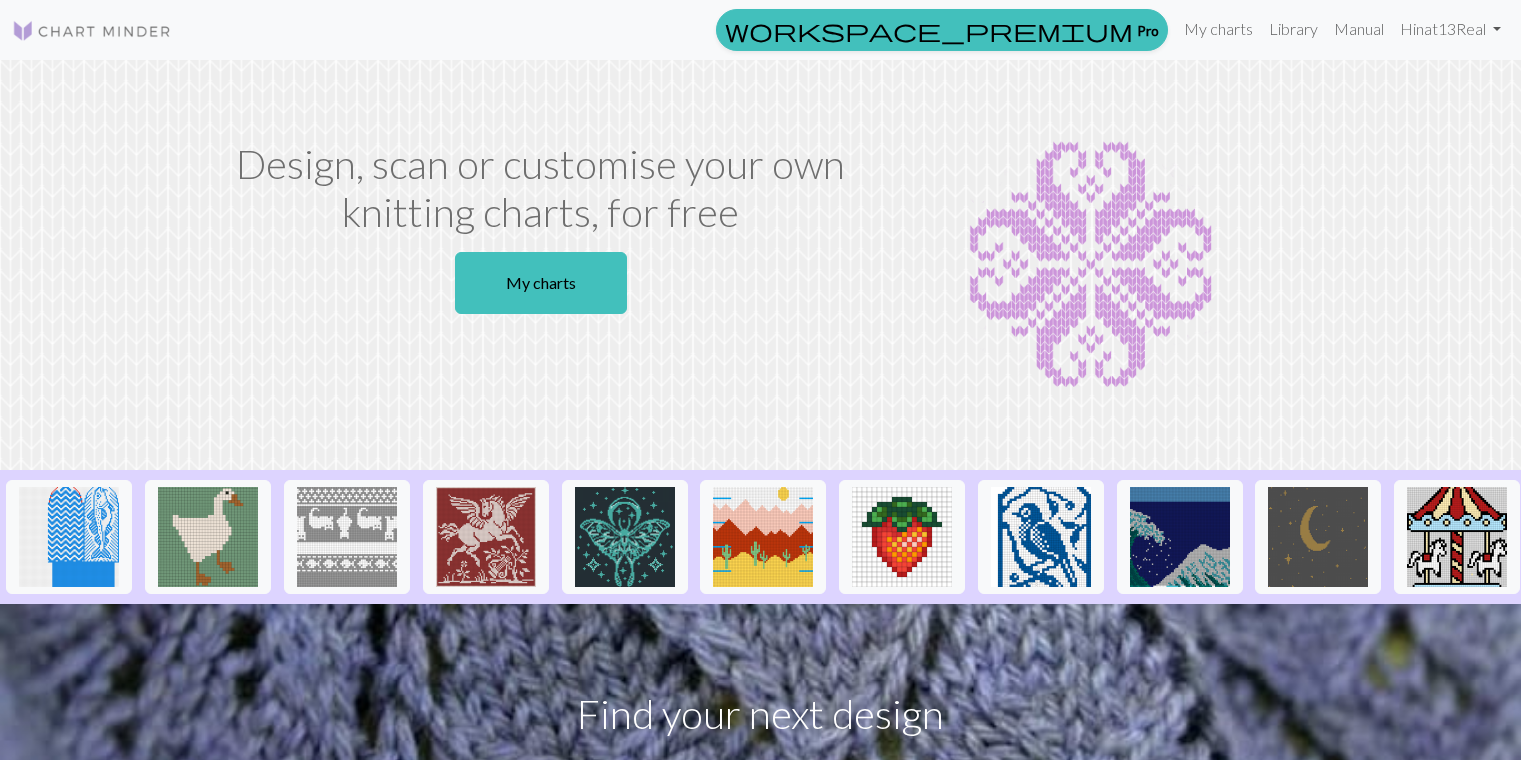scroll, scrollTop: 0, scrollLeft: 0, axis: both 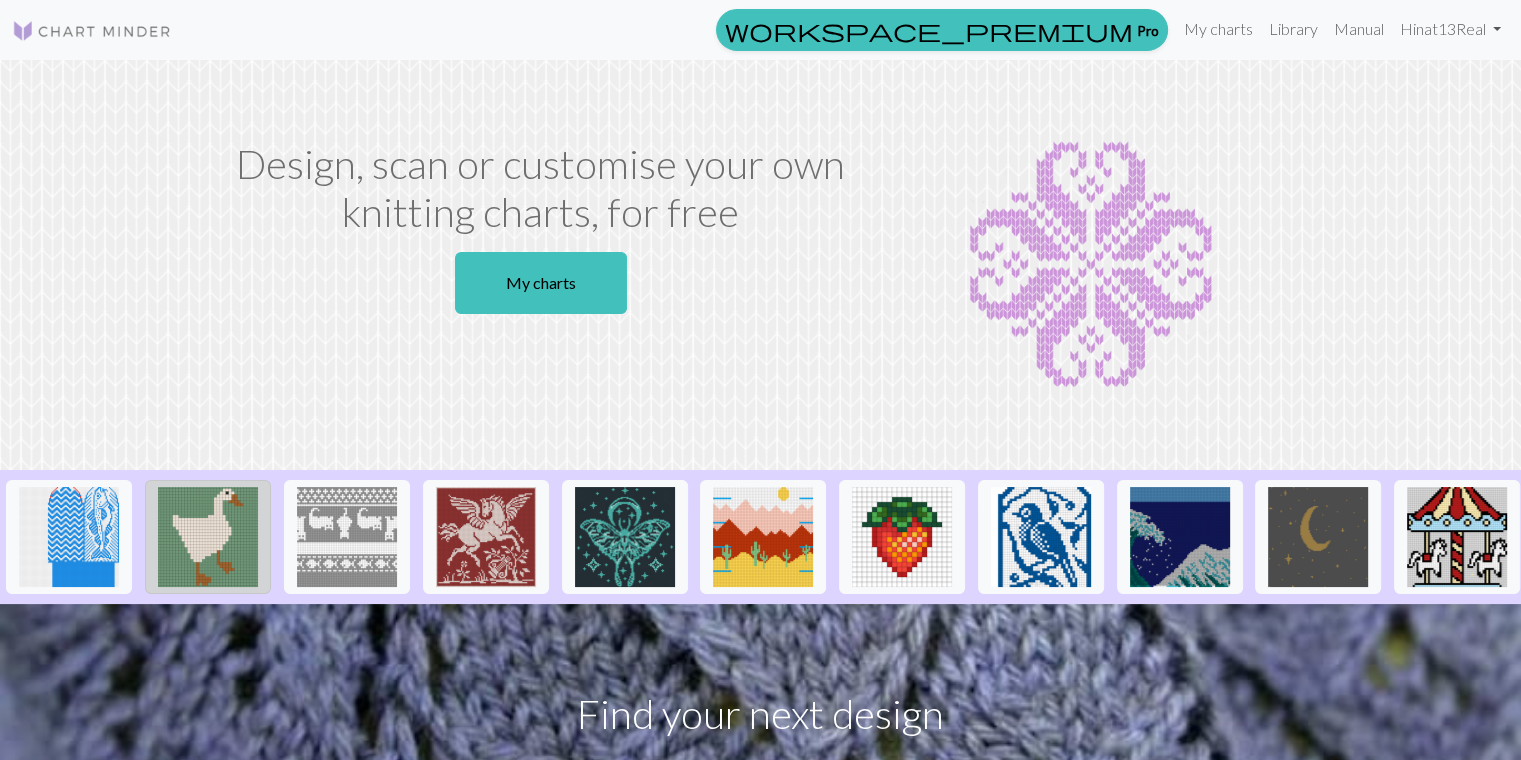 click at bounding box center (208, 537) 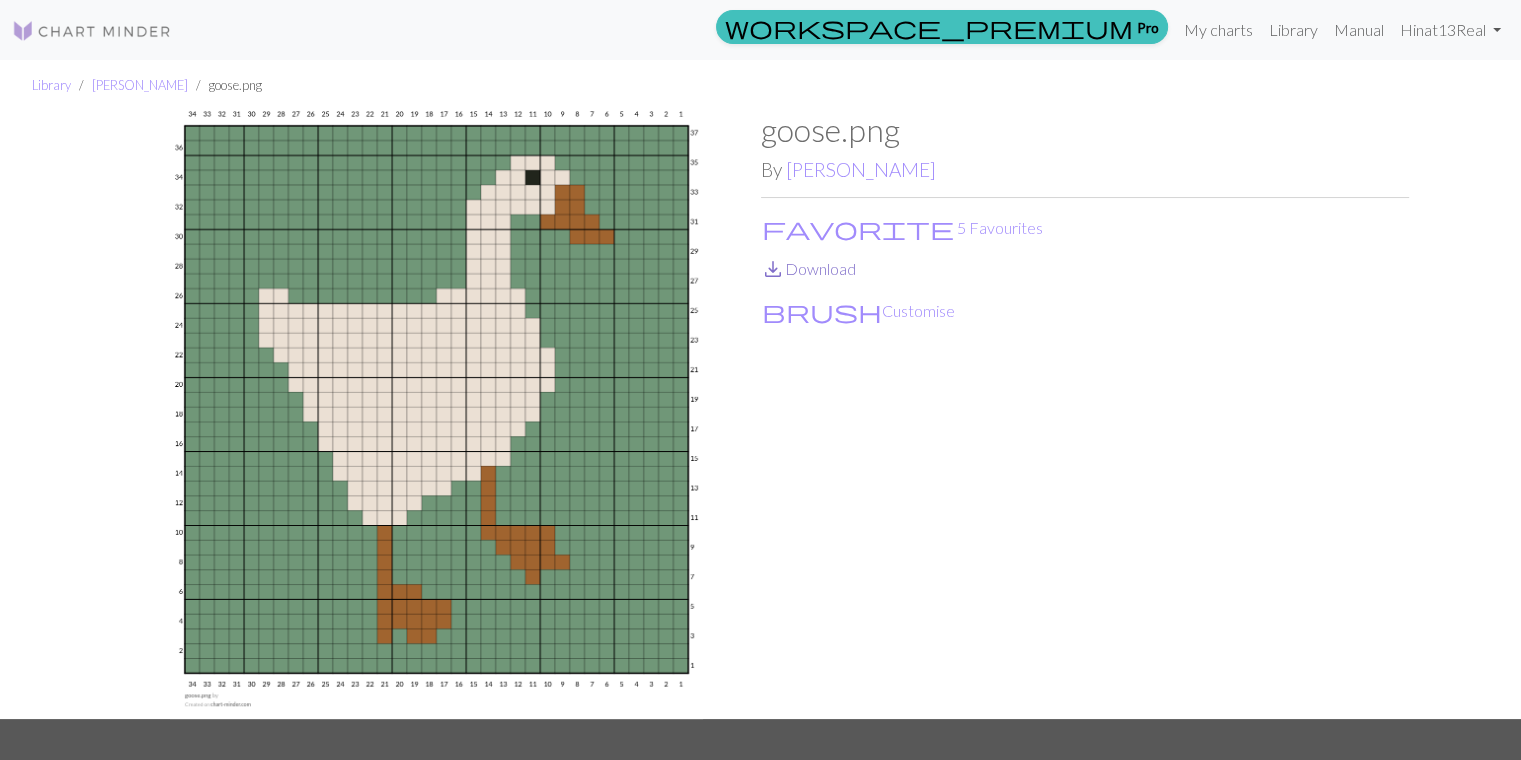 click on "save_alt  Download" at bounding box center (808, 268) 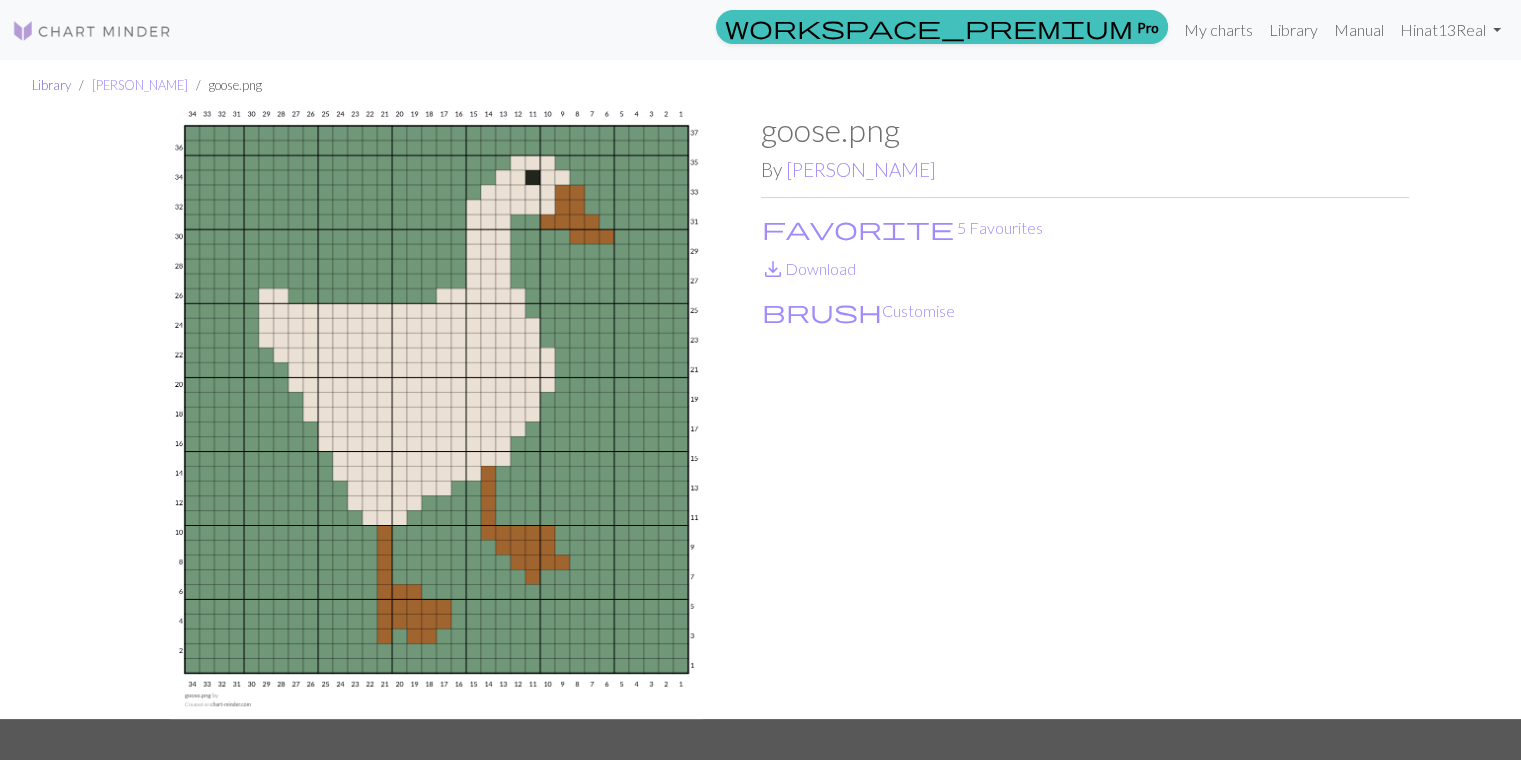 click on "Library" at bounding box center [51, 85] 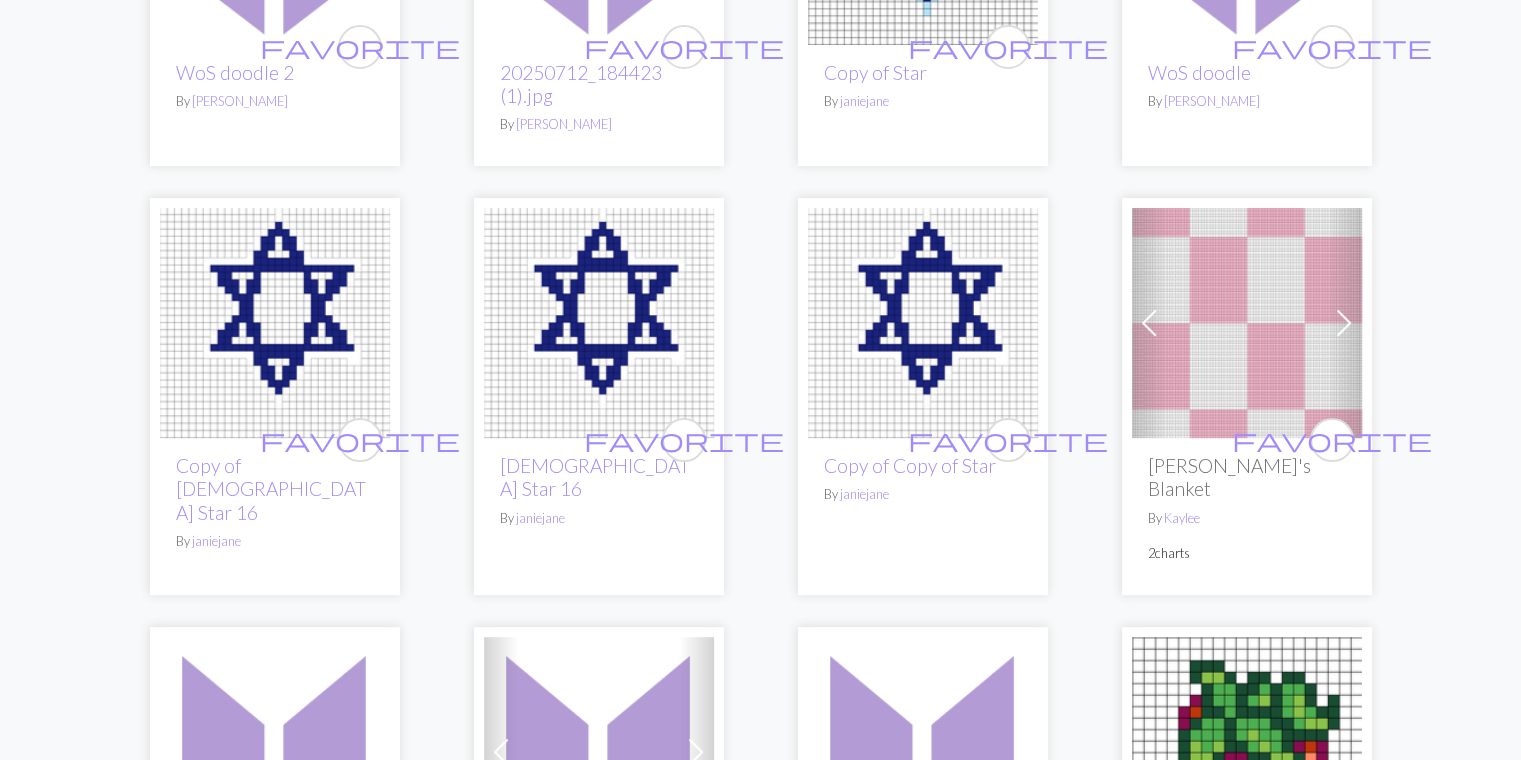 scroll, scrollTop: 600, scrollLeft: 0, axis: vertical 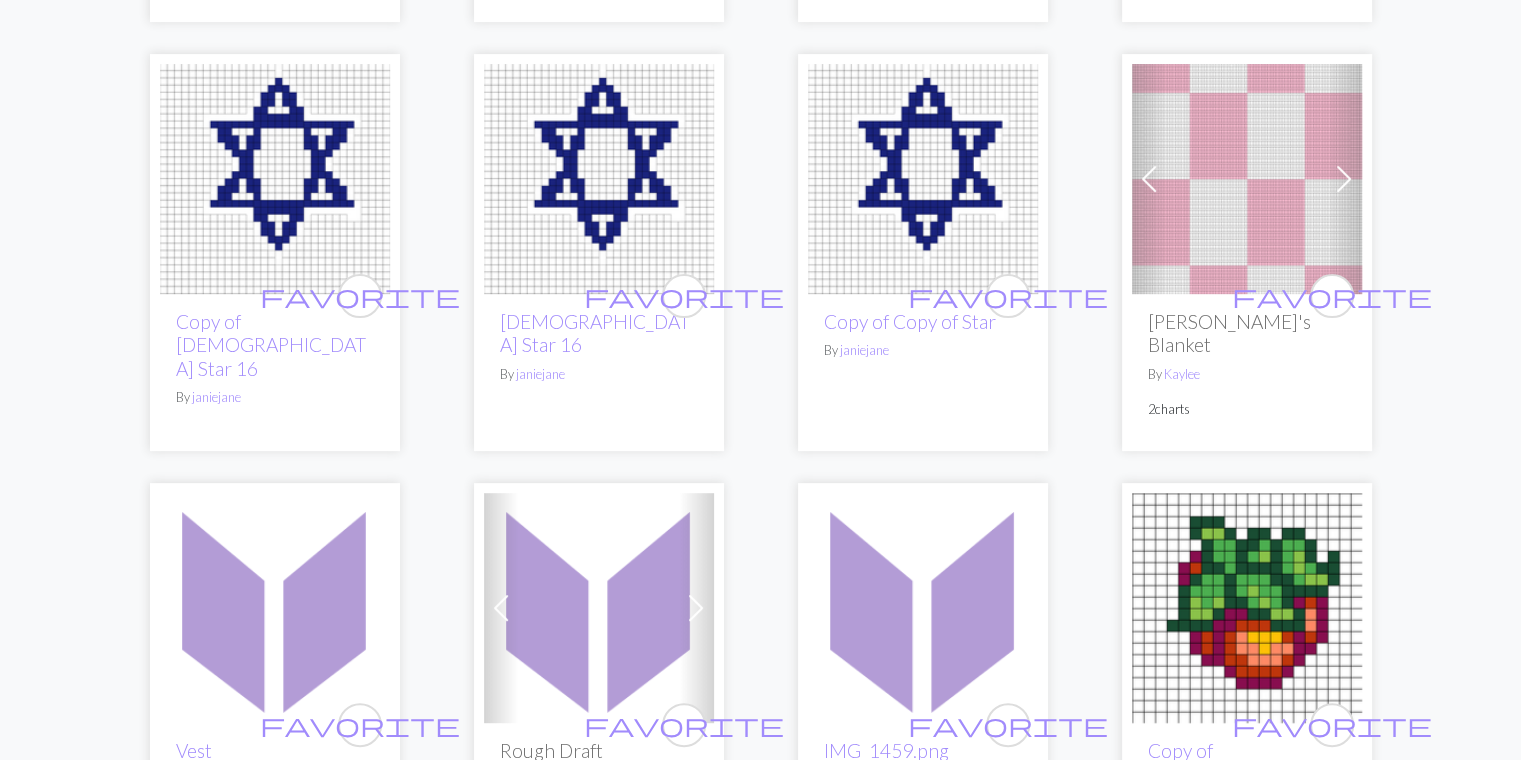 click at bounding box center [1344, 179] 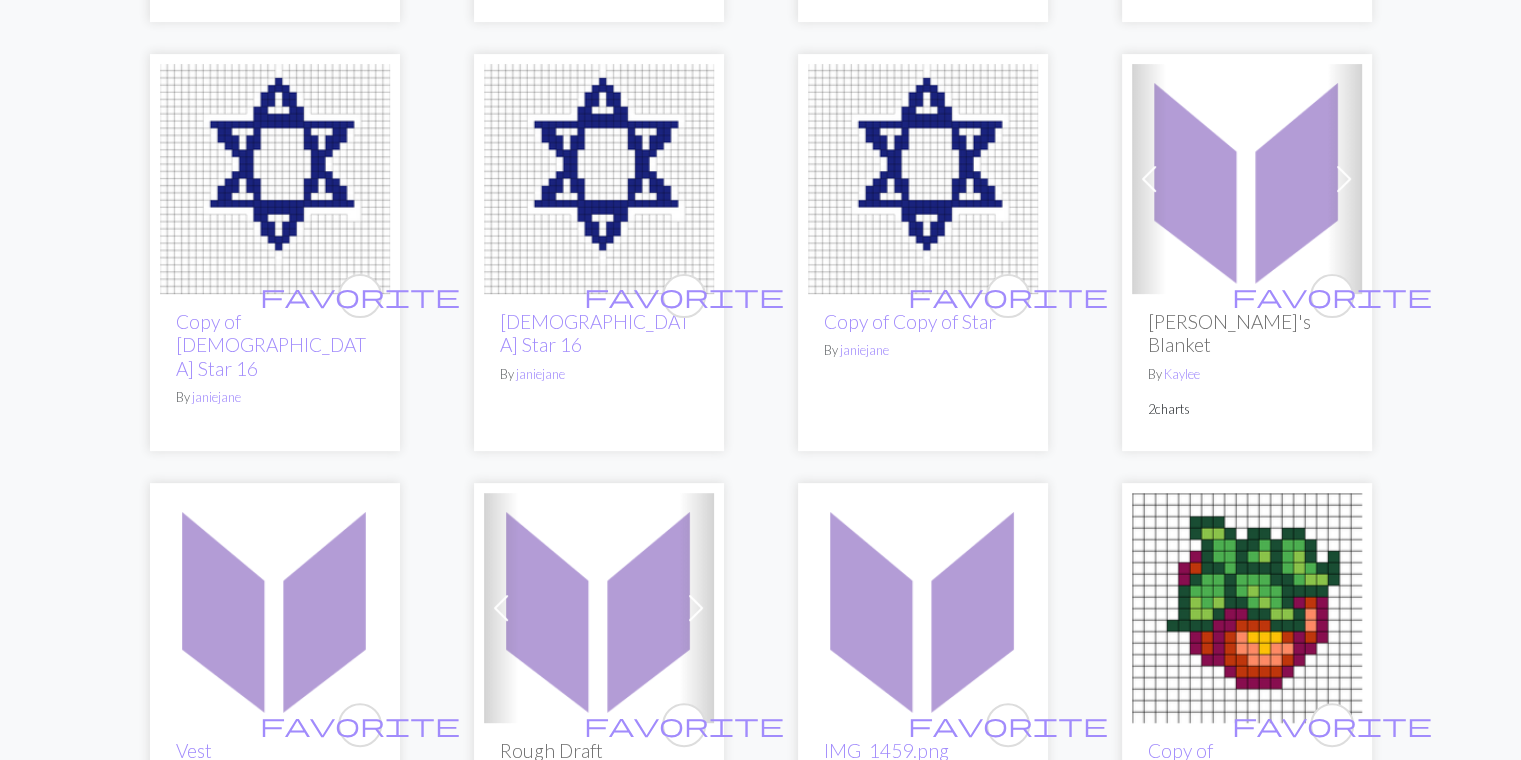 click at bounding box center (1344, 179) 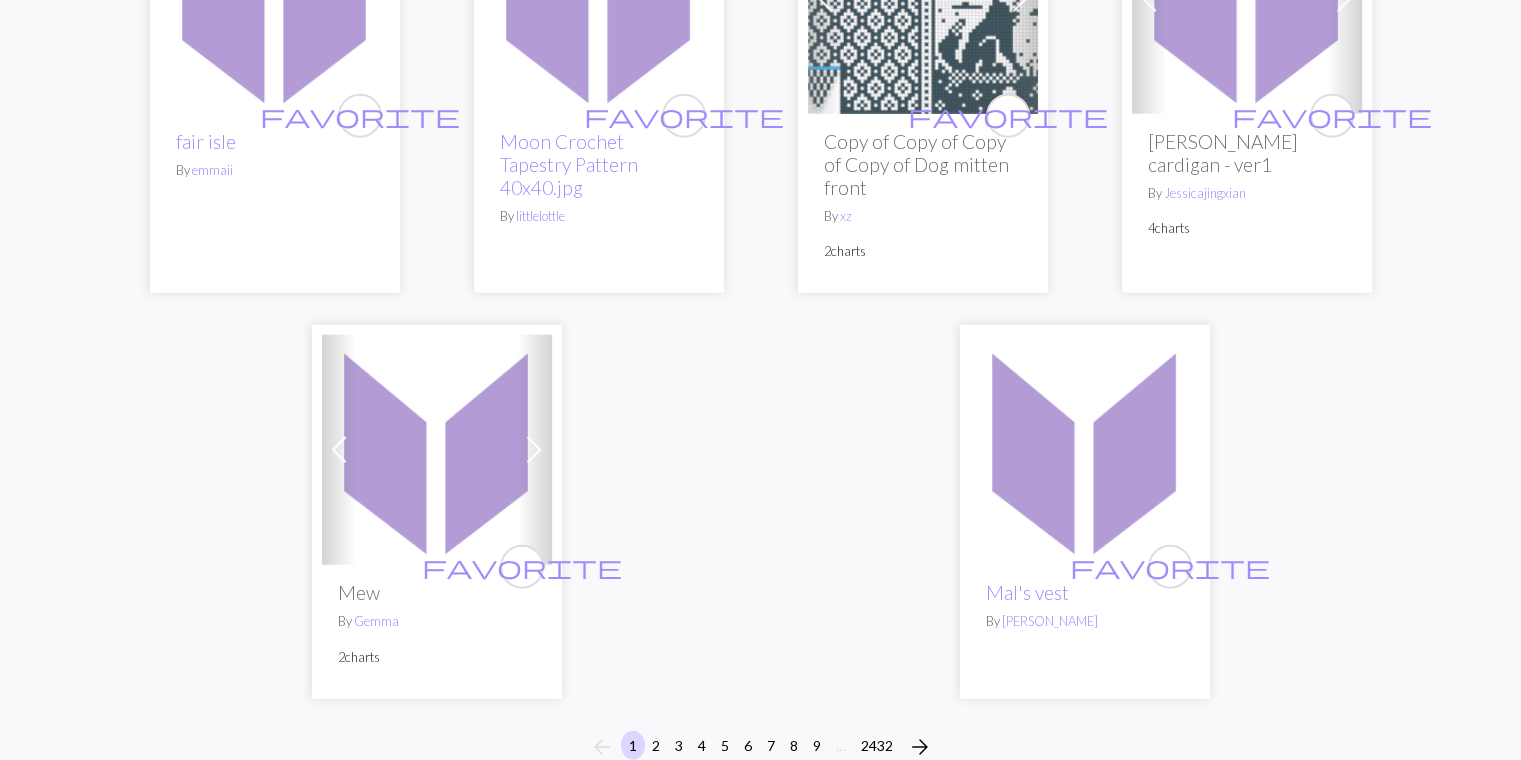 scroll, scrollTop: 5000, scrollLeft: 0, axis: vertical 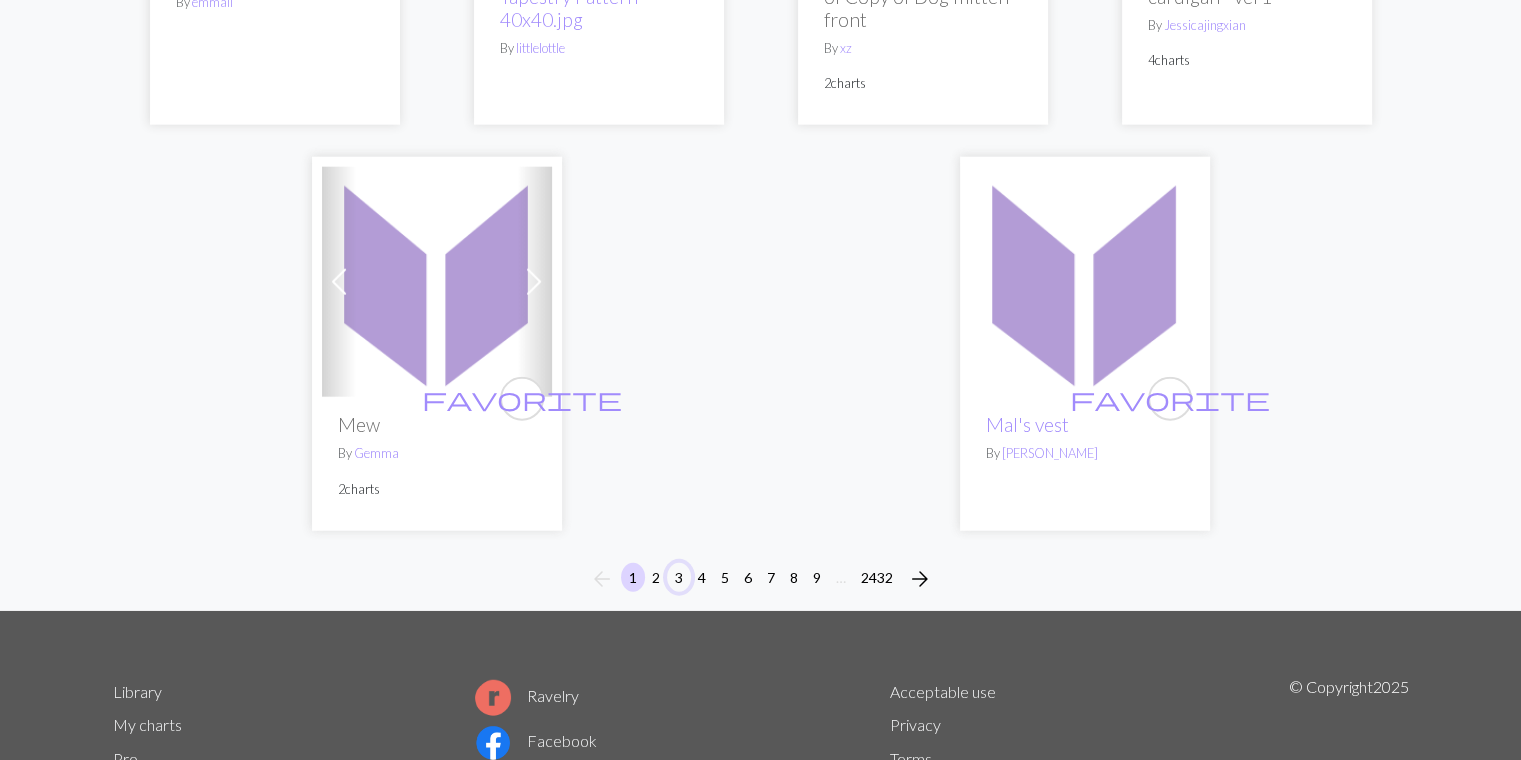 click on "3" at bounding box center (679, 577) 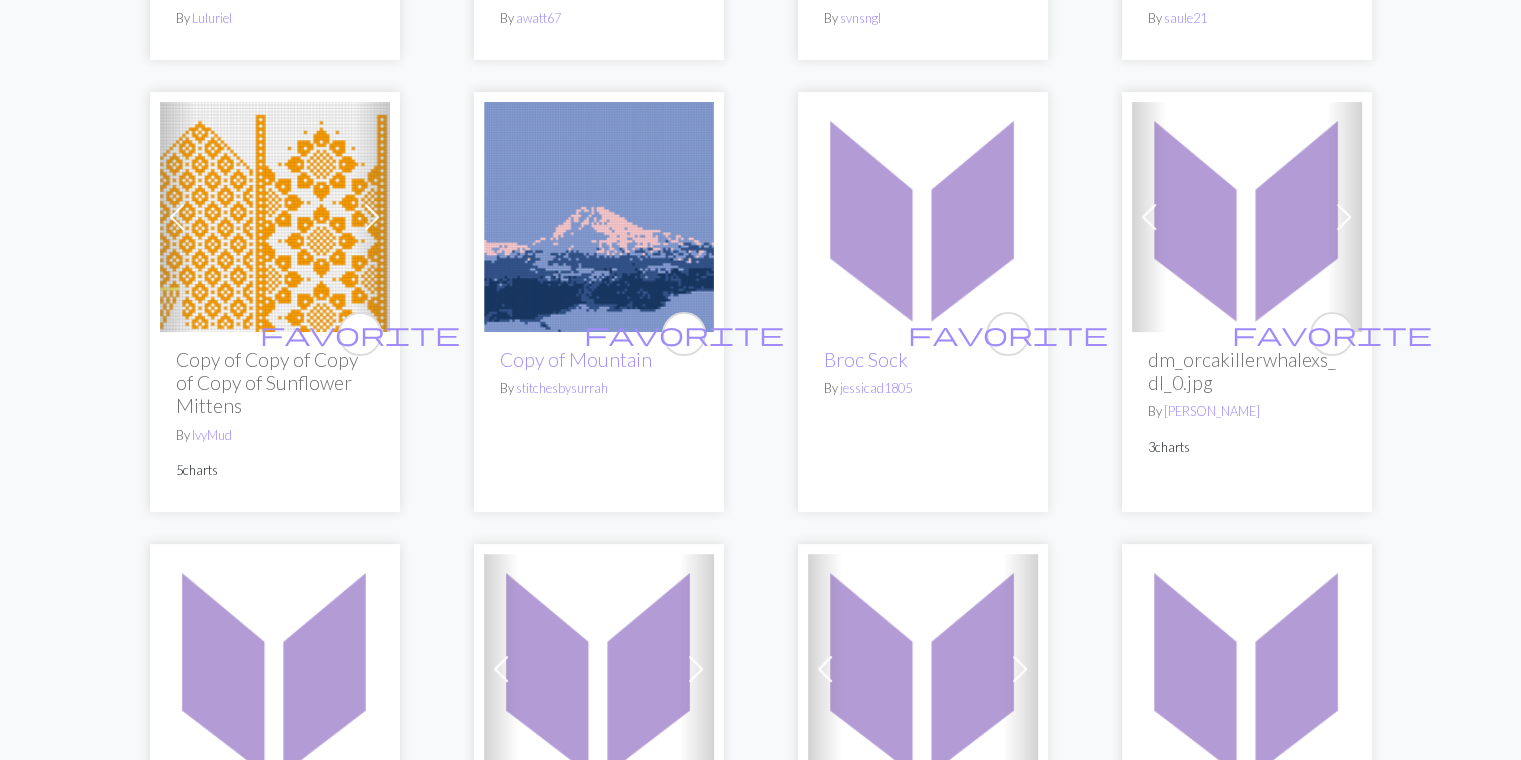 scroll, scrollTop: 600, scrollLeft: 0, axis: vertical 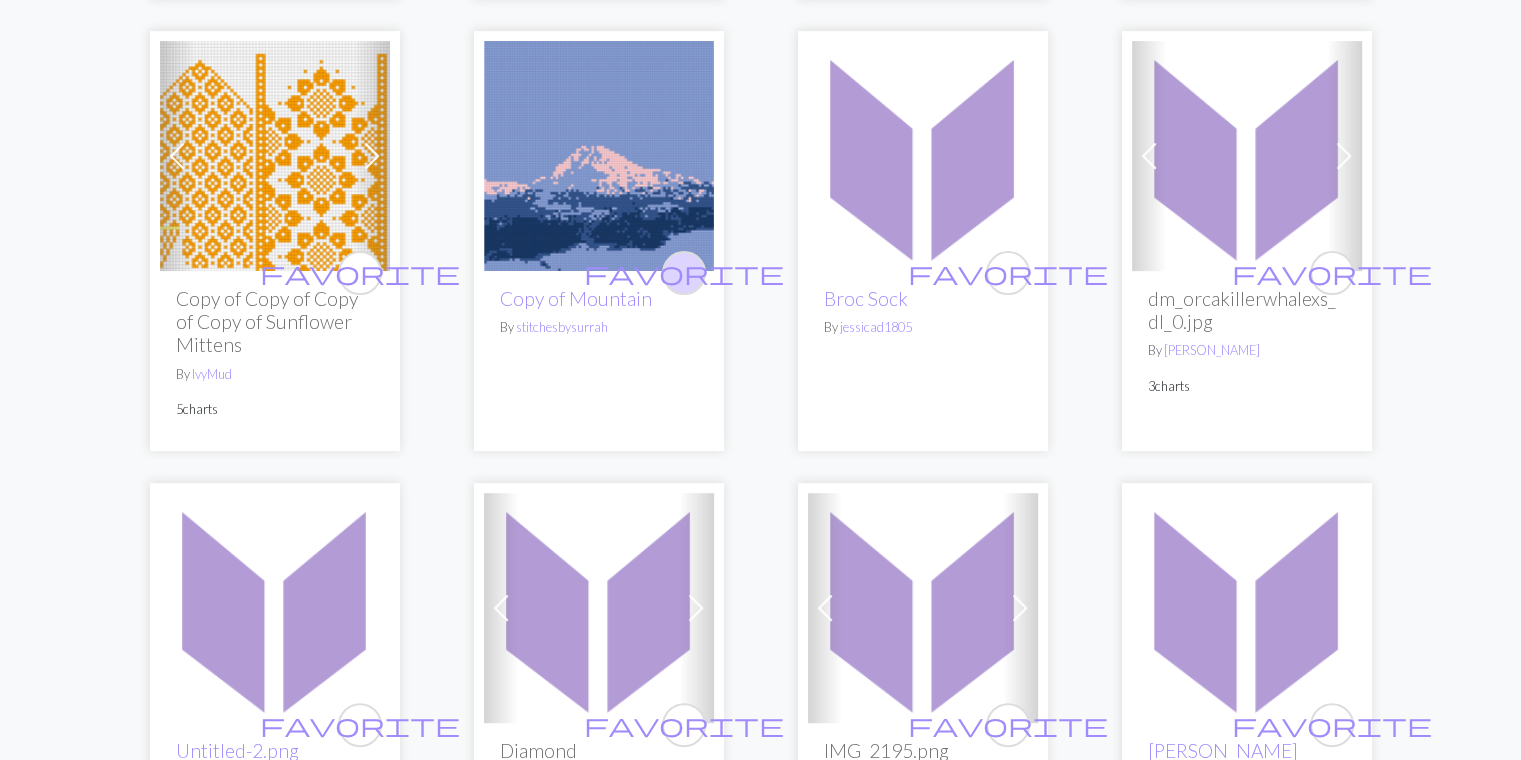 click on "favorite" at bounding box center (684, 272) 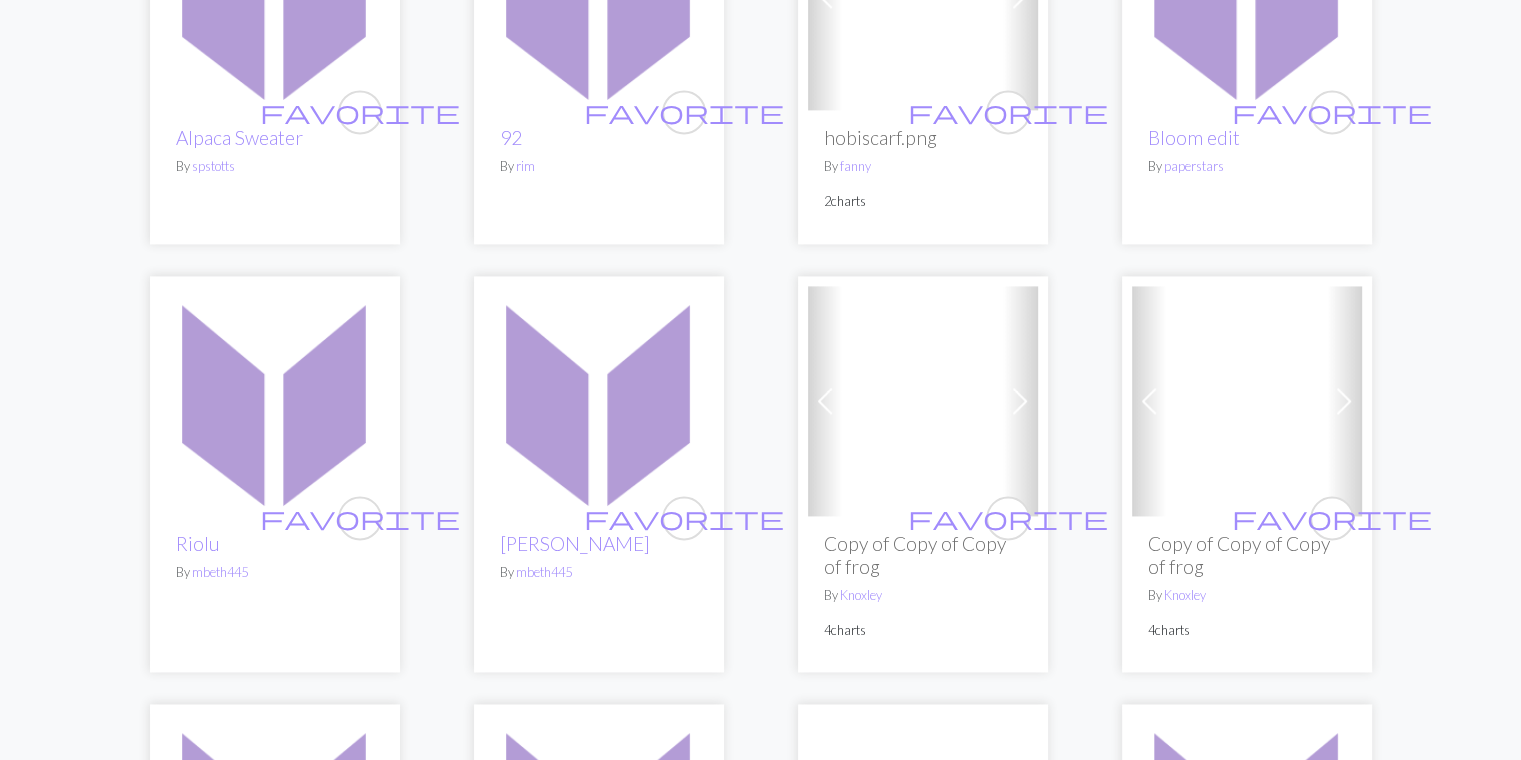 scroll, scrollTop: 2900, scrollLeft: 0, axis: vertical 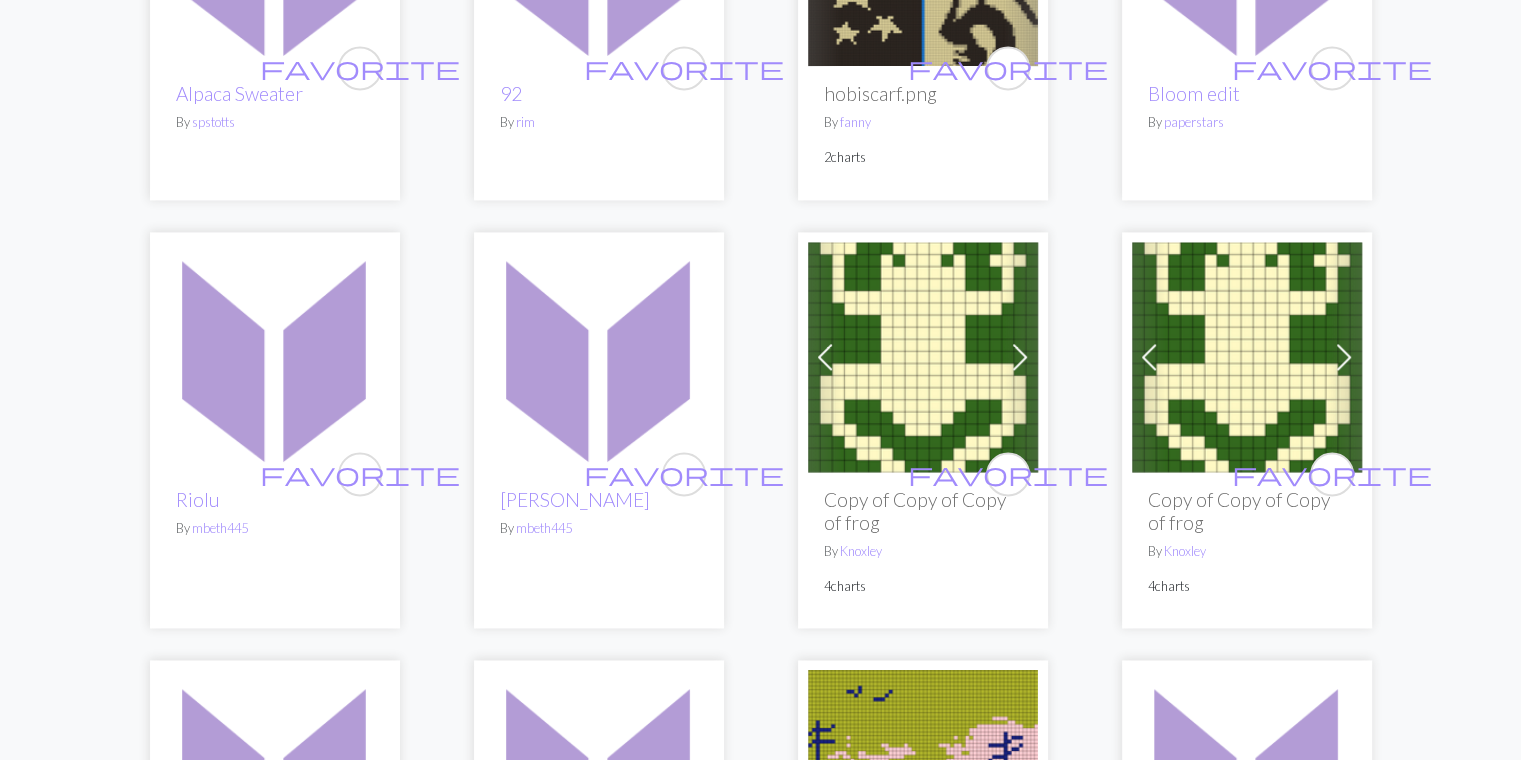 click at bounding box center (1020, 357) 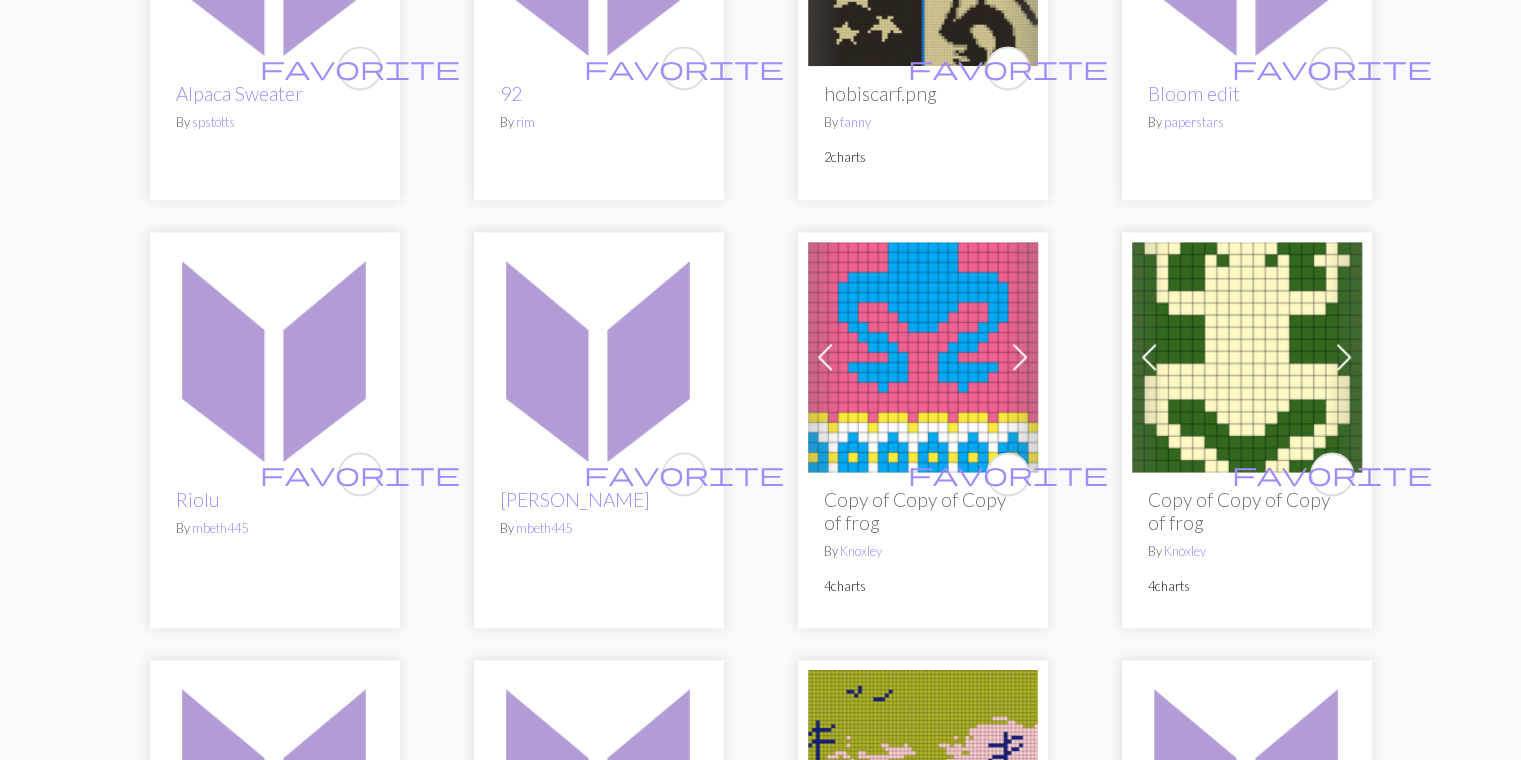 click at bounding box center (1020, 357) 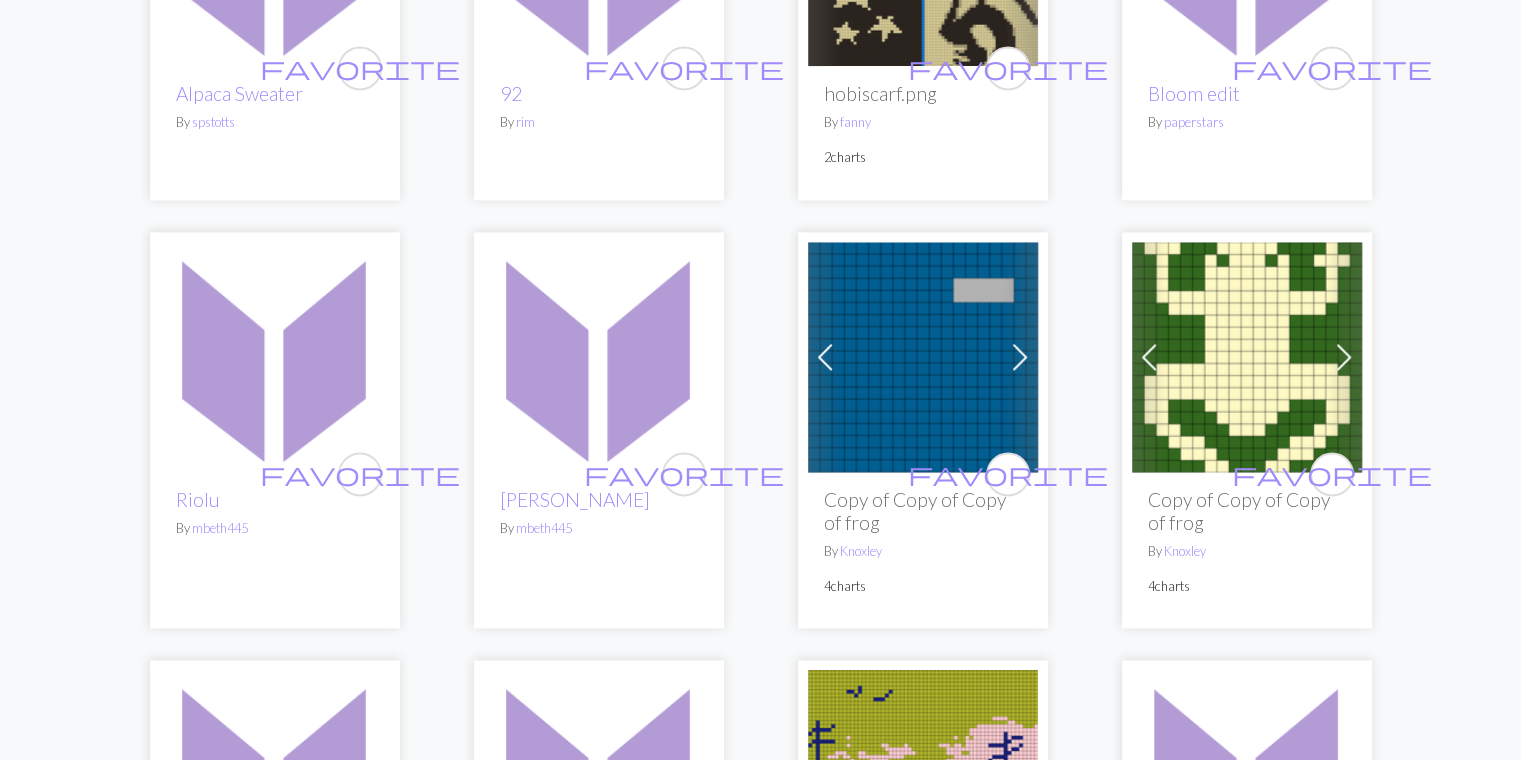 click at bounding box center [1020, 357] 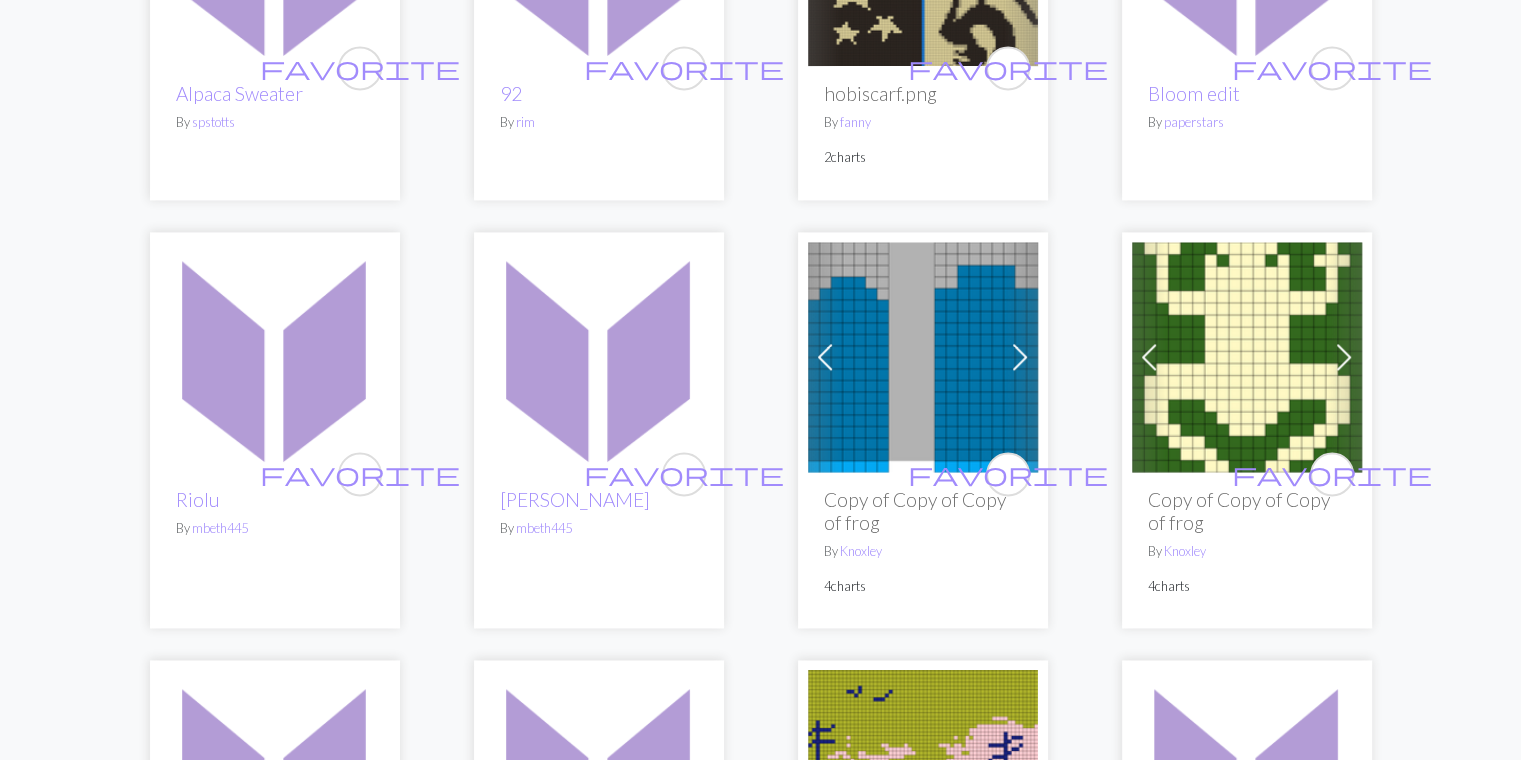 click at bounding box center (1344, 357) 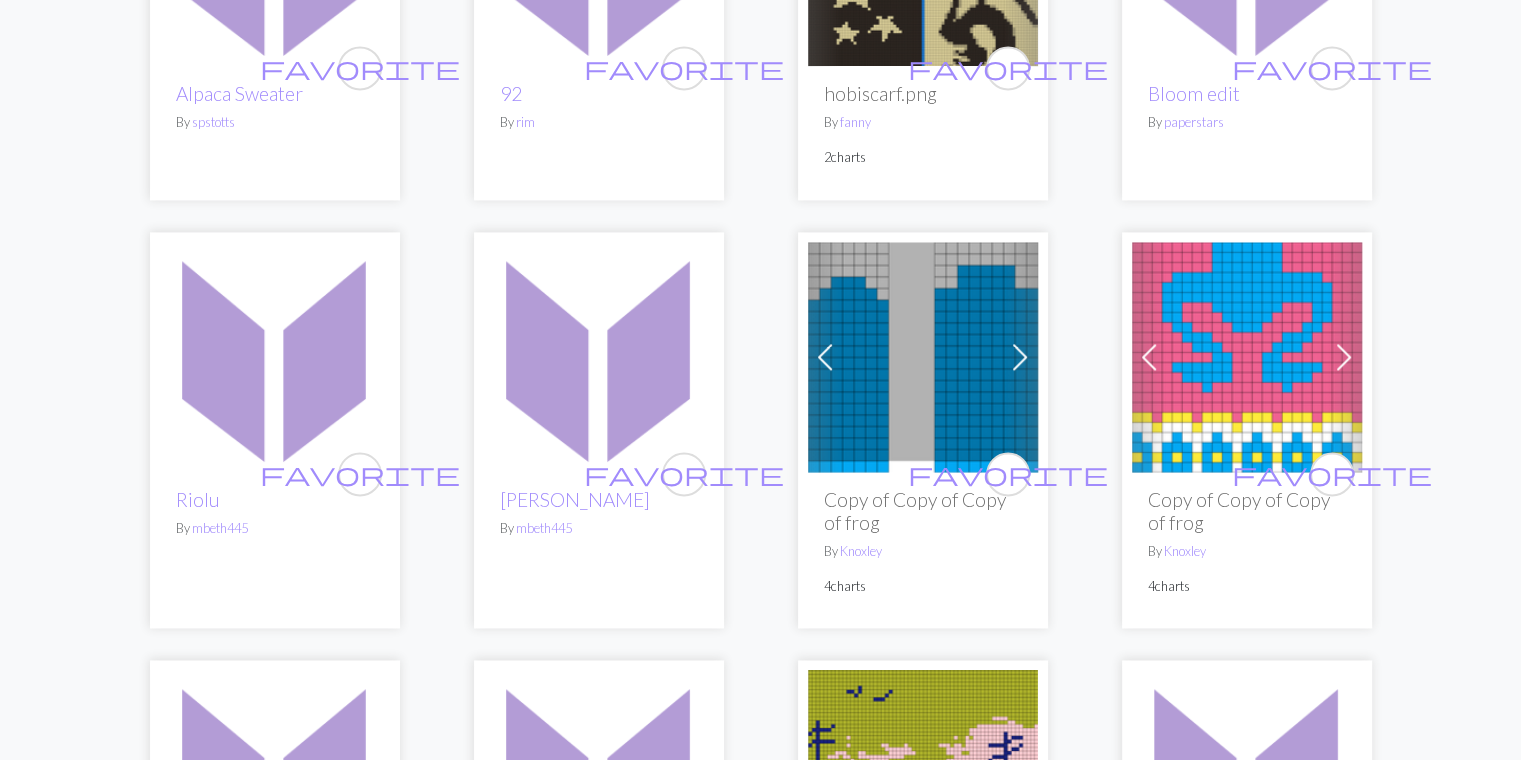 click at bounding box center [1344, 357] 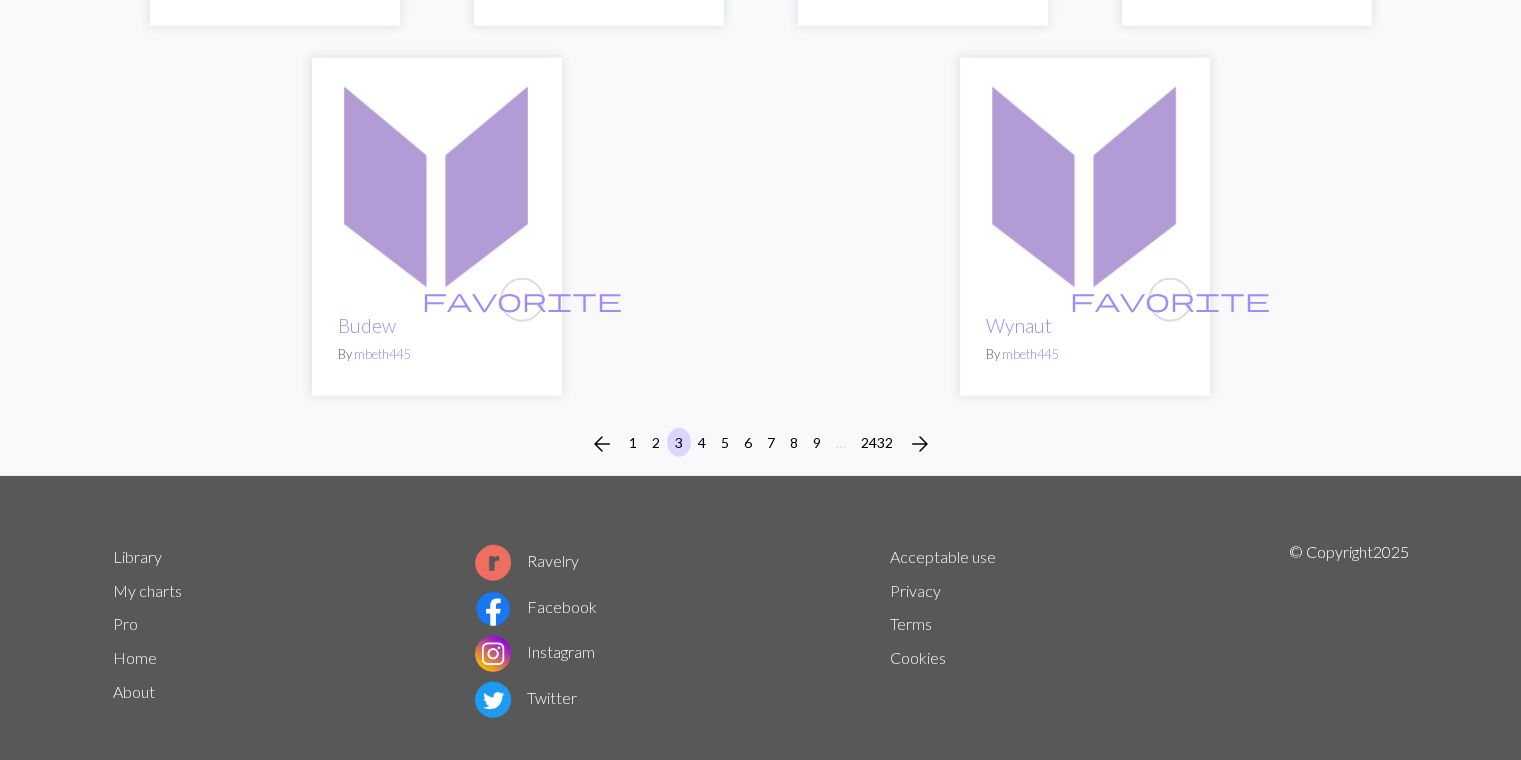scroll, scrollTop: 5100, scrollLeft: 0, axis: vertical 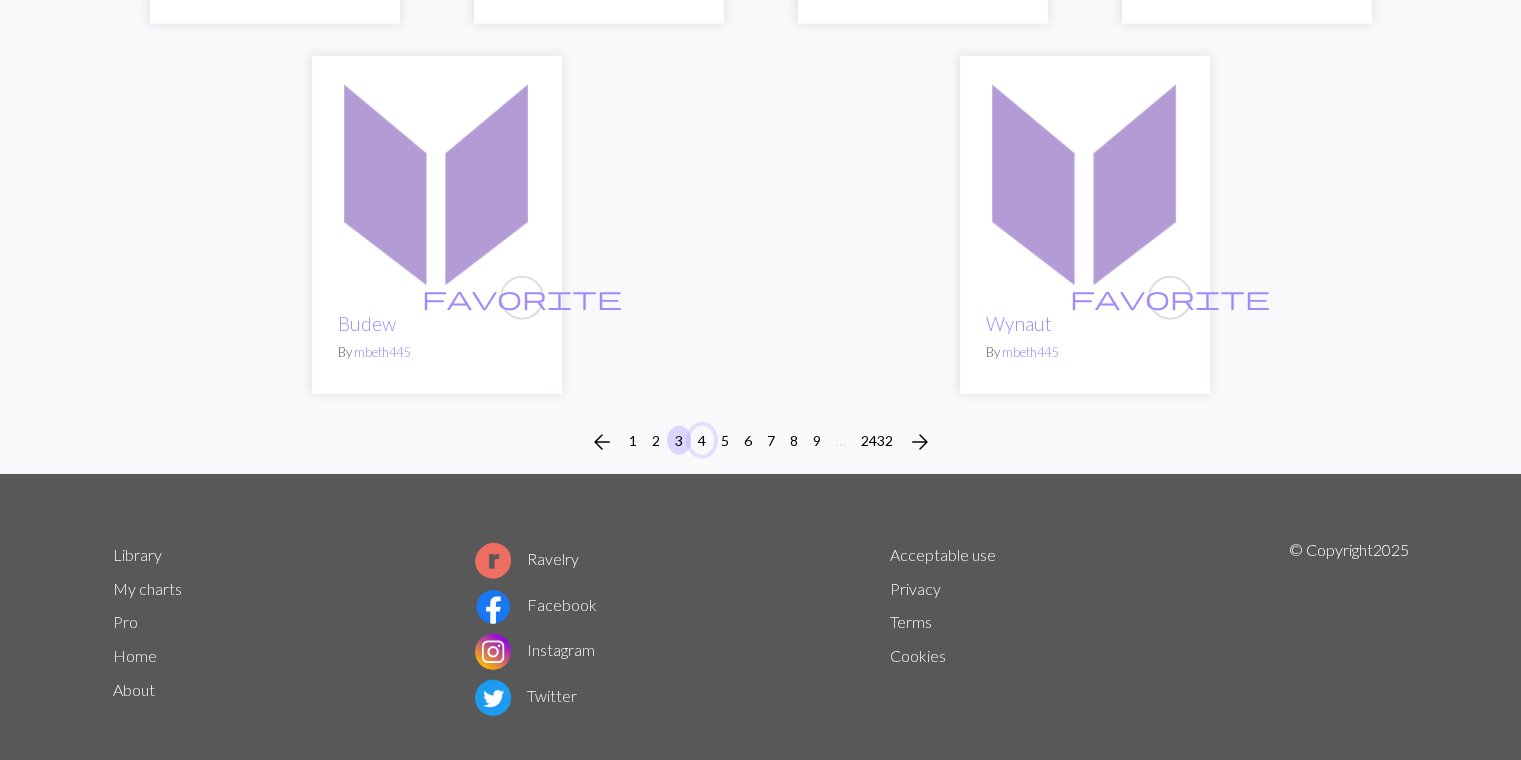click on "4" at bounding box center (702, 440) 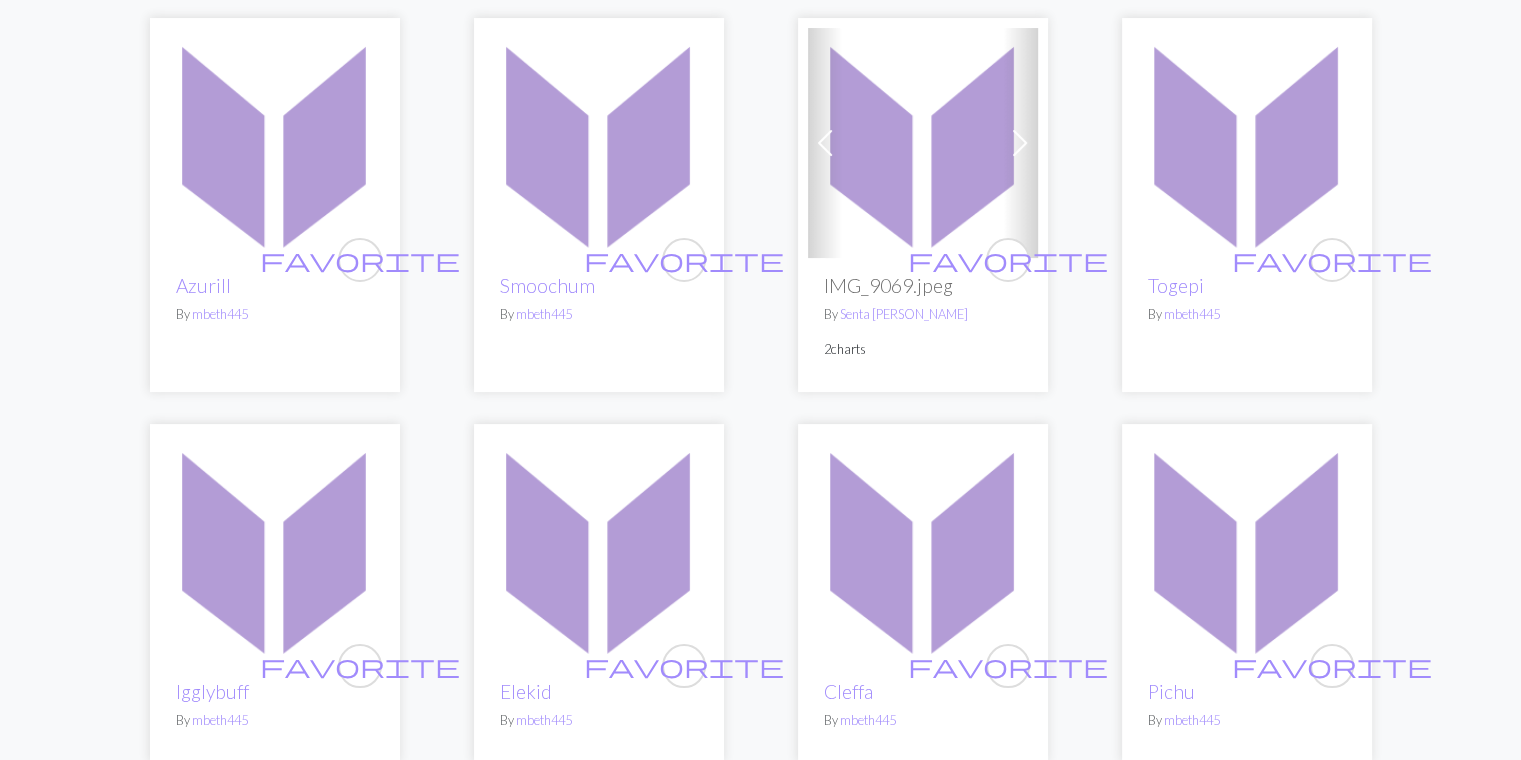 scroll, scrollTop: 0, scrollLeft: 0, axis: both 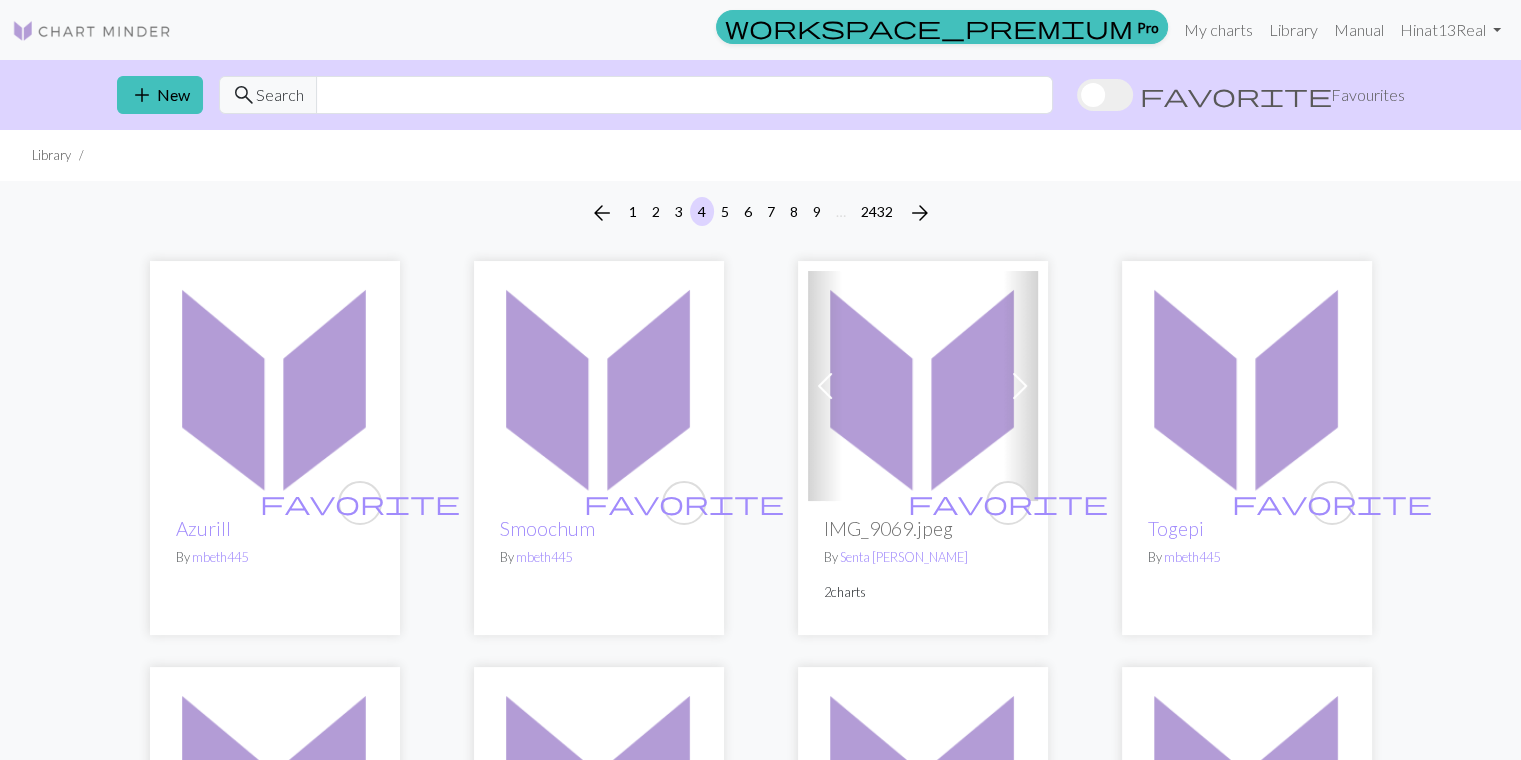 click at bounding box center [1020, 386] 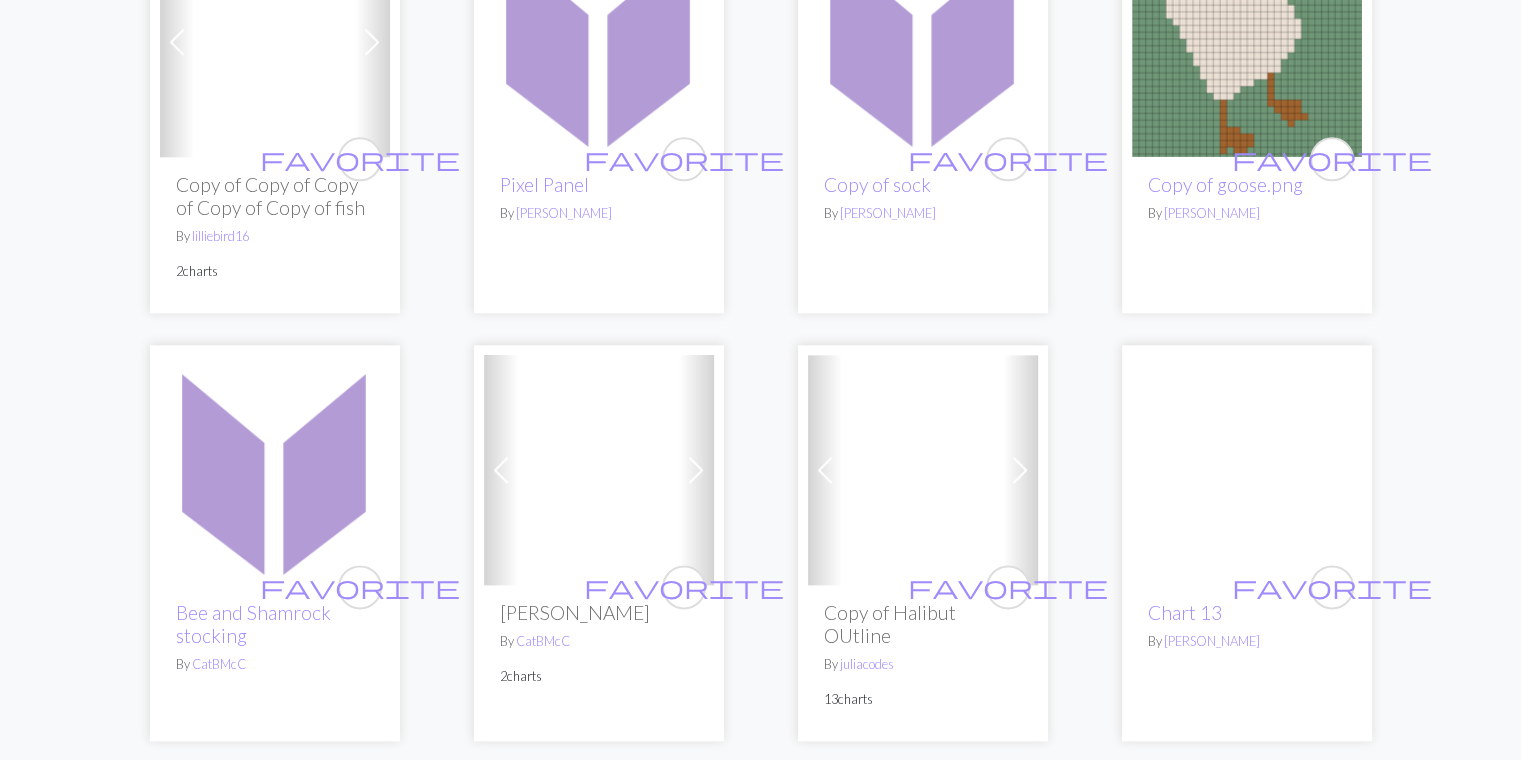 scroll, scrollTop: 2200, scrollLeft: 0, axis: vertical 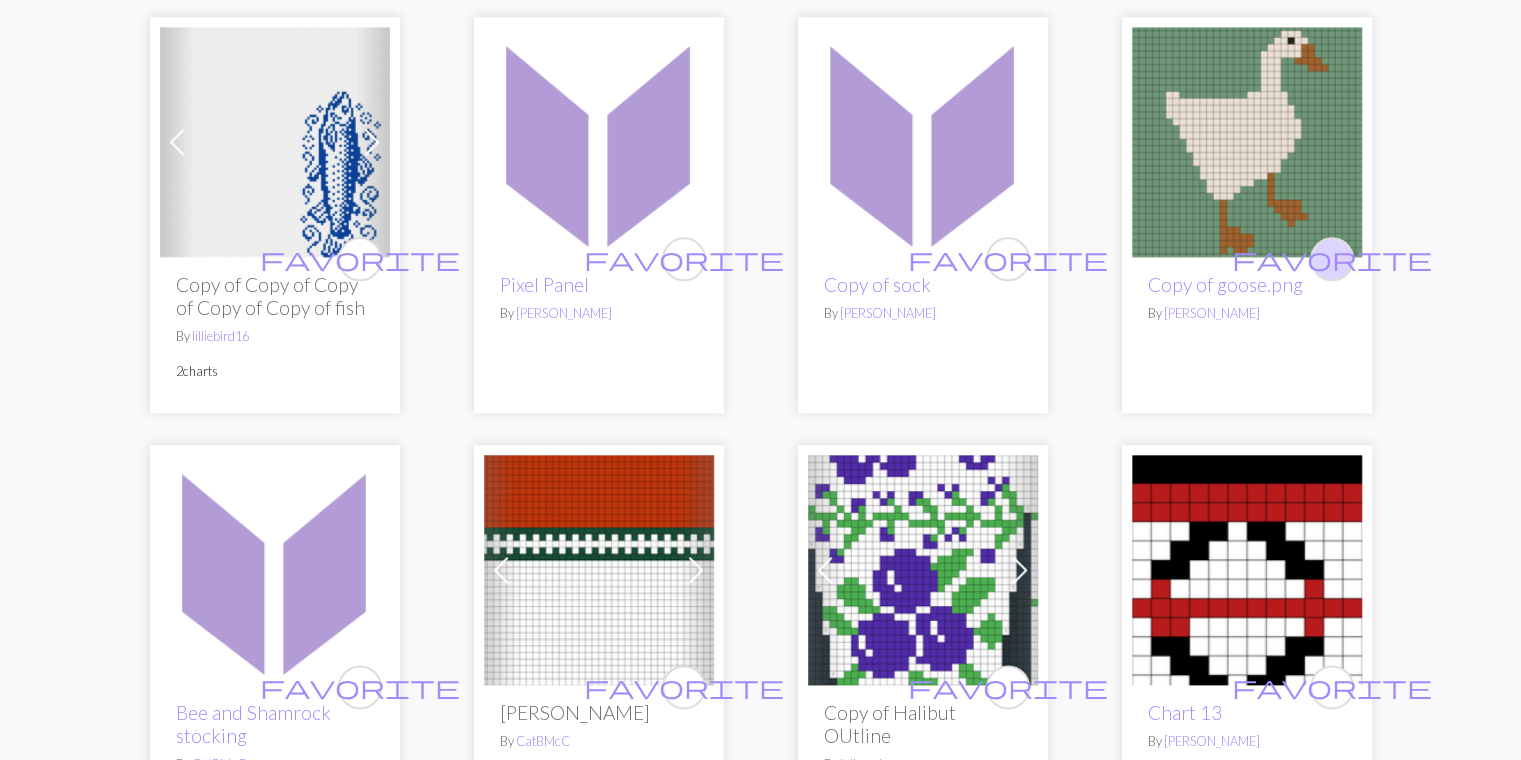 click on "favorite" at bounding box center [1332, 258] 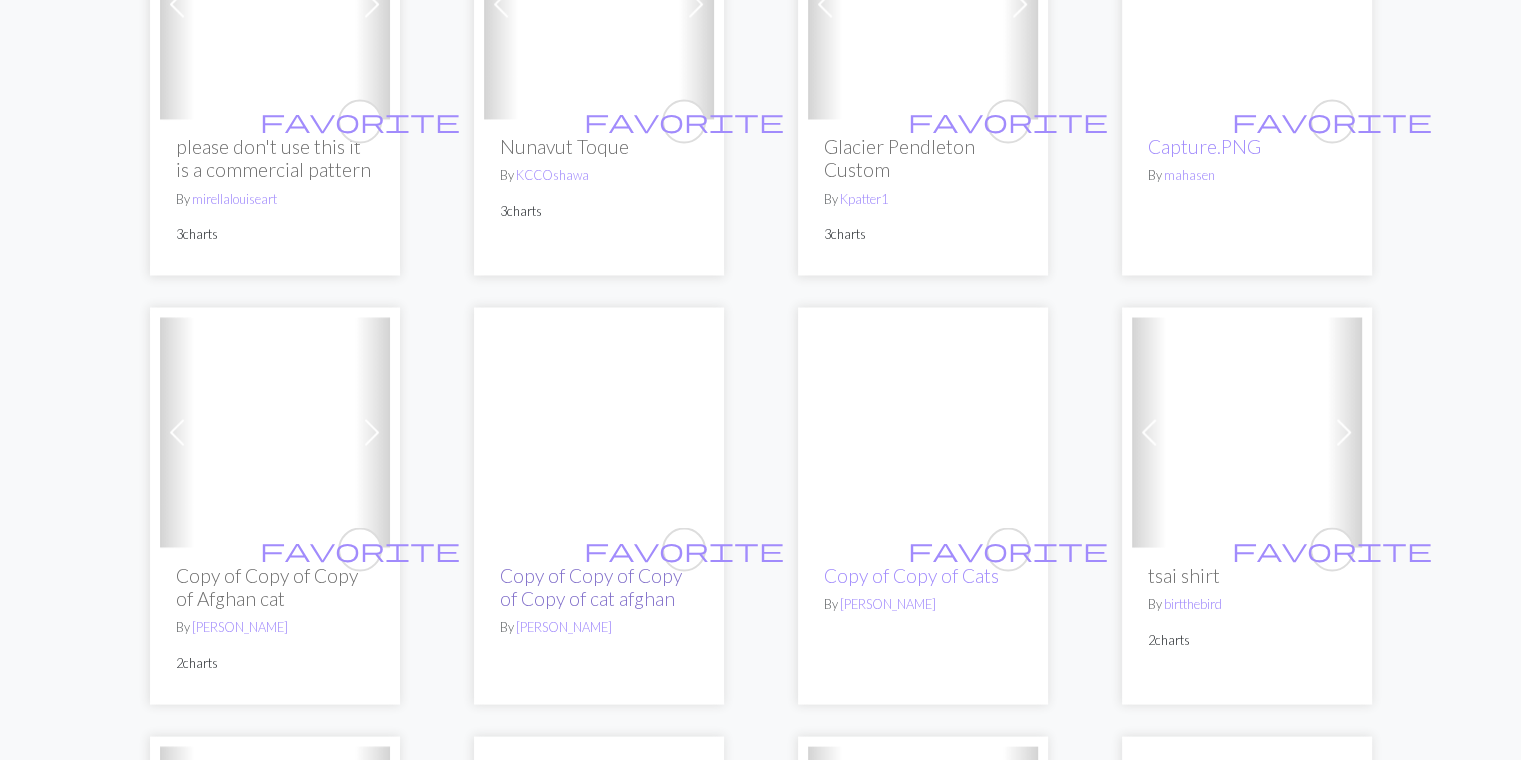 scroll, scrollTop: 3700, scrollLeft: 0, axis: vertical 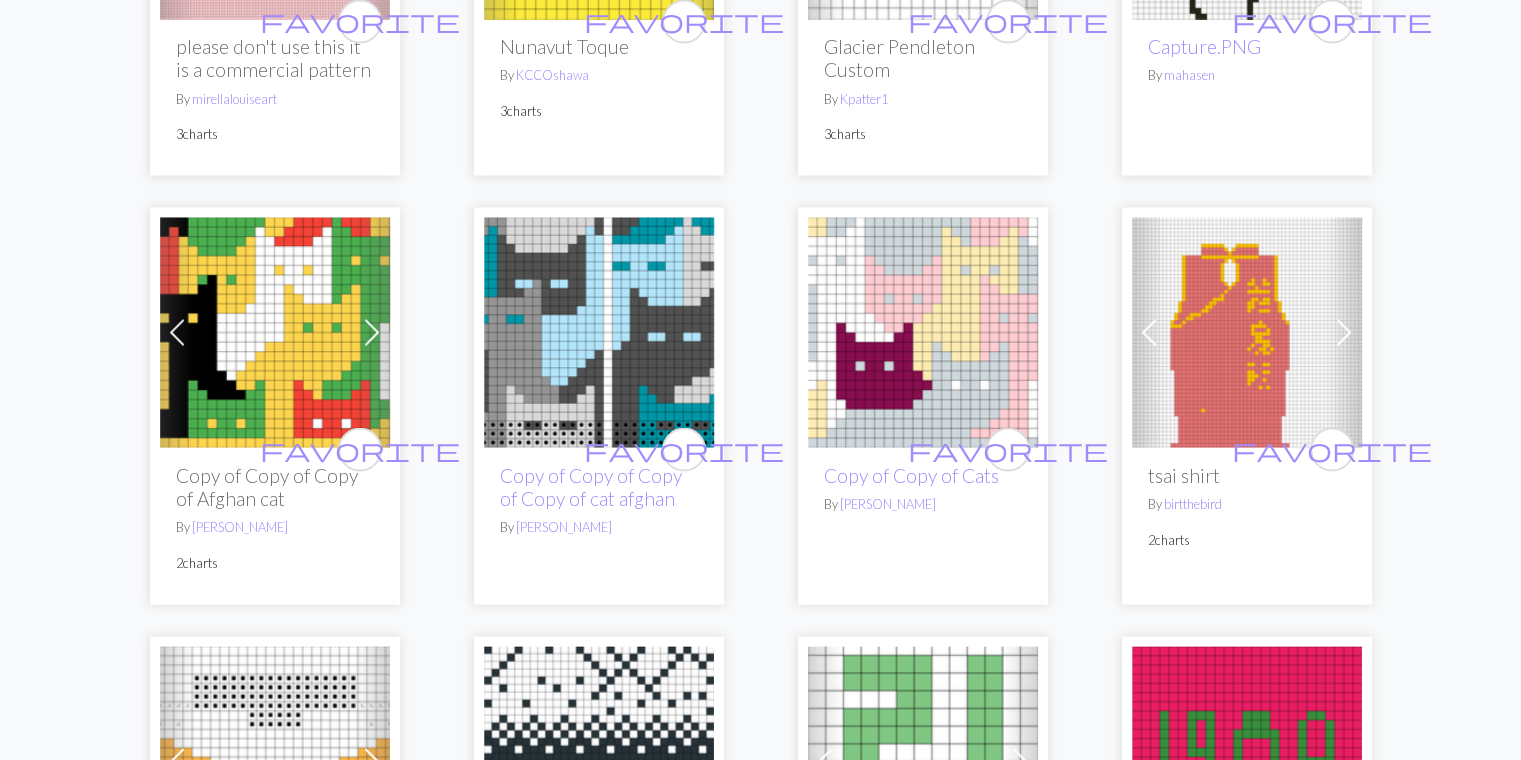 click at bounding box center [372, 332] 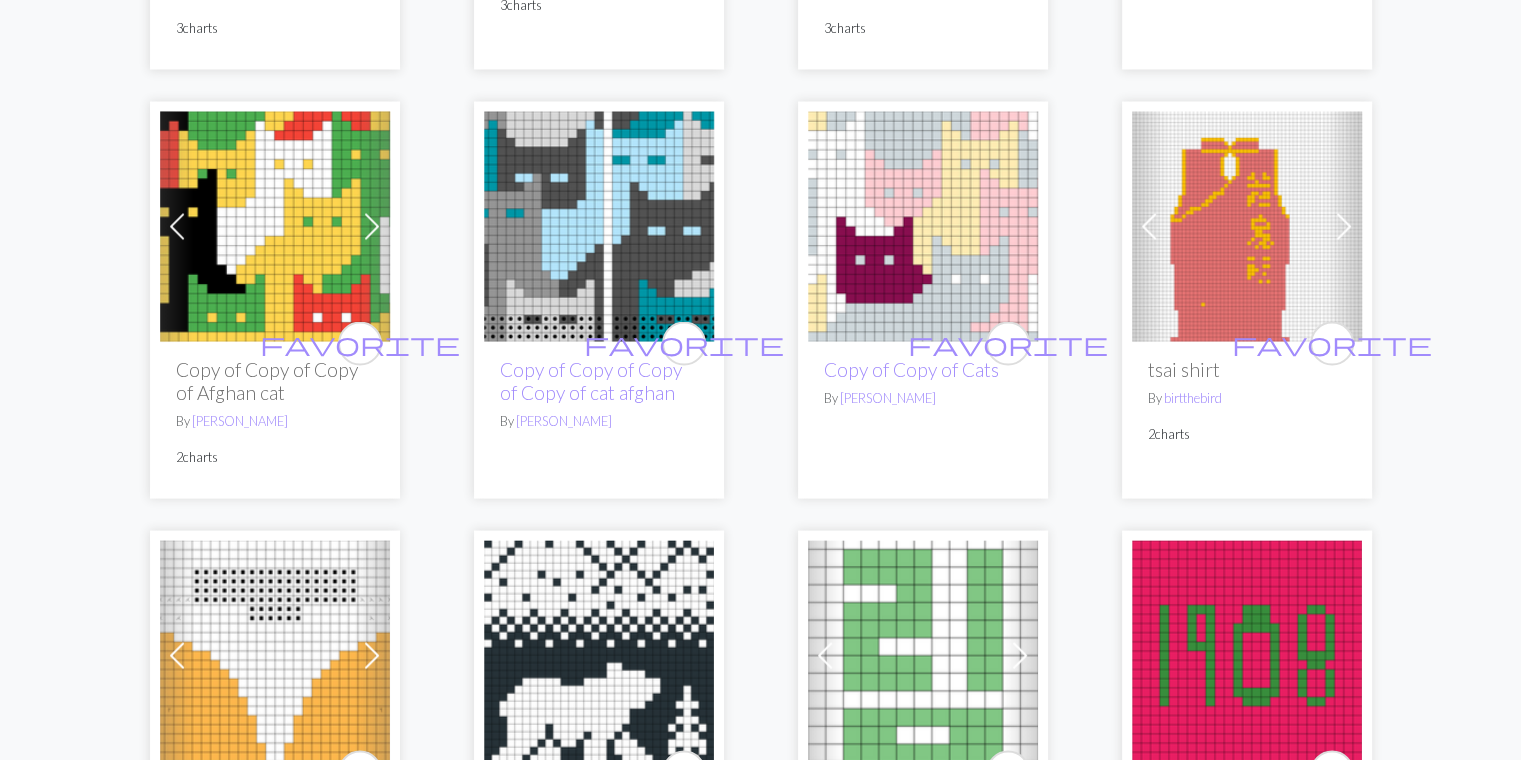 scroll, scrollTop: 3700, scrollLeft: 0, axis: vertical 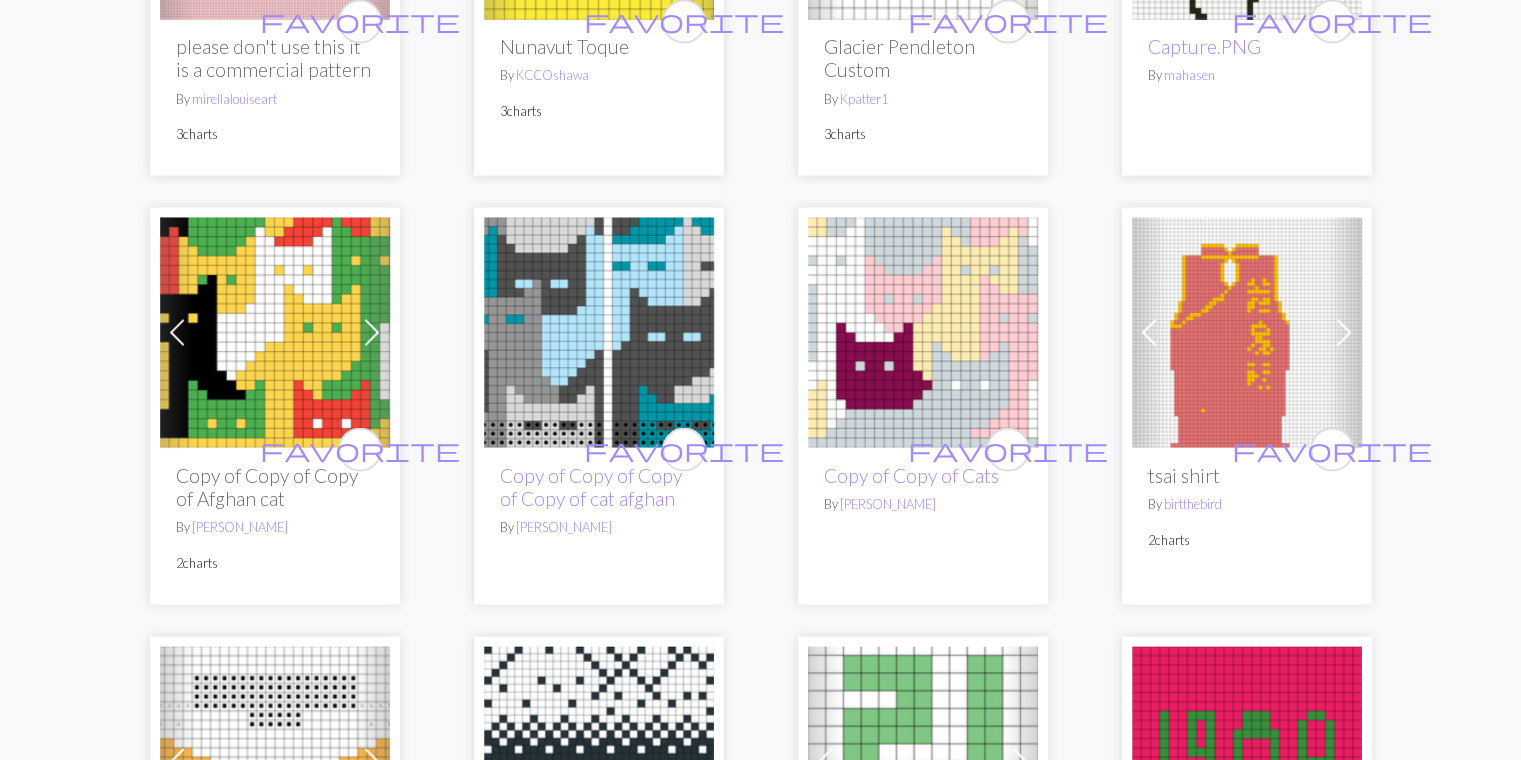 click at bounding box center (599, 332) 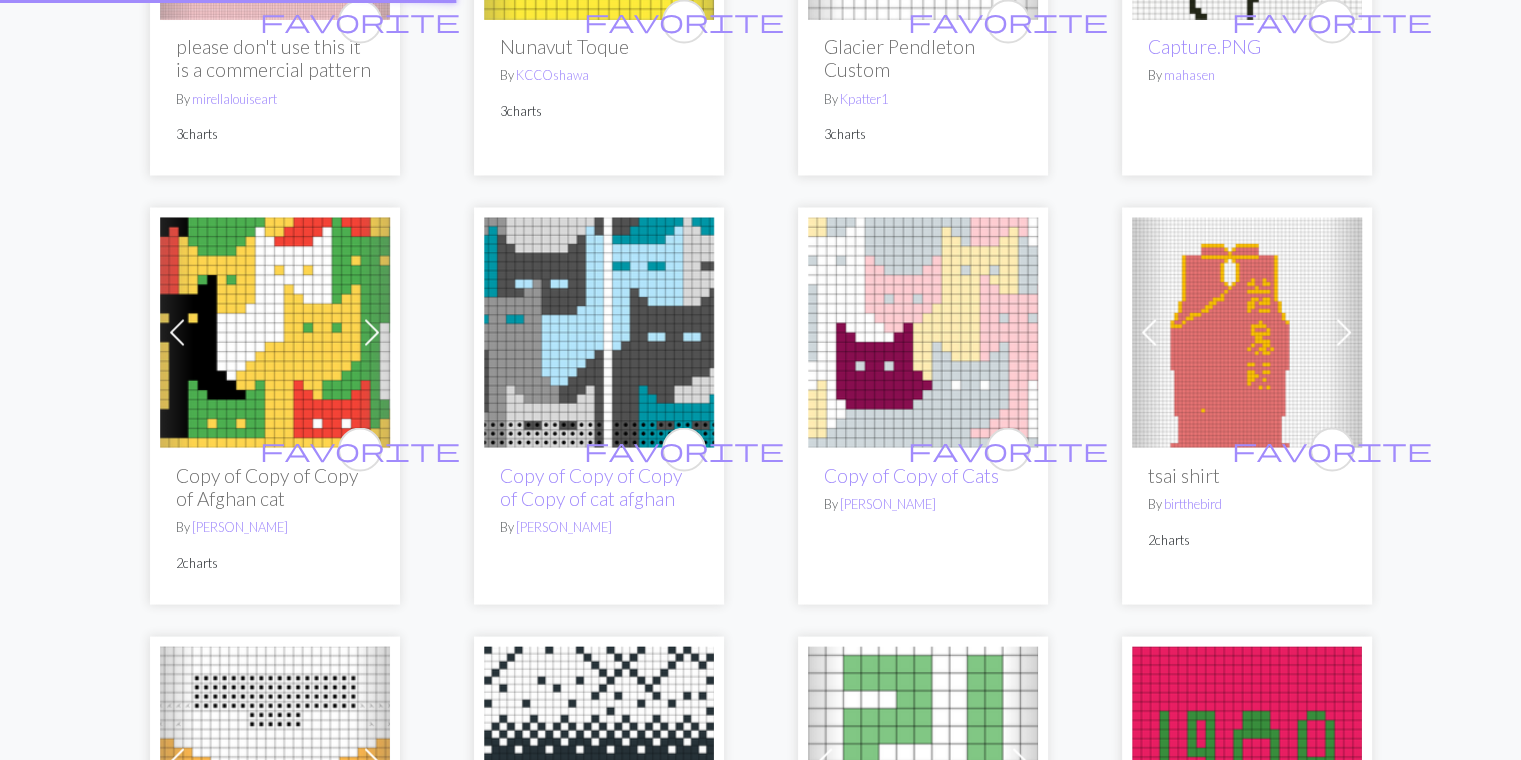 scroll, scrollTop: 0, scrollLeft: 0, axis: both 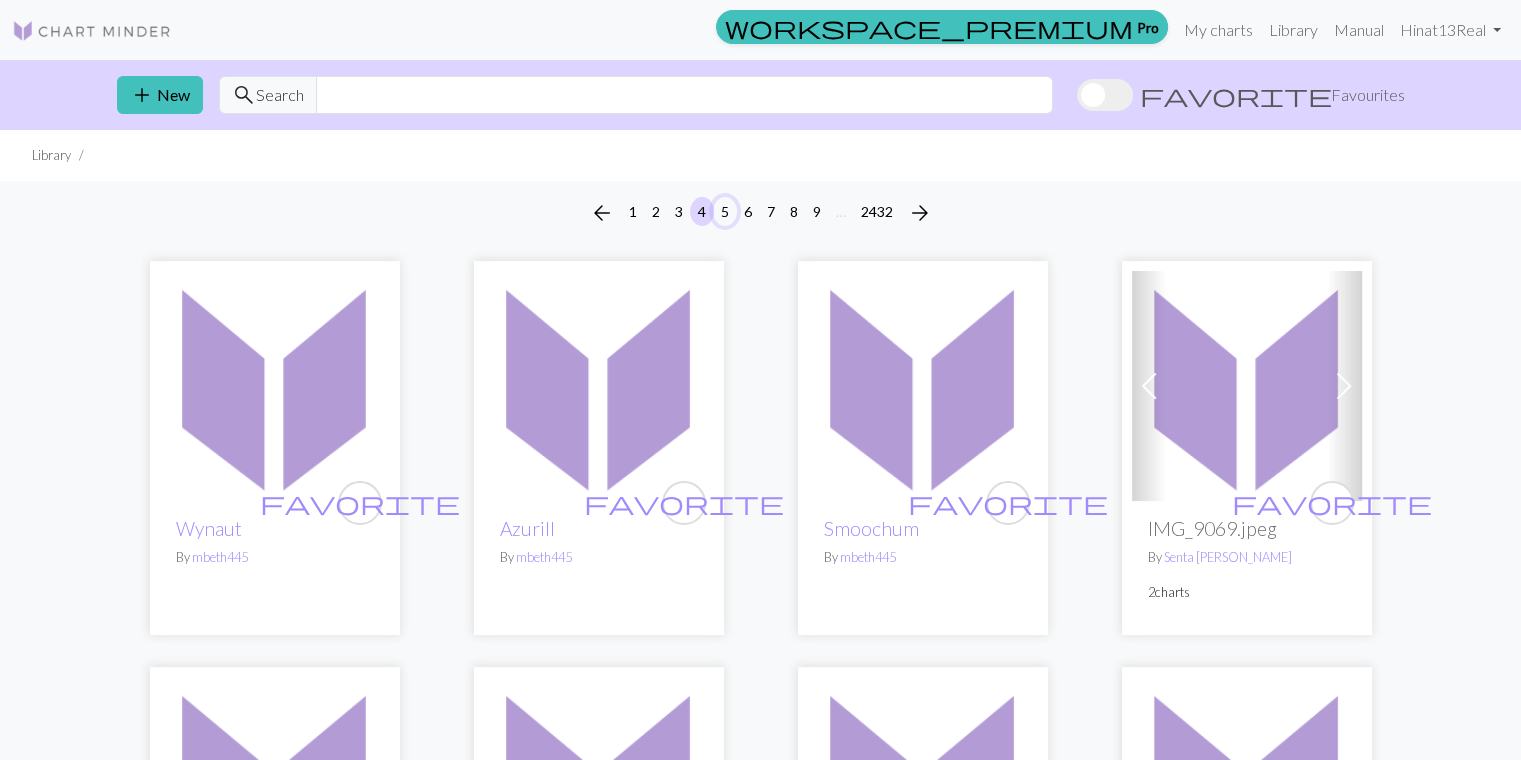 click on "5" at bounding box center (725, 211) 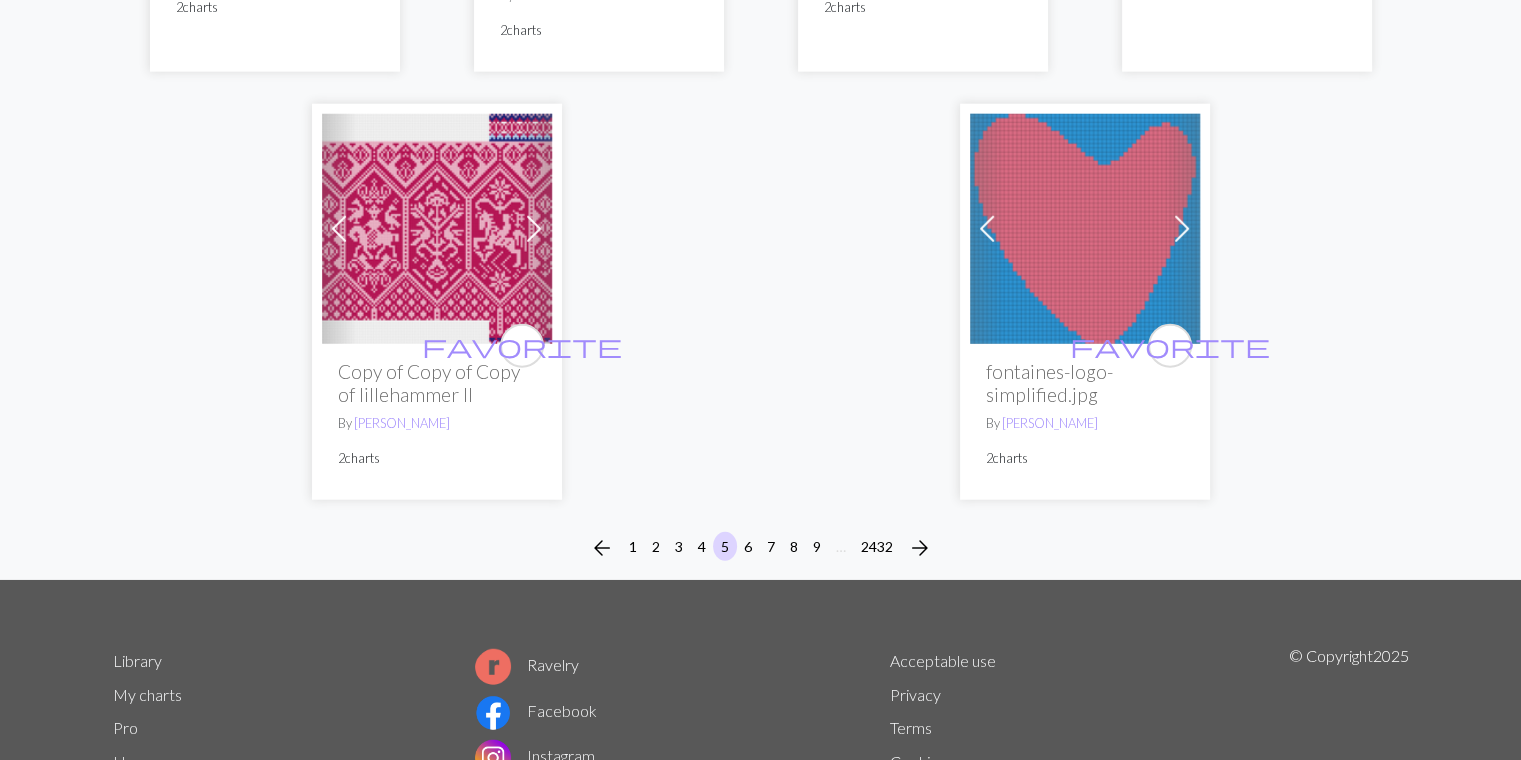 scroll, scrollTop: 5200, scrollLeft: 0, axis: vertical 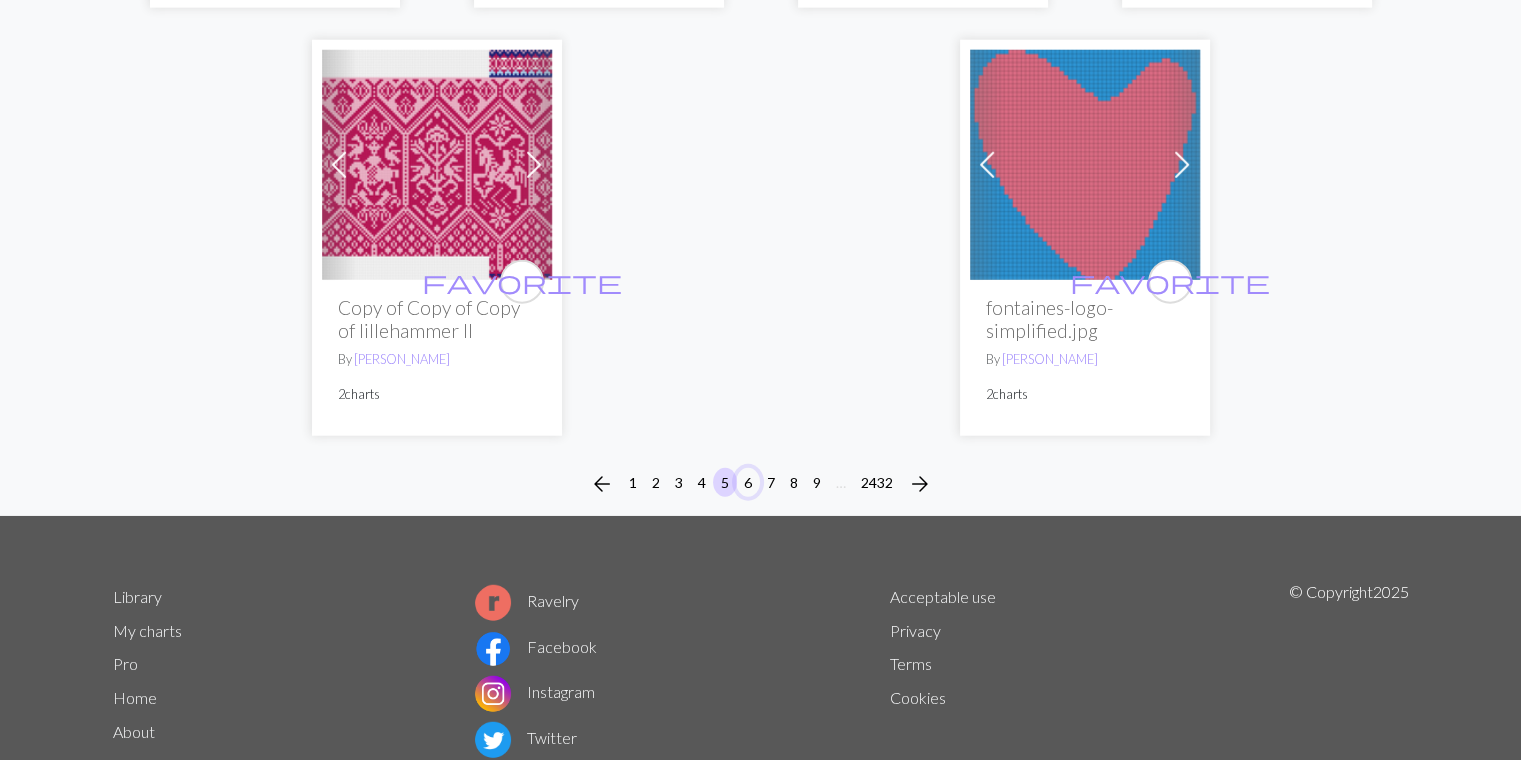 click on "6" at bounding box center (748, 482) 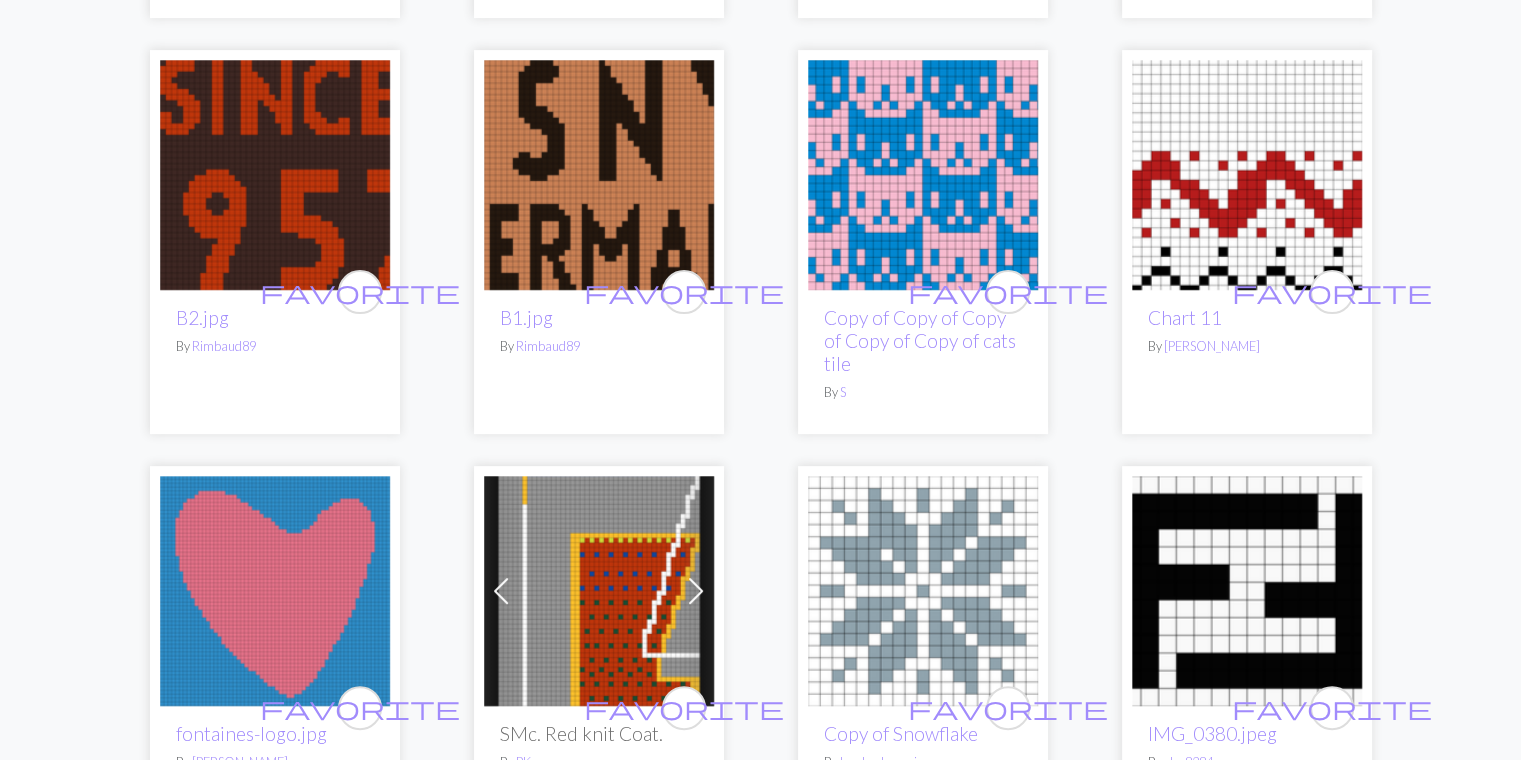 scroll, scrollTop: 500, scrollLeft: 0, axis: vertical 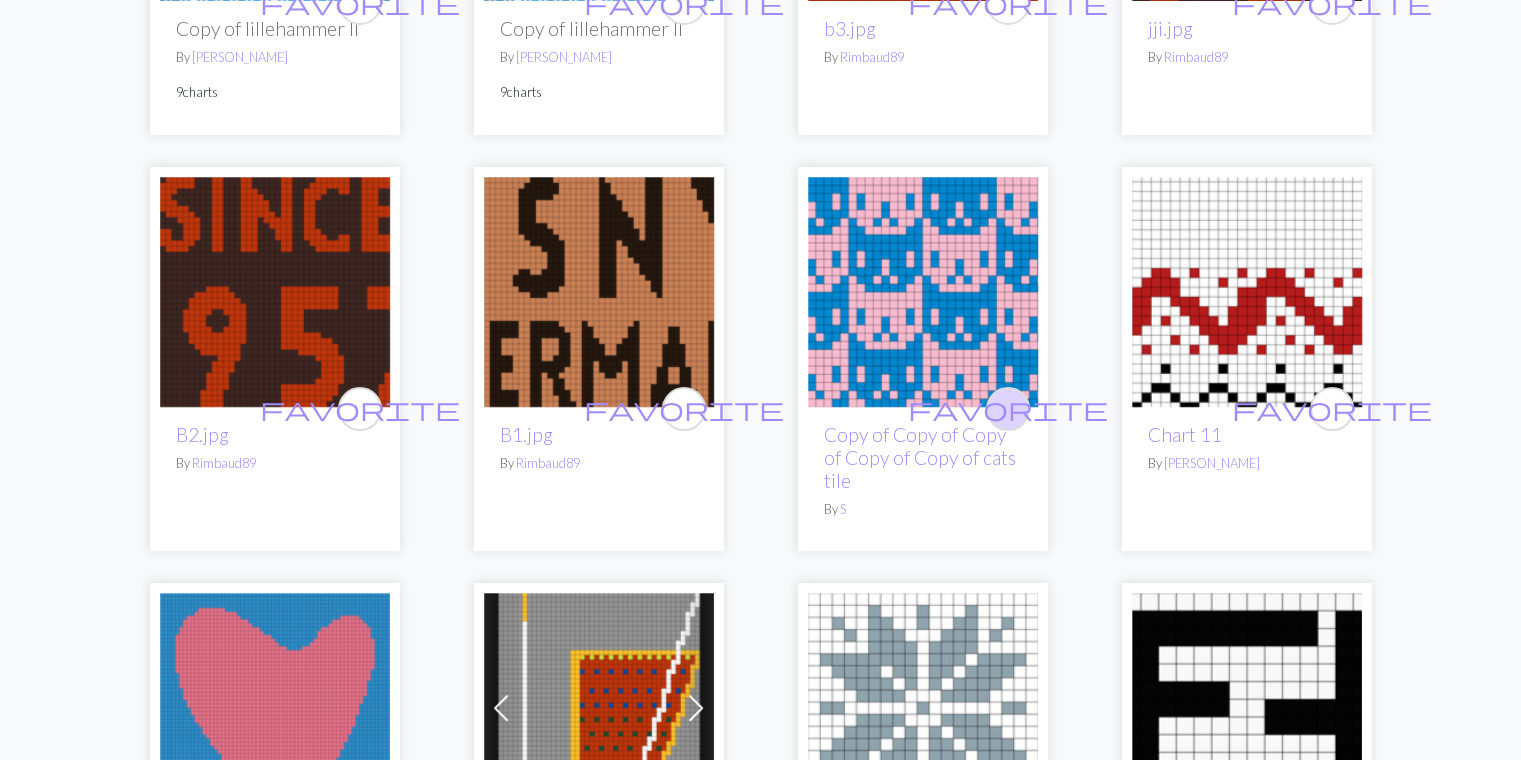 click on "favorite" at bounding box center (1008, 408) 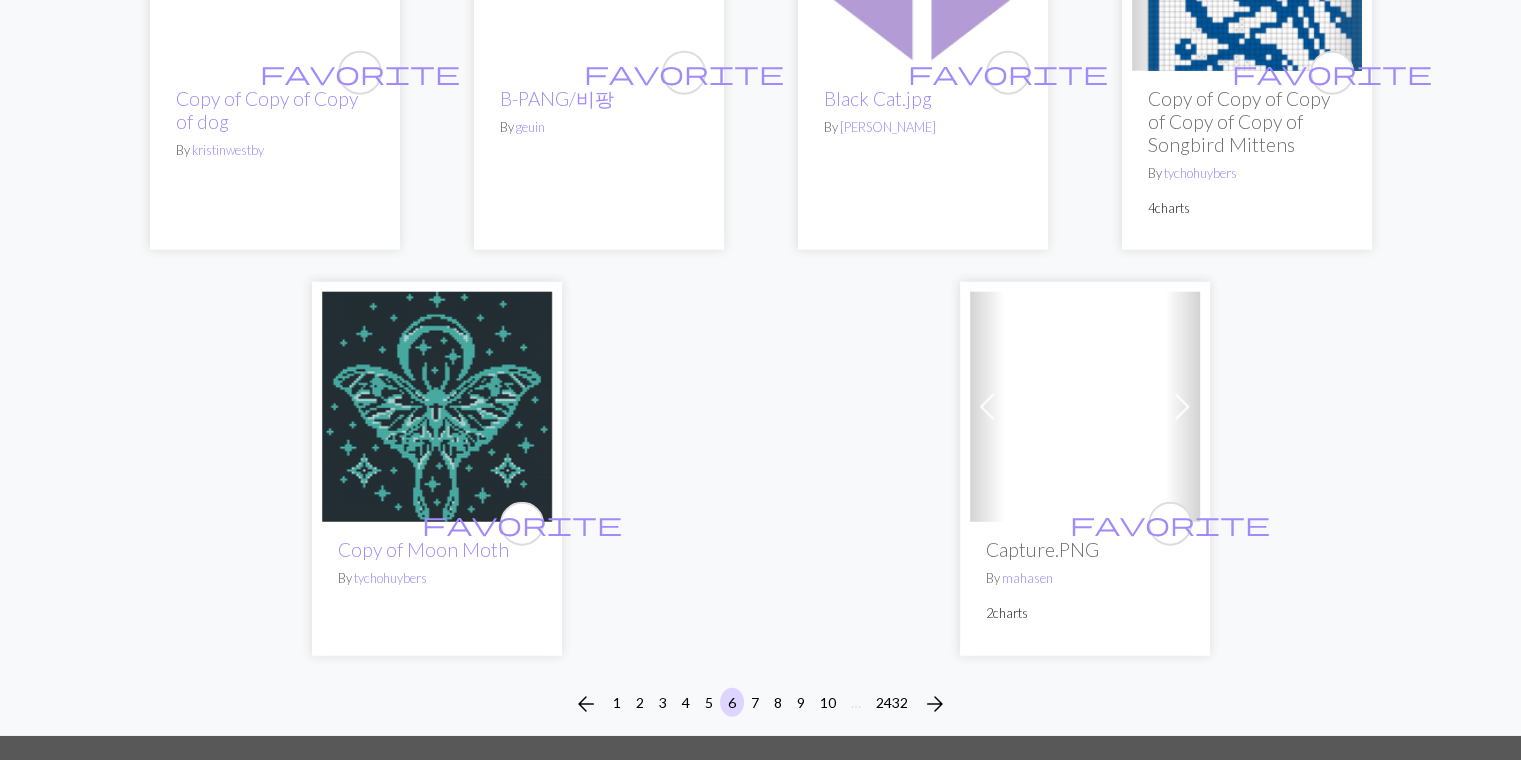 scroll, scrollTop: 5200, scrollLeft: 0, axis: vertical 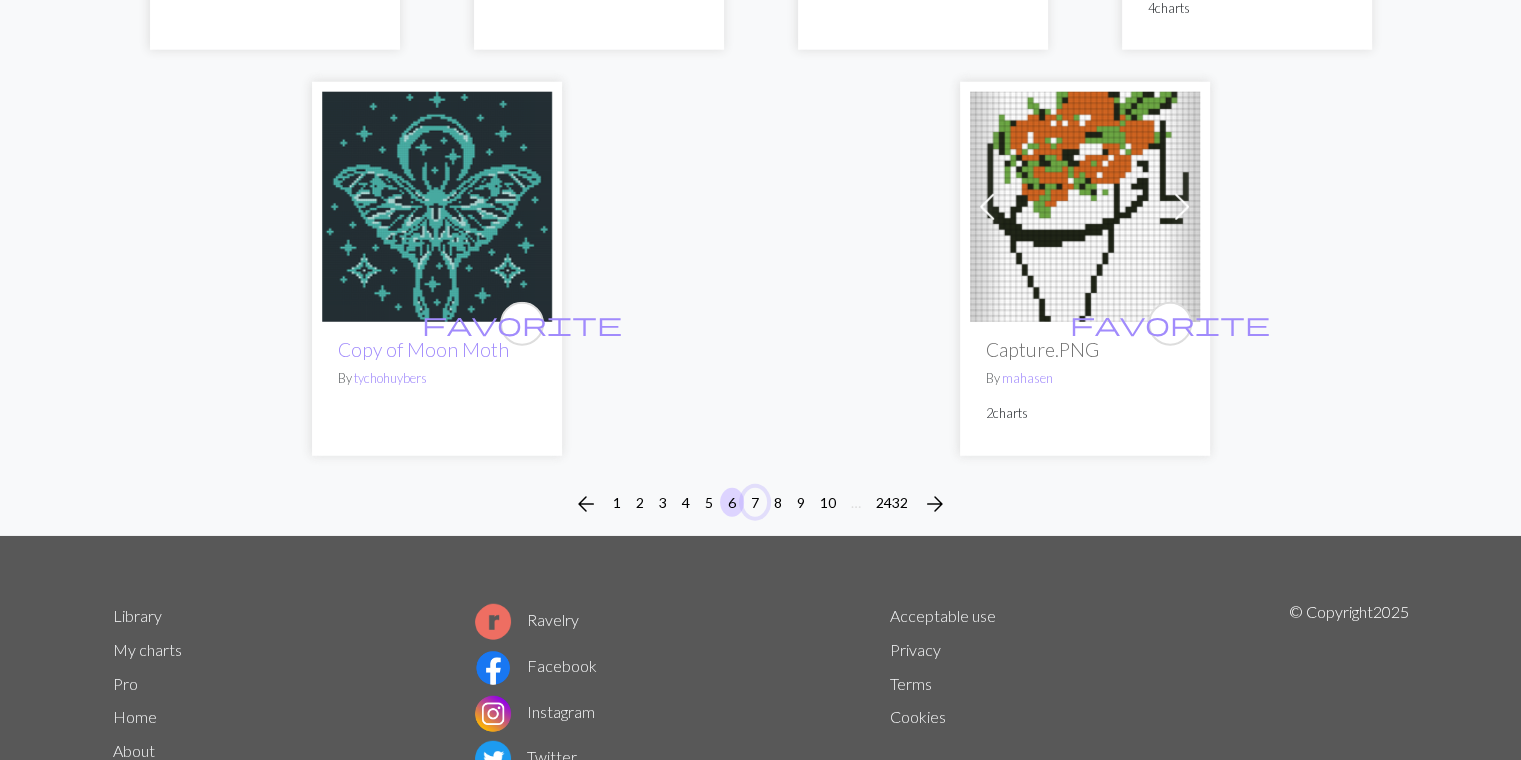 click on "7" at bounding box center [755, 502] 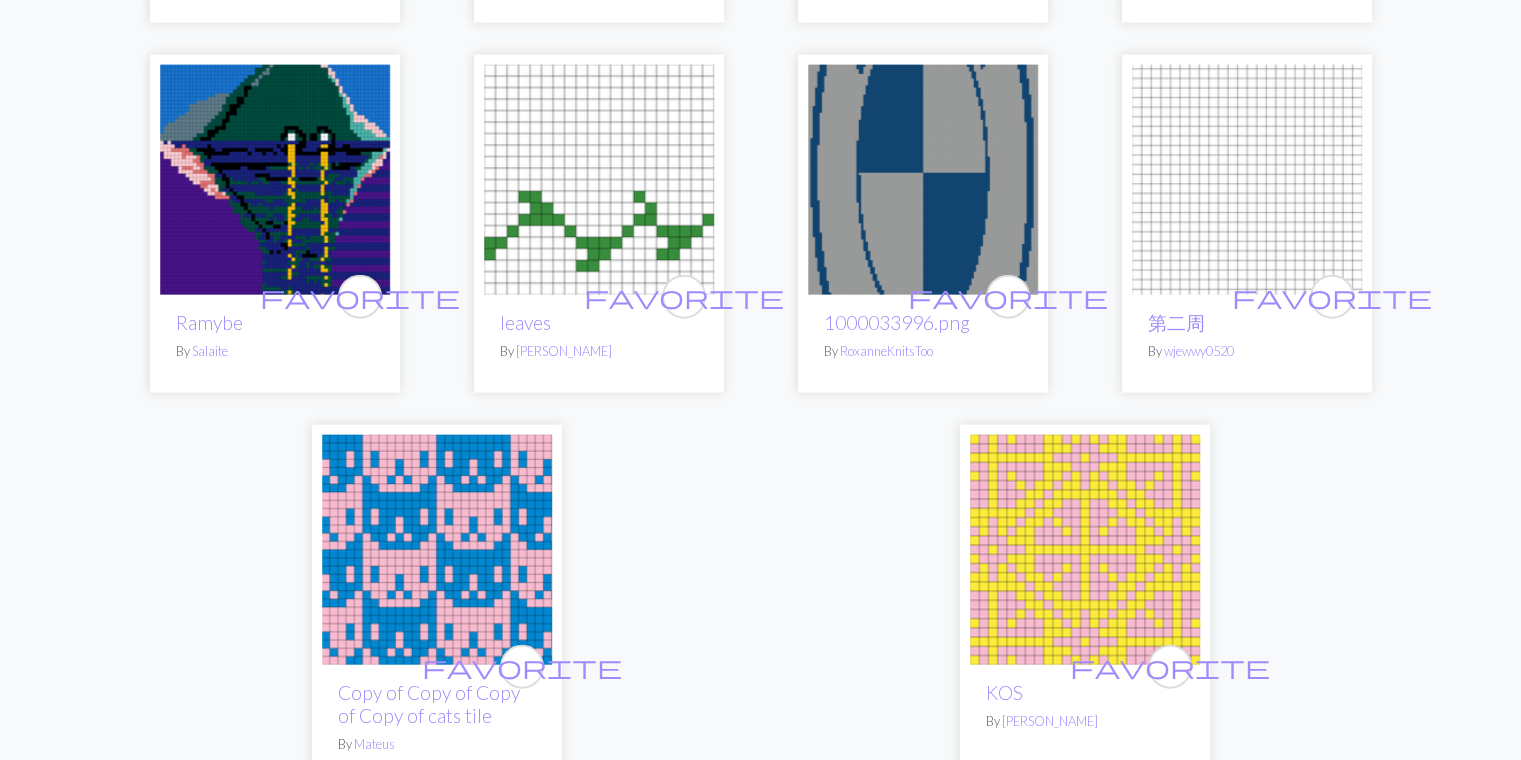 scroll, scrollTop: 4600, scrollLeft: 0, axis: vertical 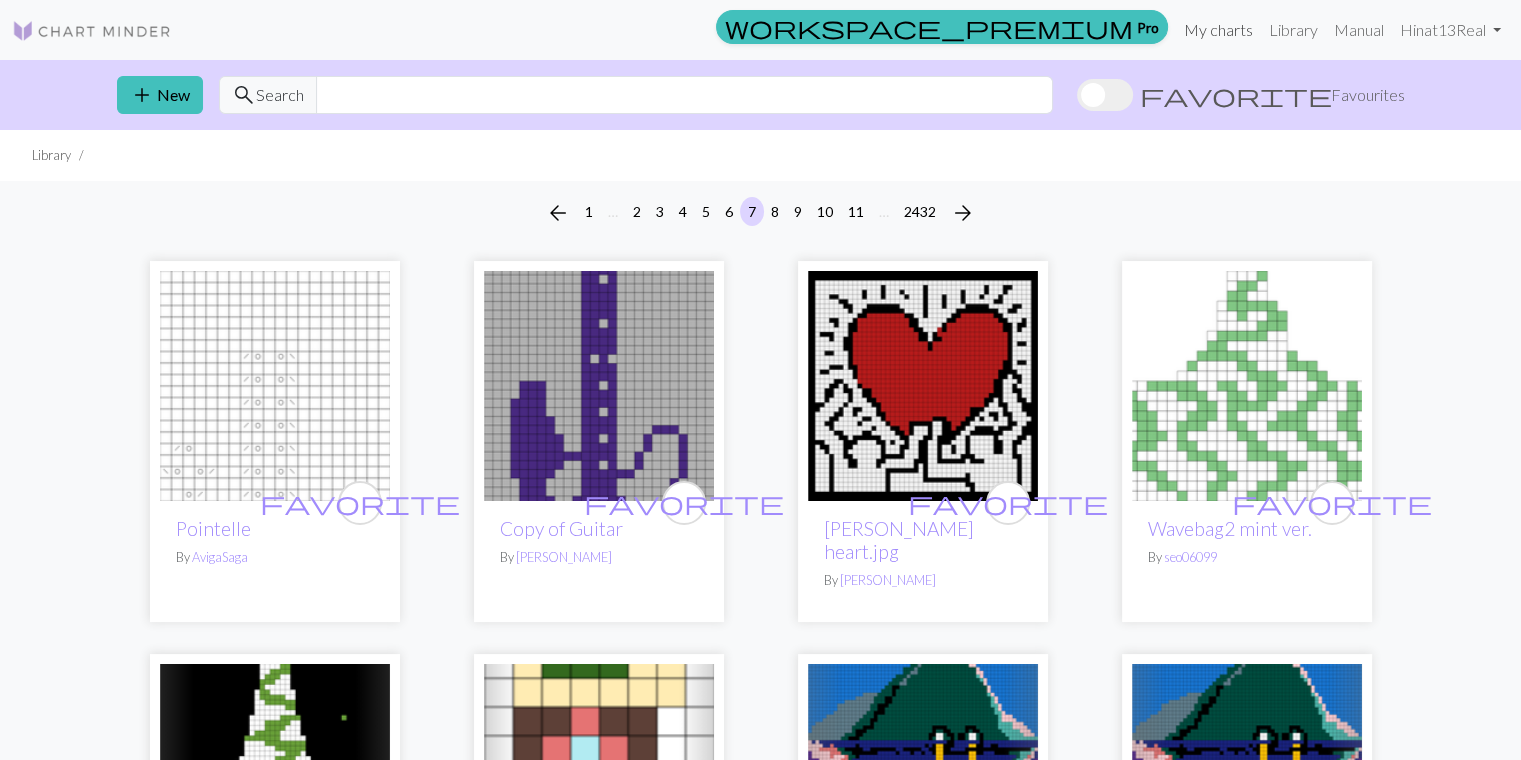 click on "My charts" at bounding box center (1218, 30) 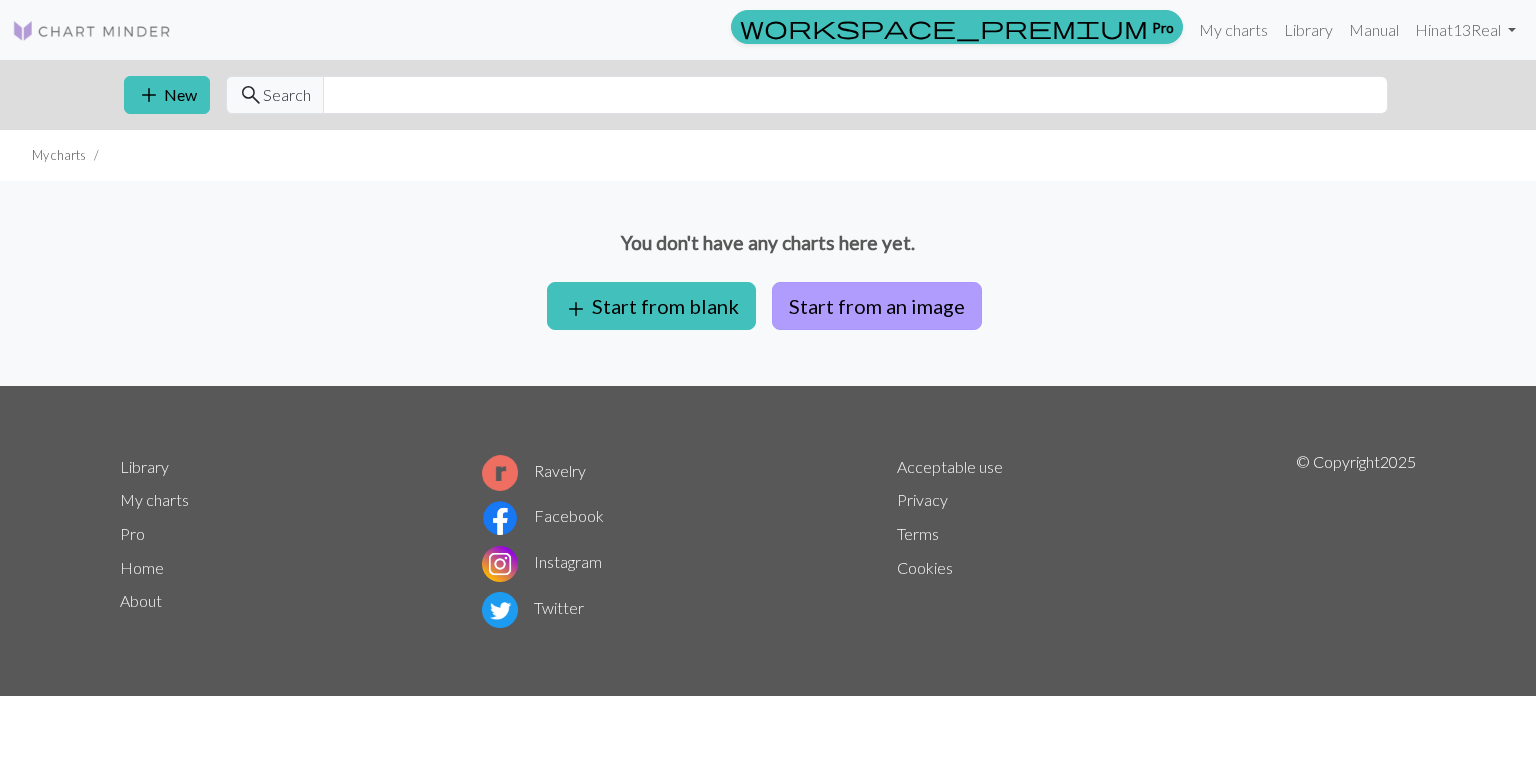 click on "Start from an image" at bounding box center [877, 306] 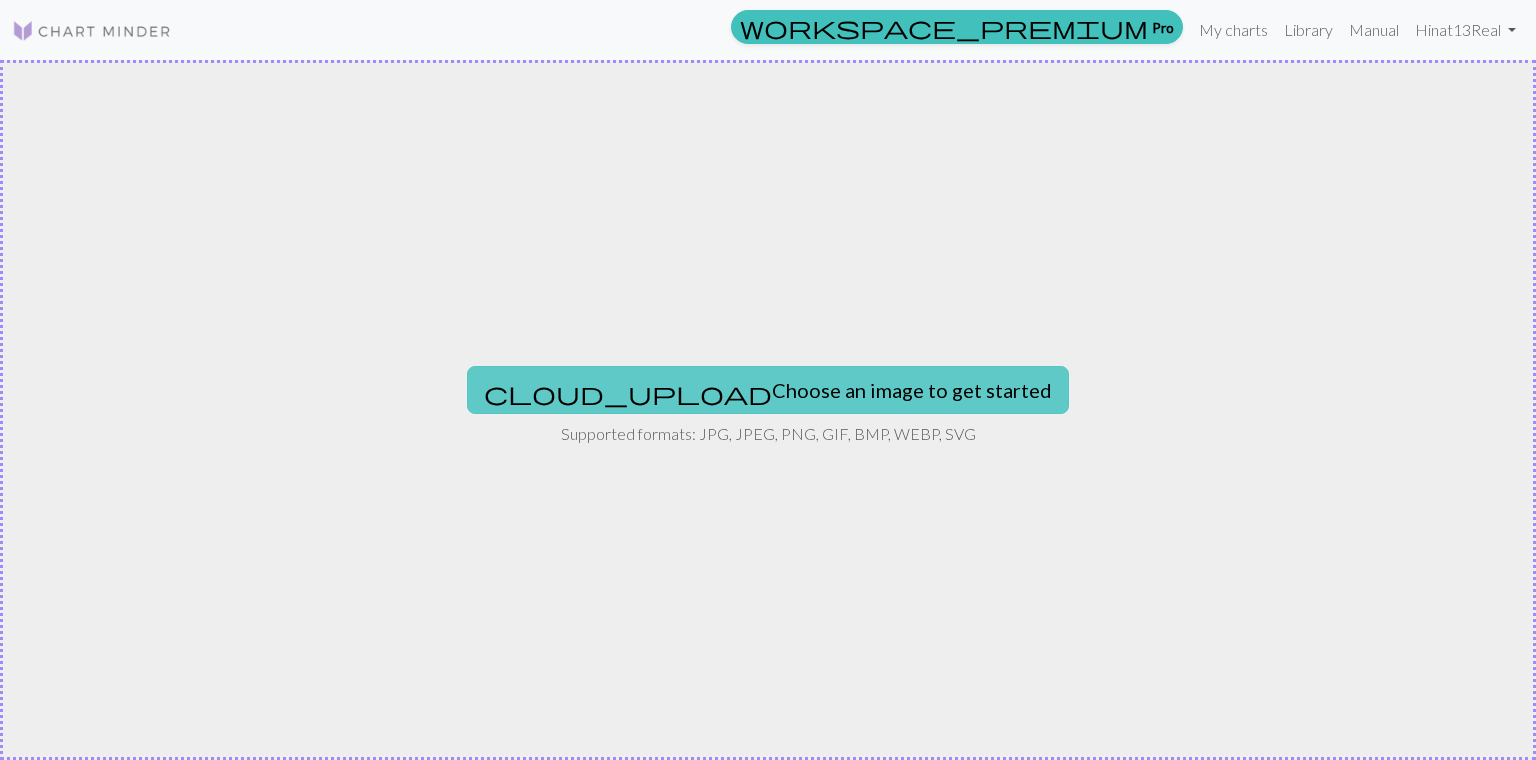 click on "cloud_upload  Choose an image to get started" at bounding box center (768, 390) 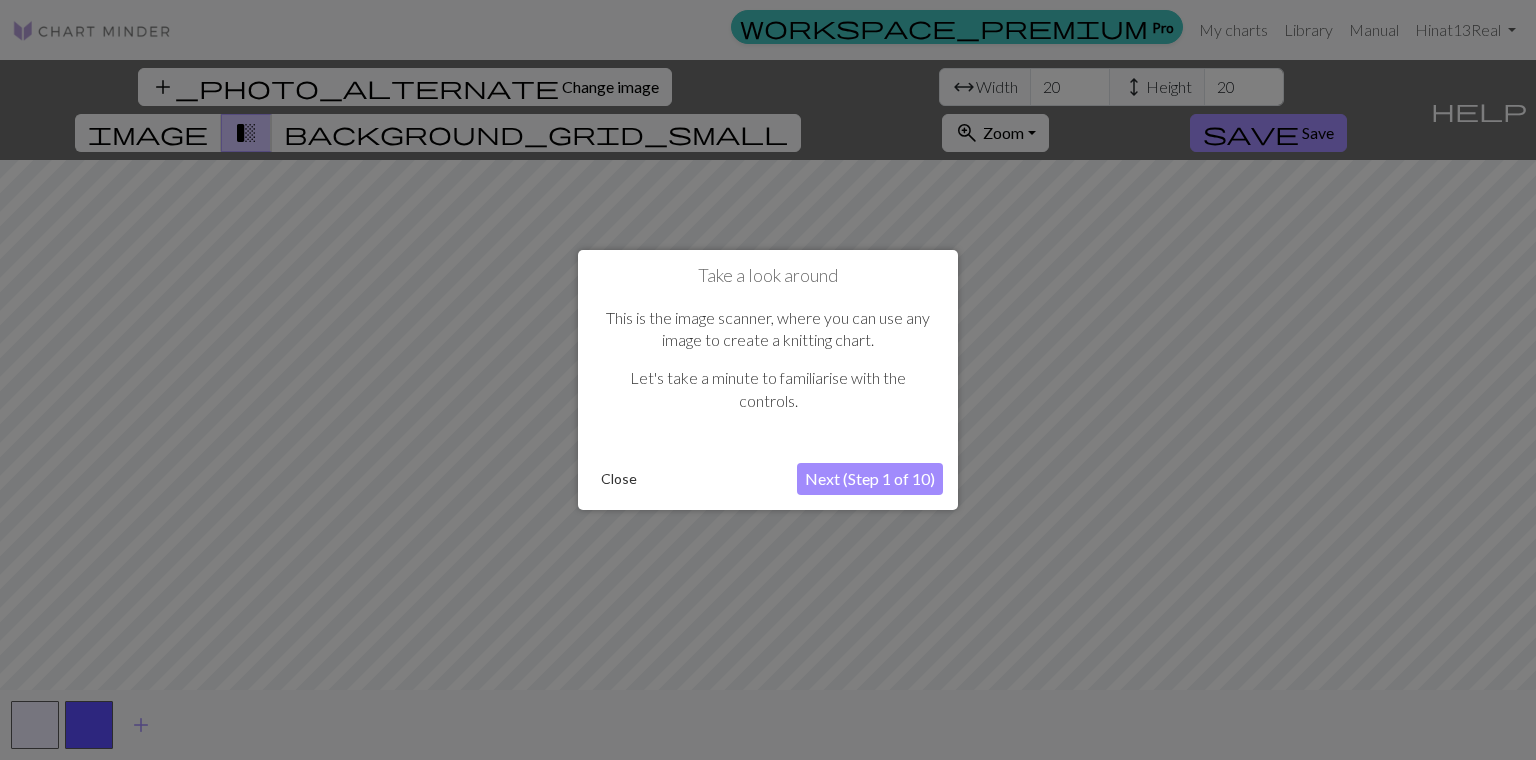 click on "Next (Step 1 of 10)" at bounding box center [870, 479] 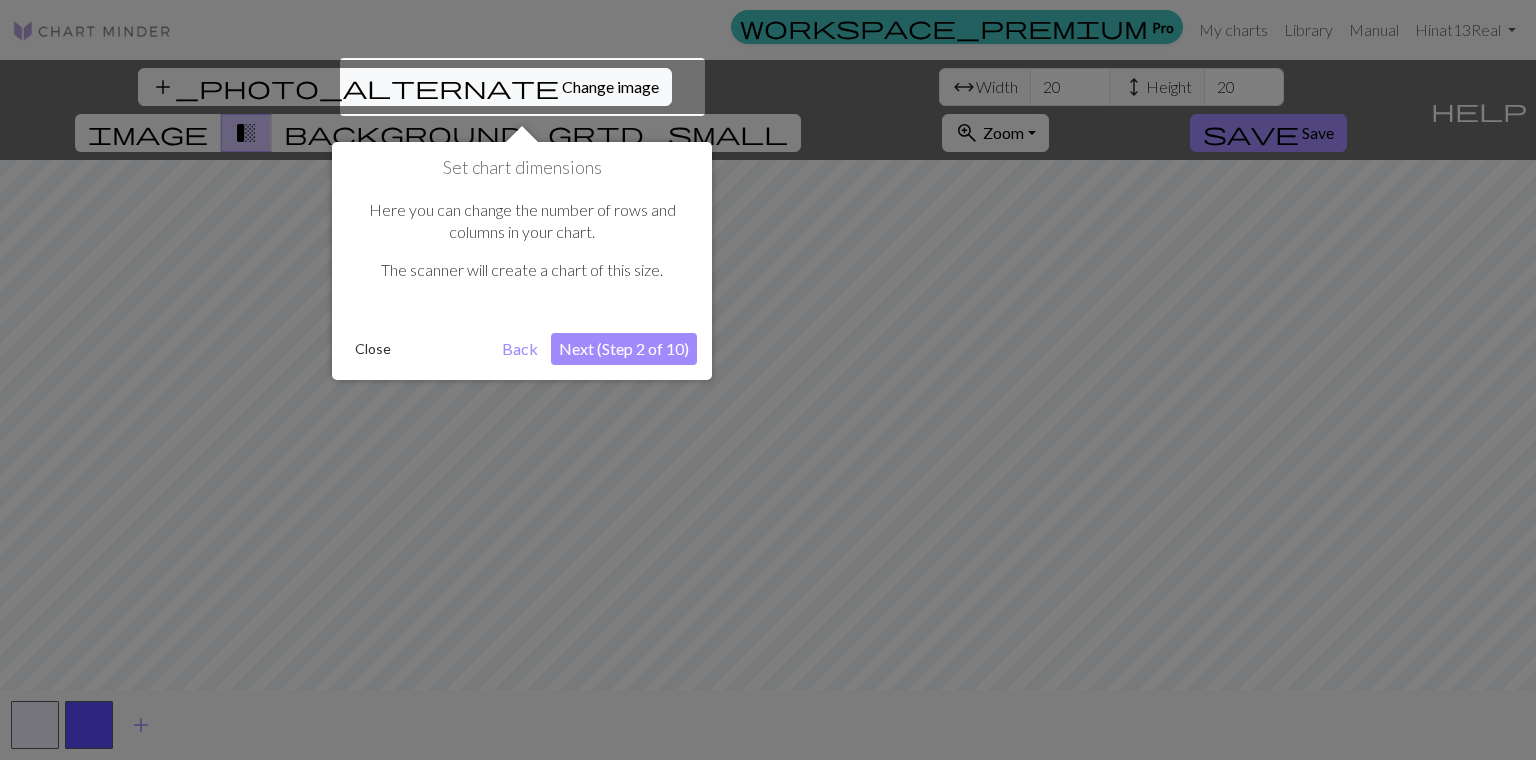 click on "Next (Step 2 of 10)" at bounding box center (624, 349) 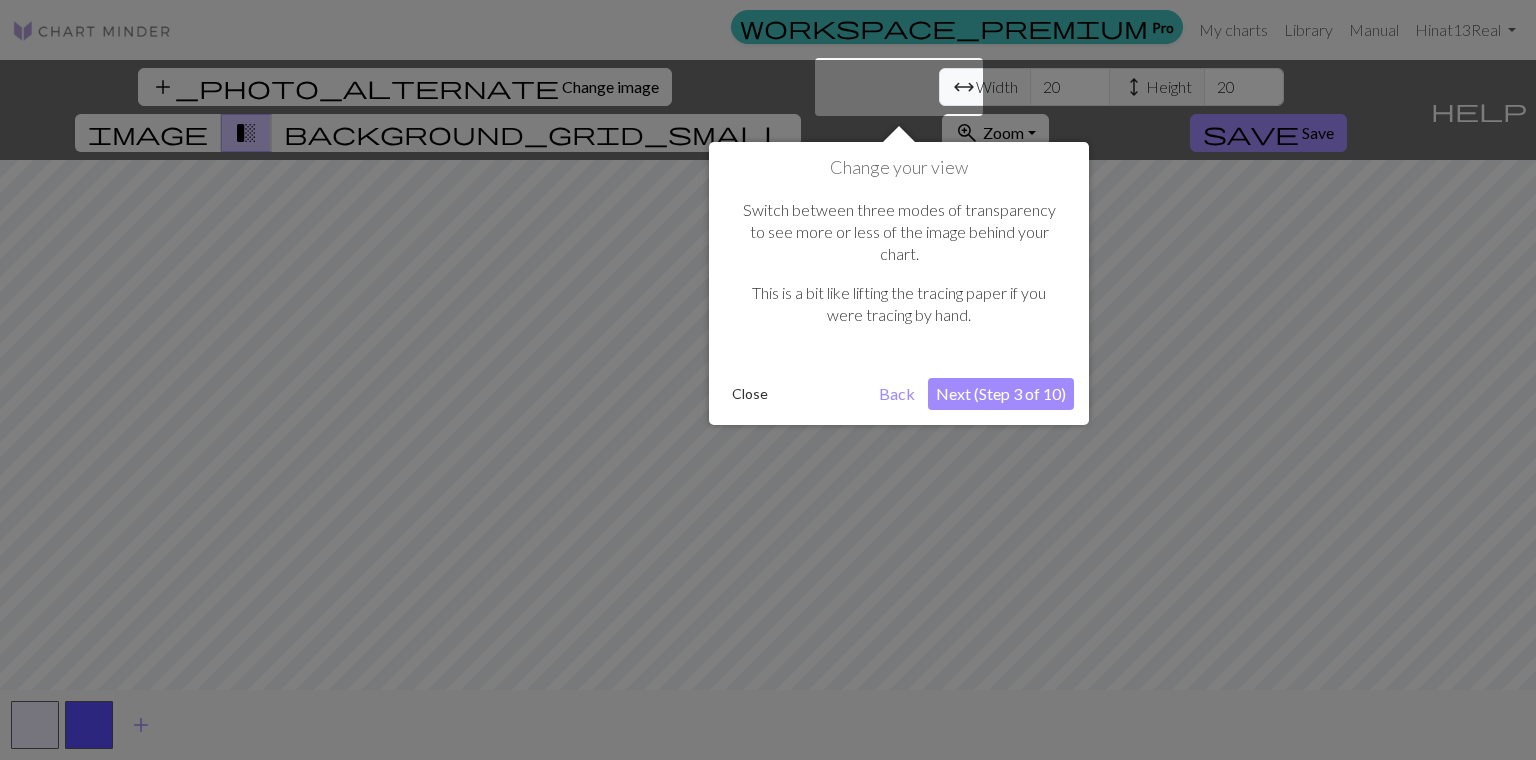 click on "Next (Step 3 of 10)" at bounding box center (1001, 394) 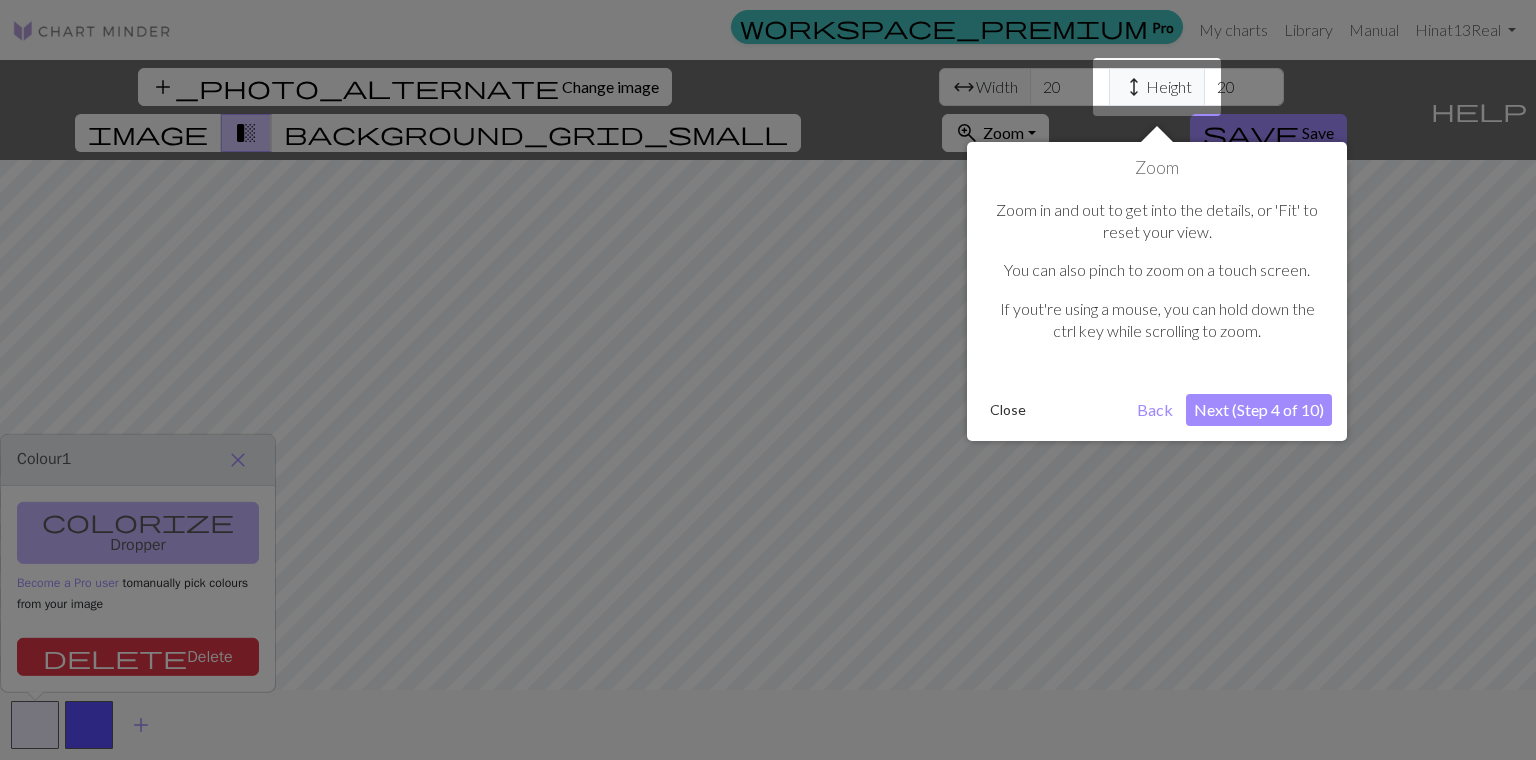 click on "Next (Step 4 of 10)" at bounding box center [1259, 410] 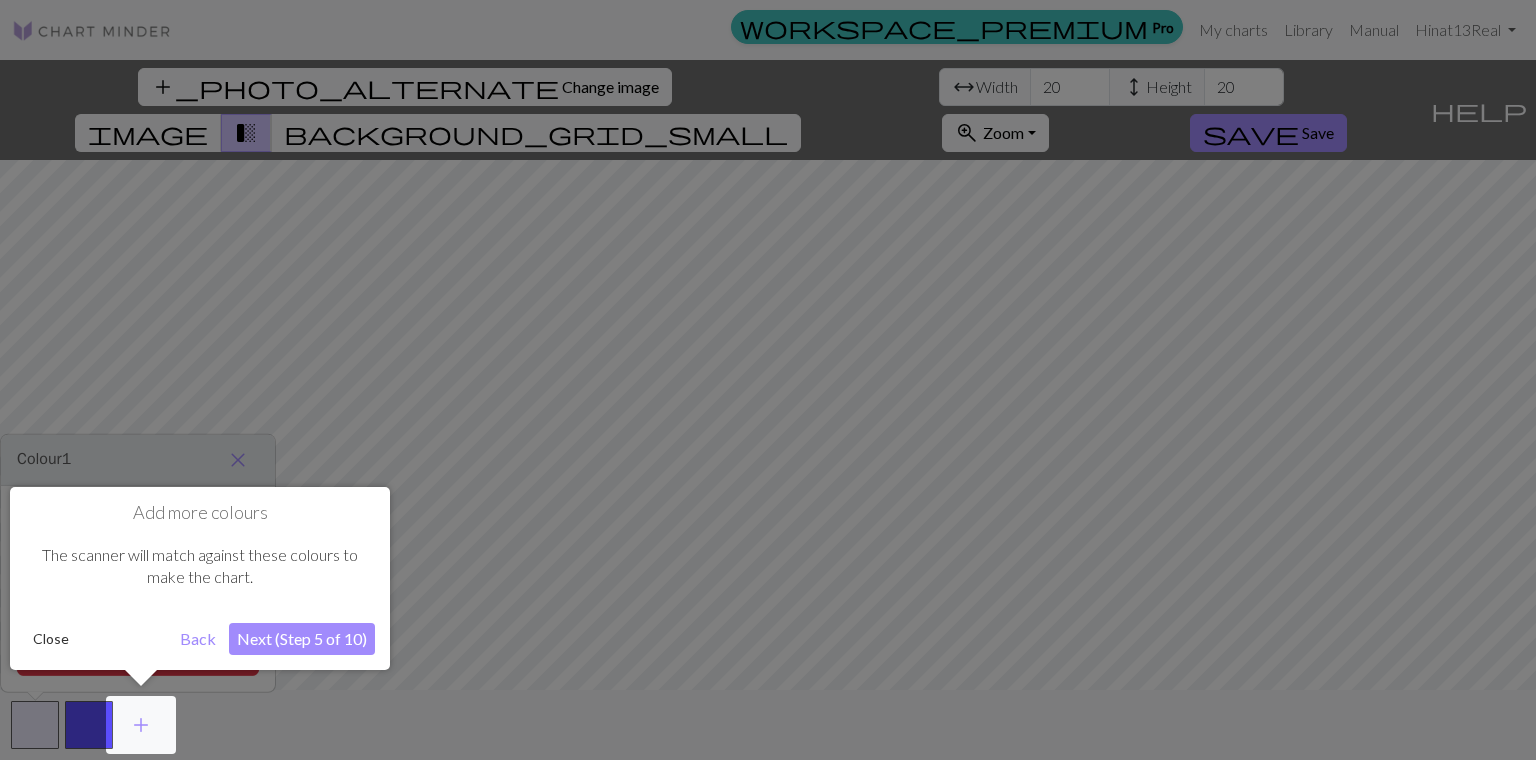 click on "Back" at bounding box center [198, 639] 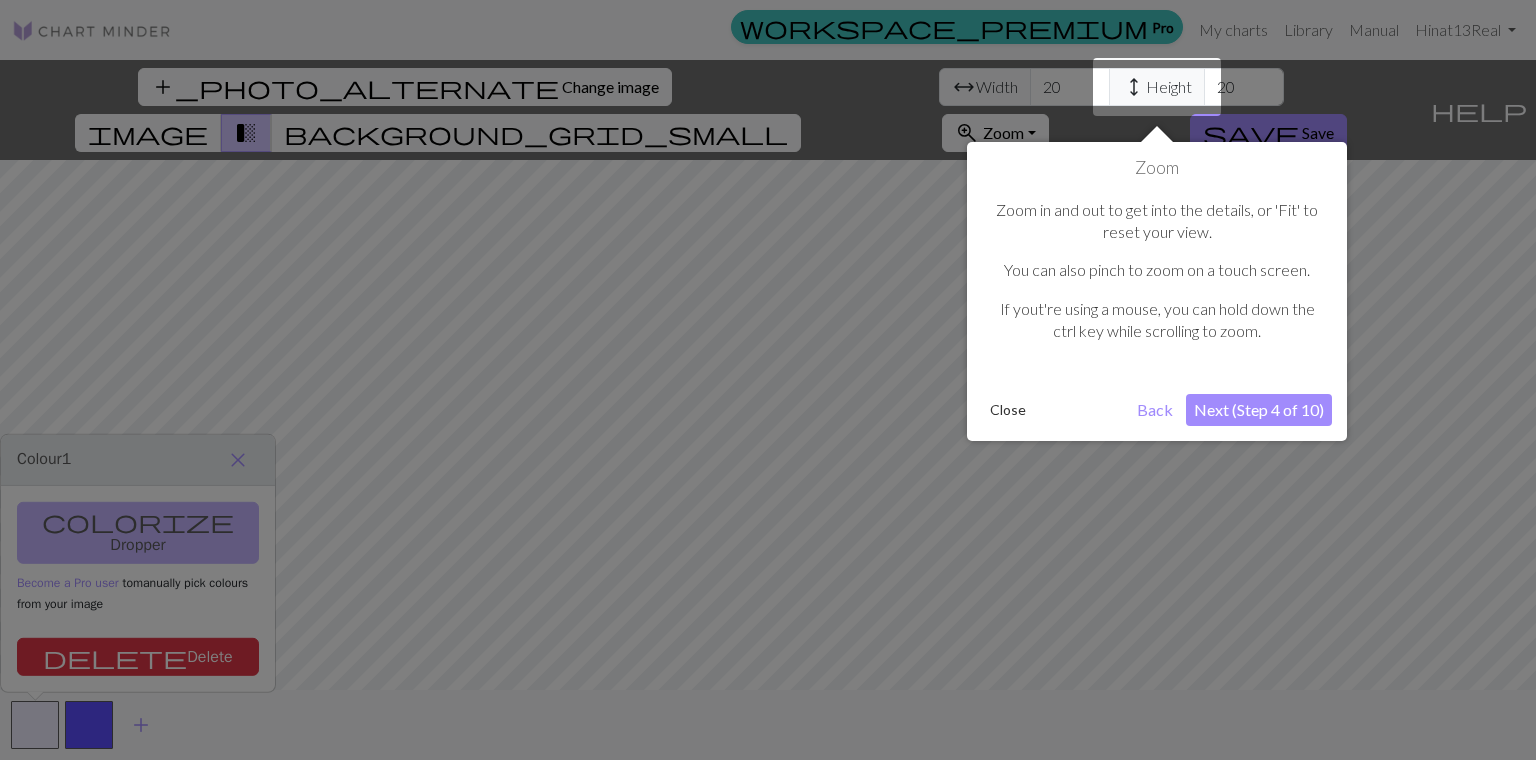 click on "Next (Step 4 of 10)" at bounding box center (1259, 410) 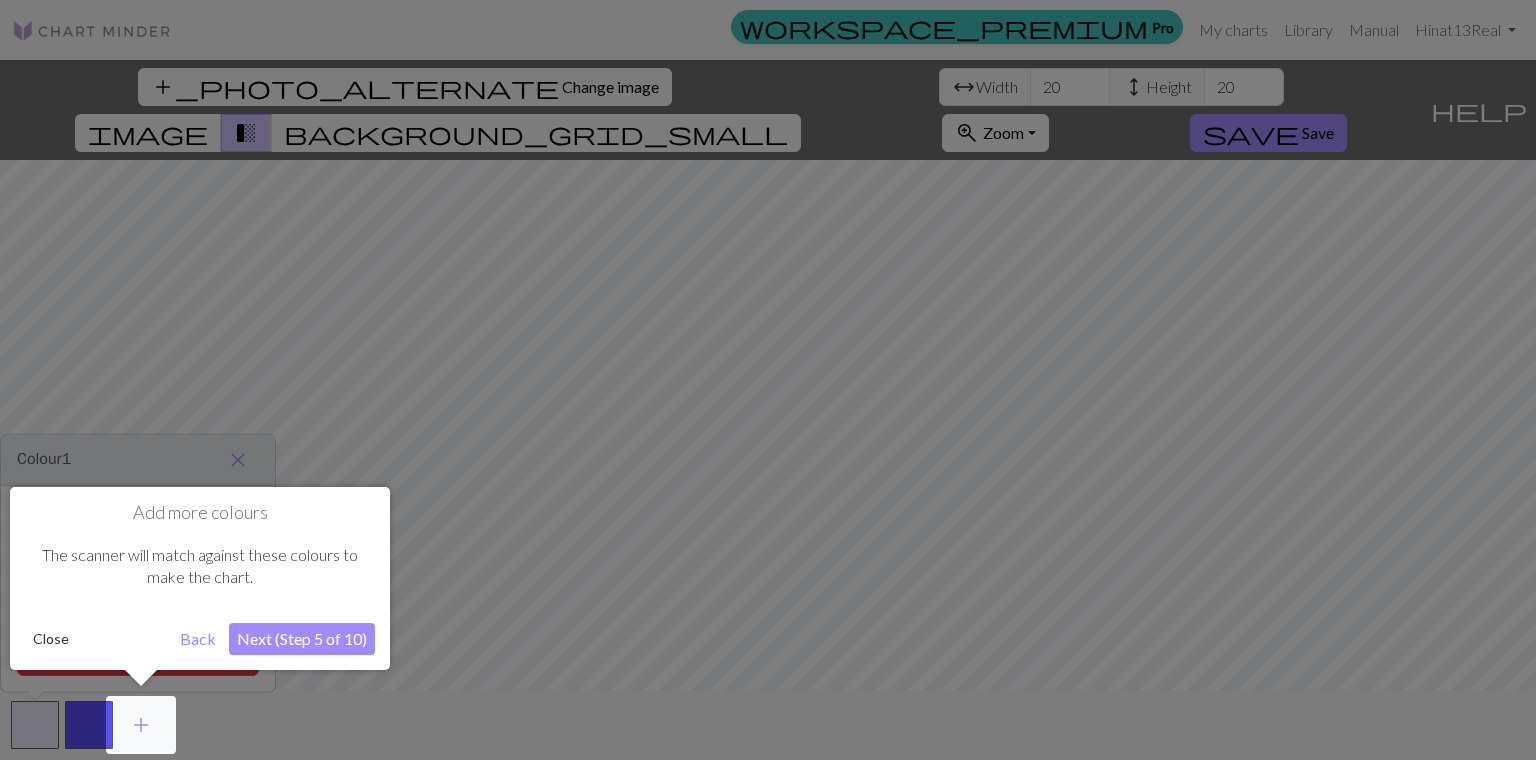 click on "Next (Step 5 of 10)" at bounding box center [302, 639] 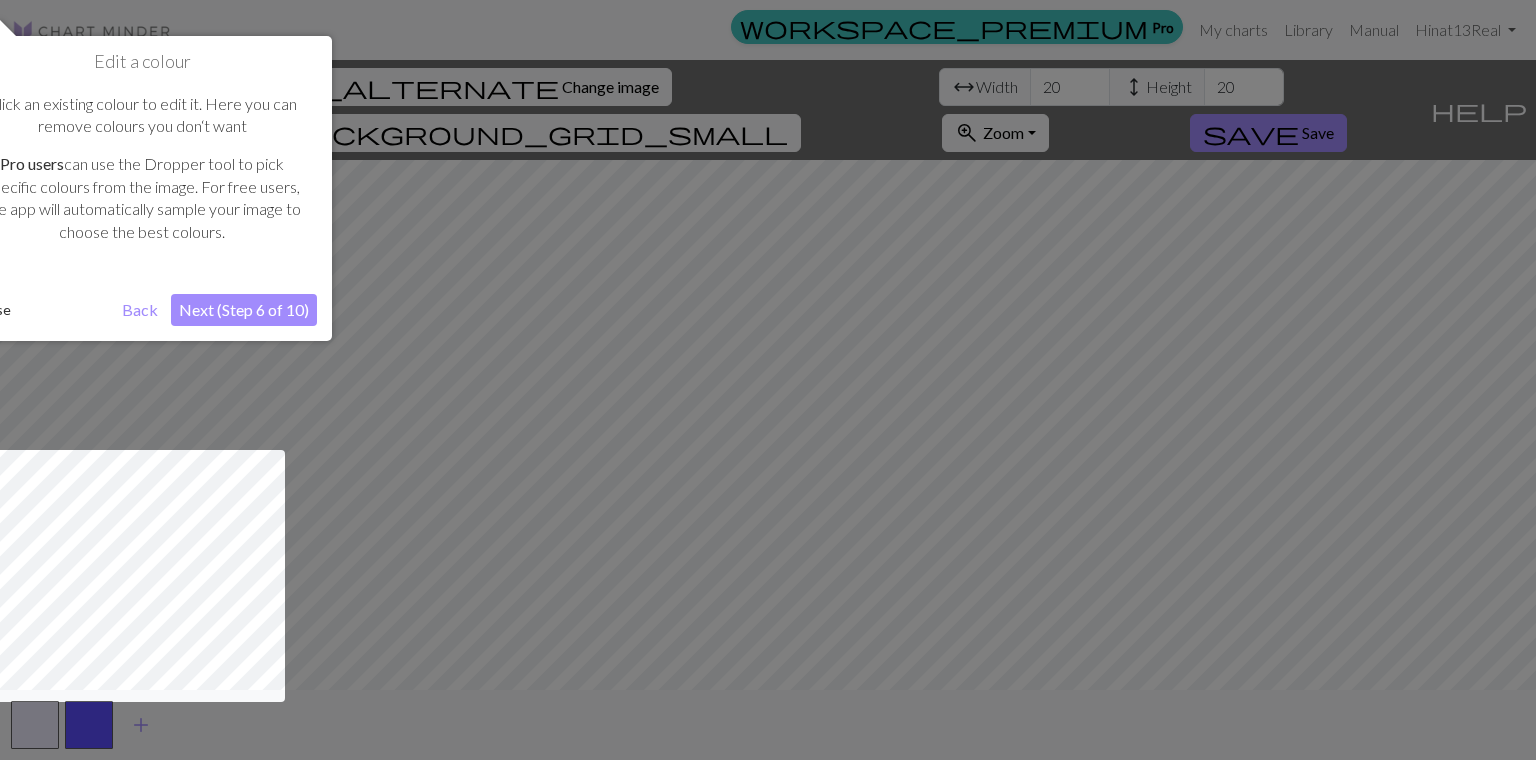 click on "Next (Step 6 of 10)" at bounding box center [244, 310] 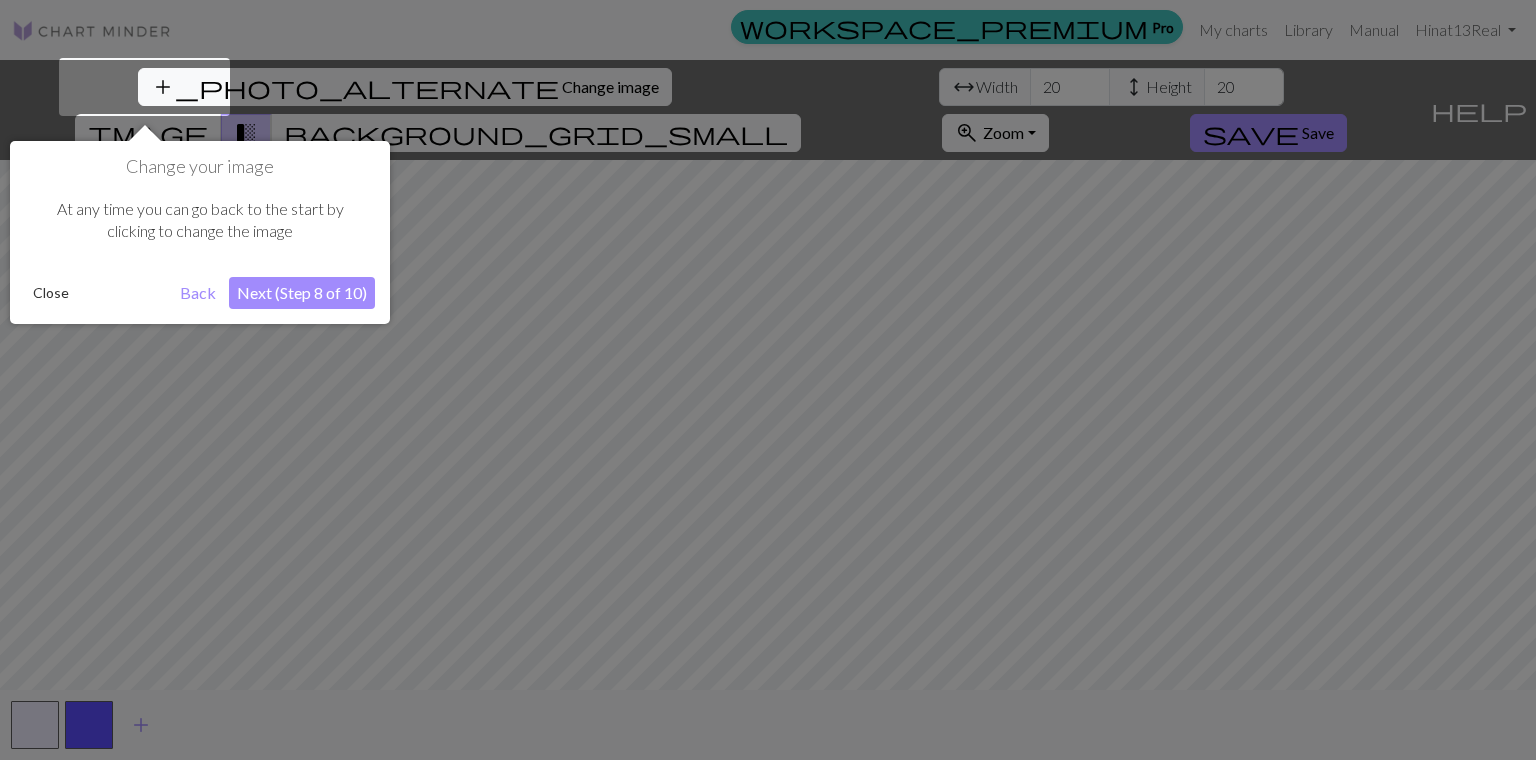 click on "Next (Step 8 of 10)" at bounding box center [302, 293] 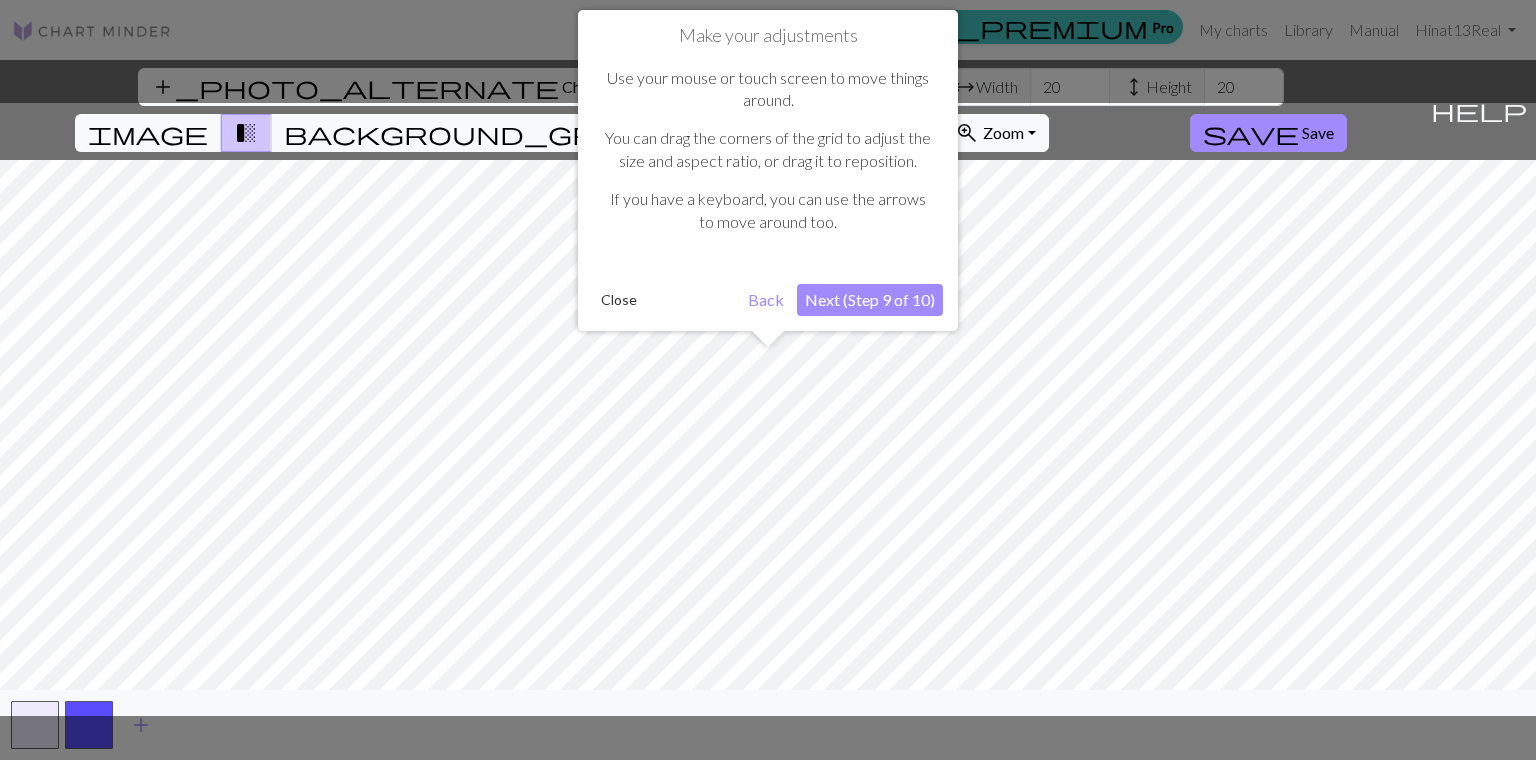 click on "Next (Step 9 of 10)" at bounding box center [870, 300] 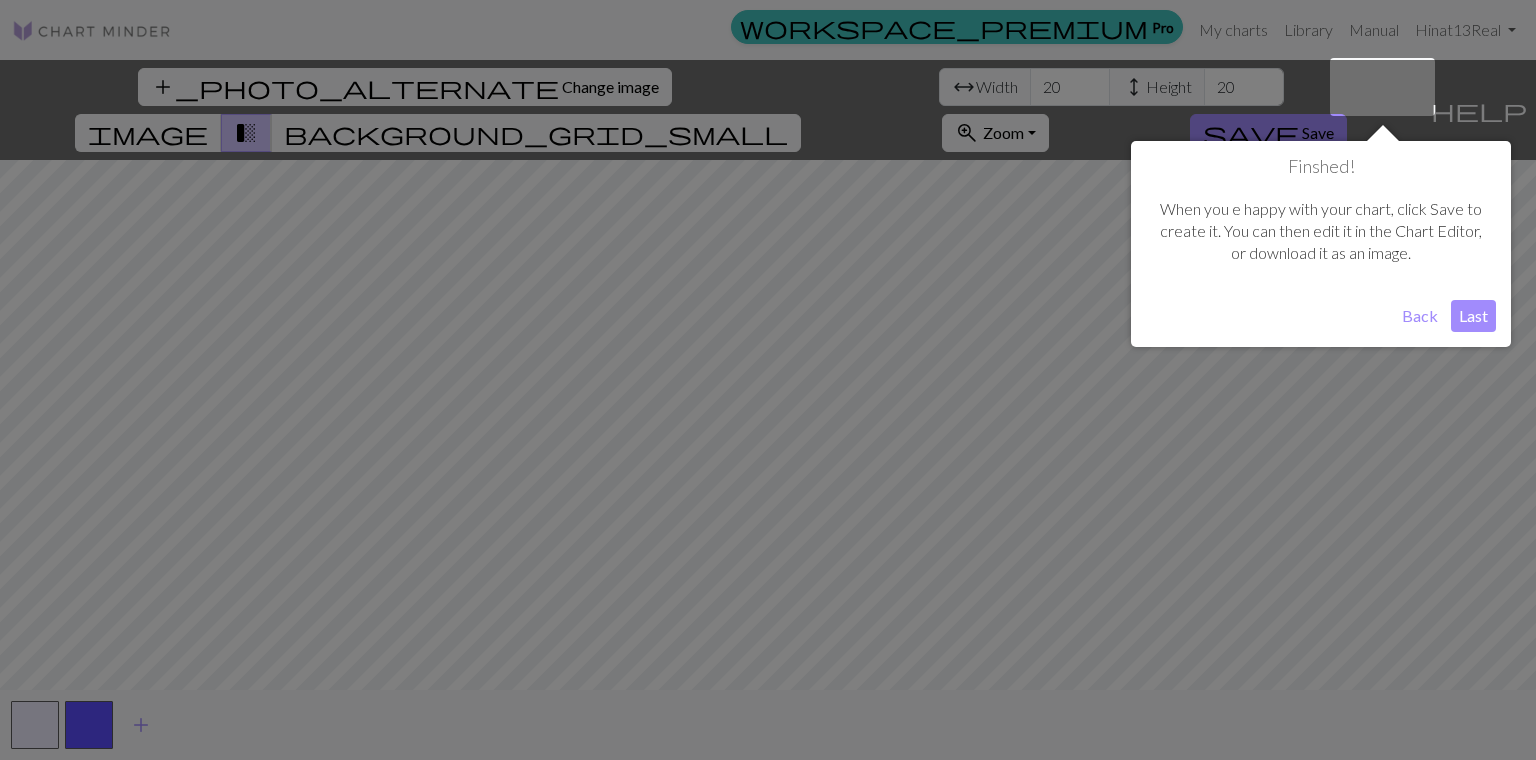 click on "Last" at bounding box center [1473, 316] 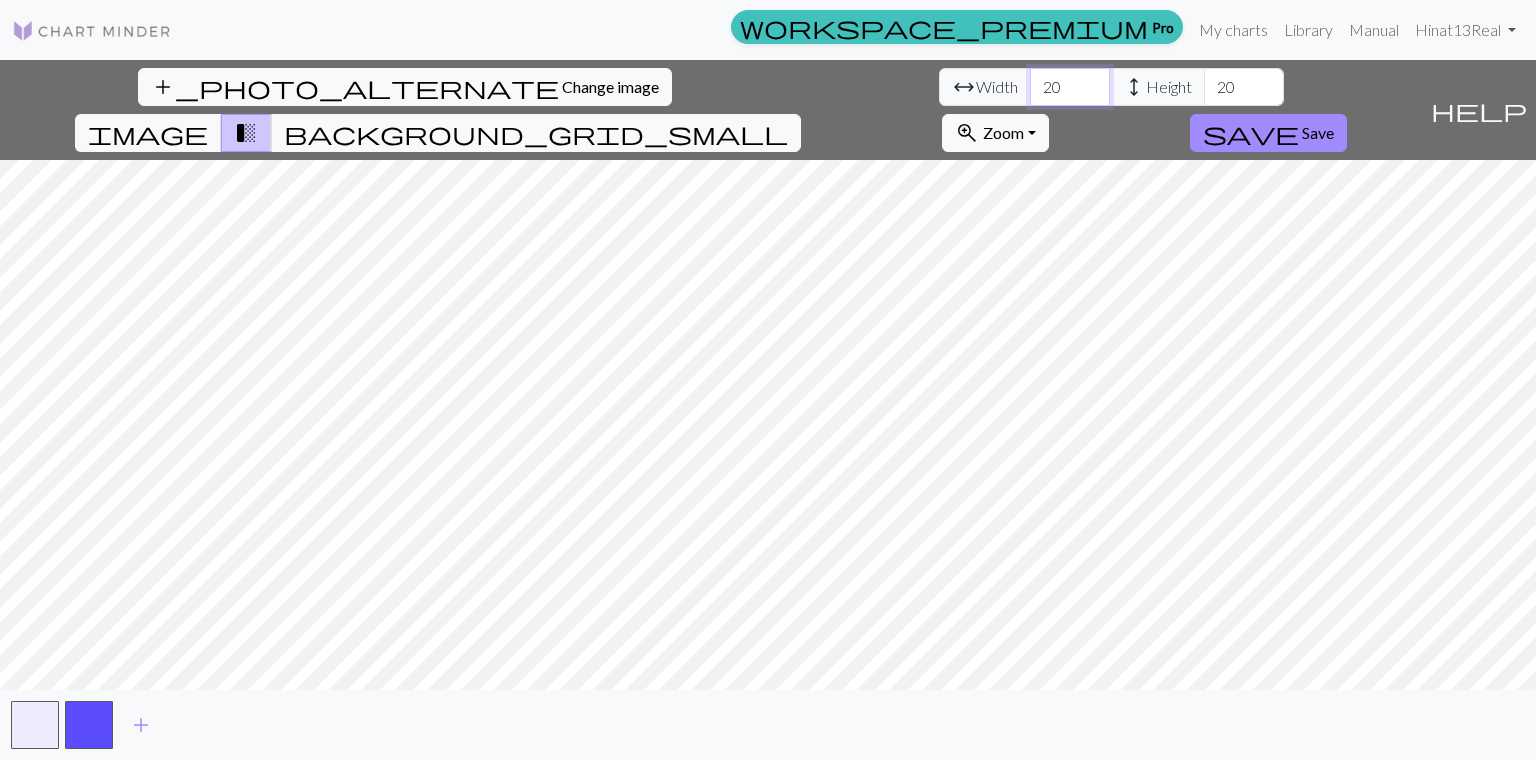 click on "20" at bounding box center [1070, 87] 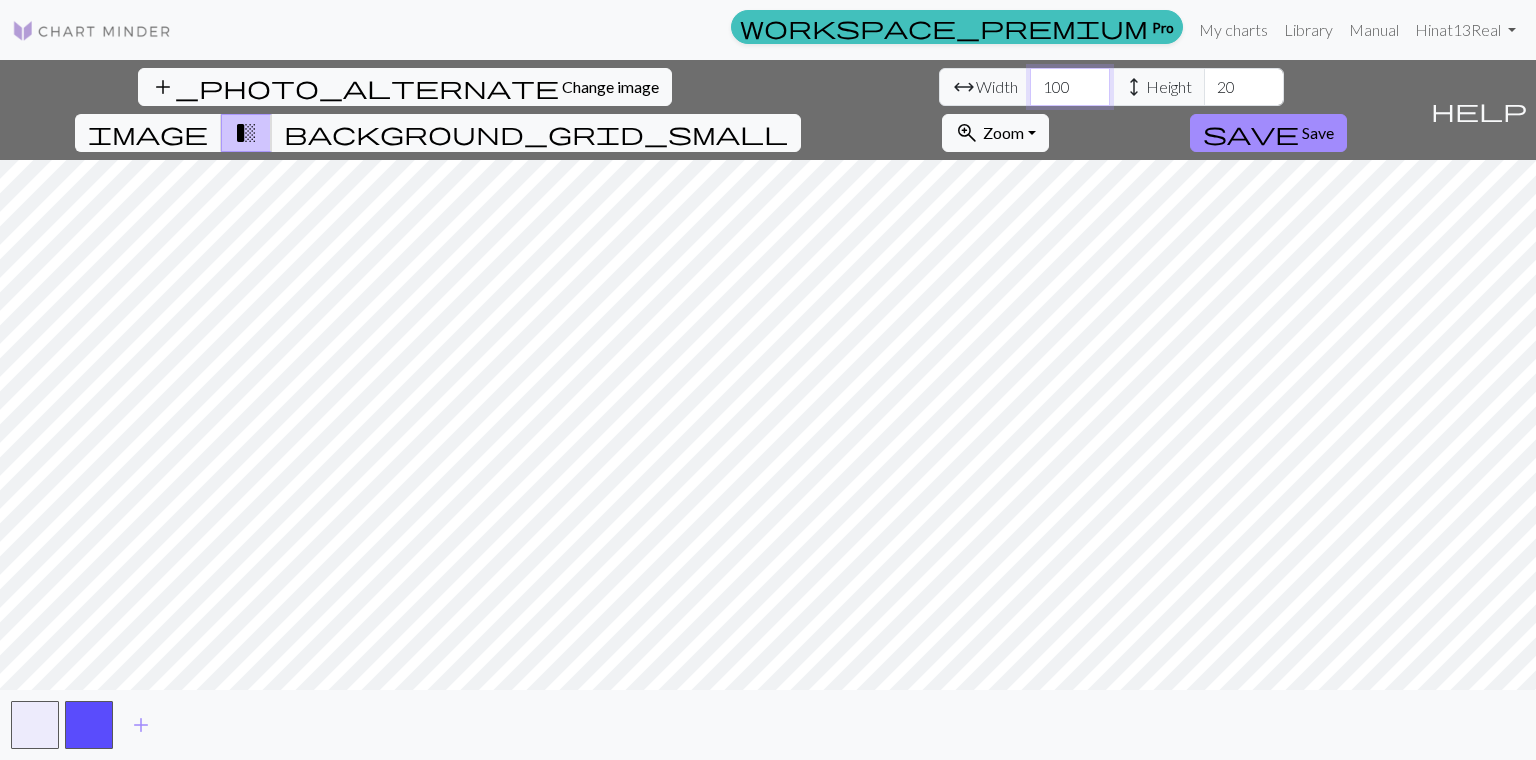 type on "100" 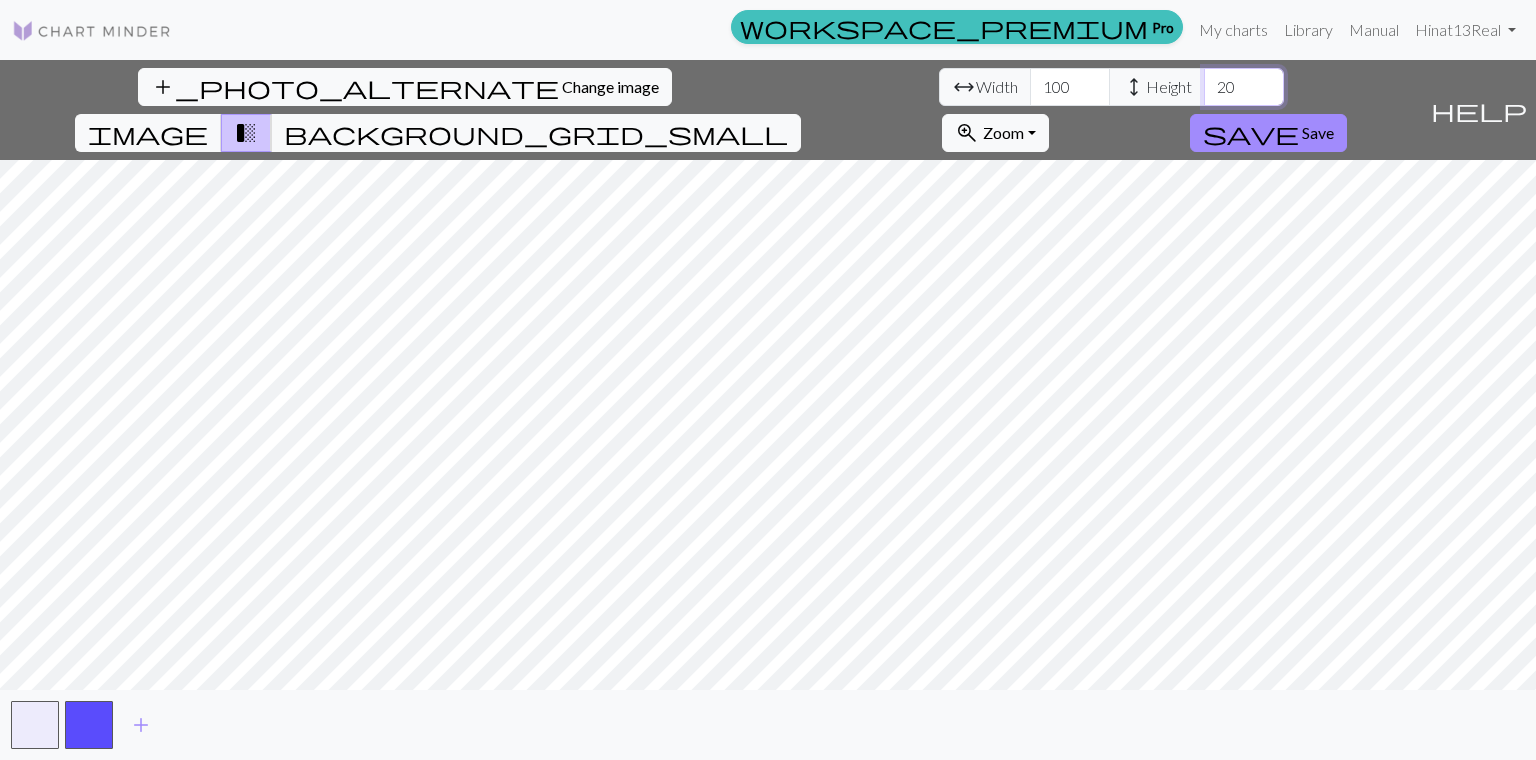 click on "20" at bounding box center [1244, 87] 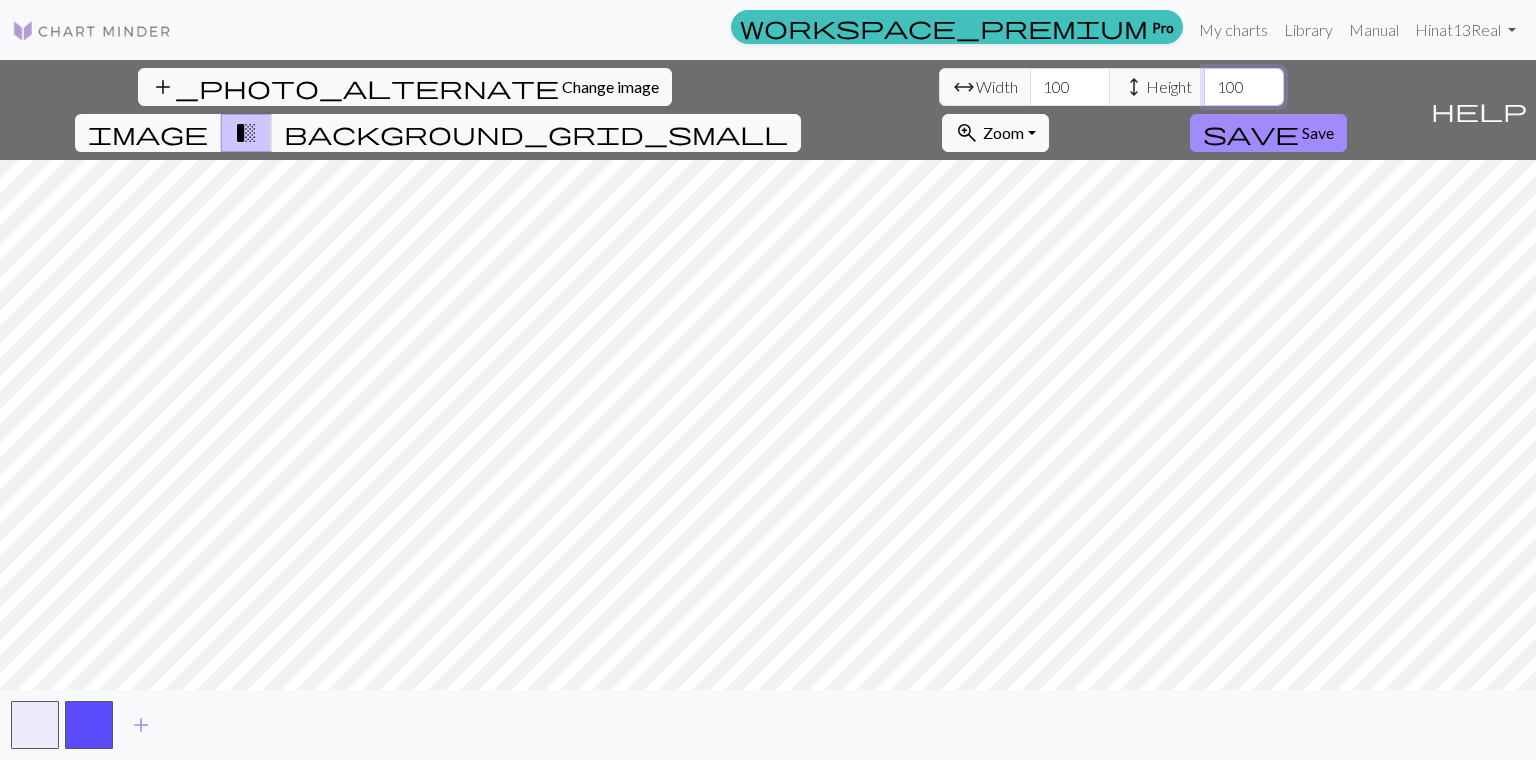 drag, startPoint x: 664, startPoint y: 84, endPoint x: 599, endPoint y: 85, distance: 65.00769 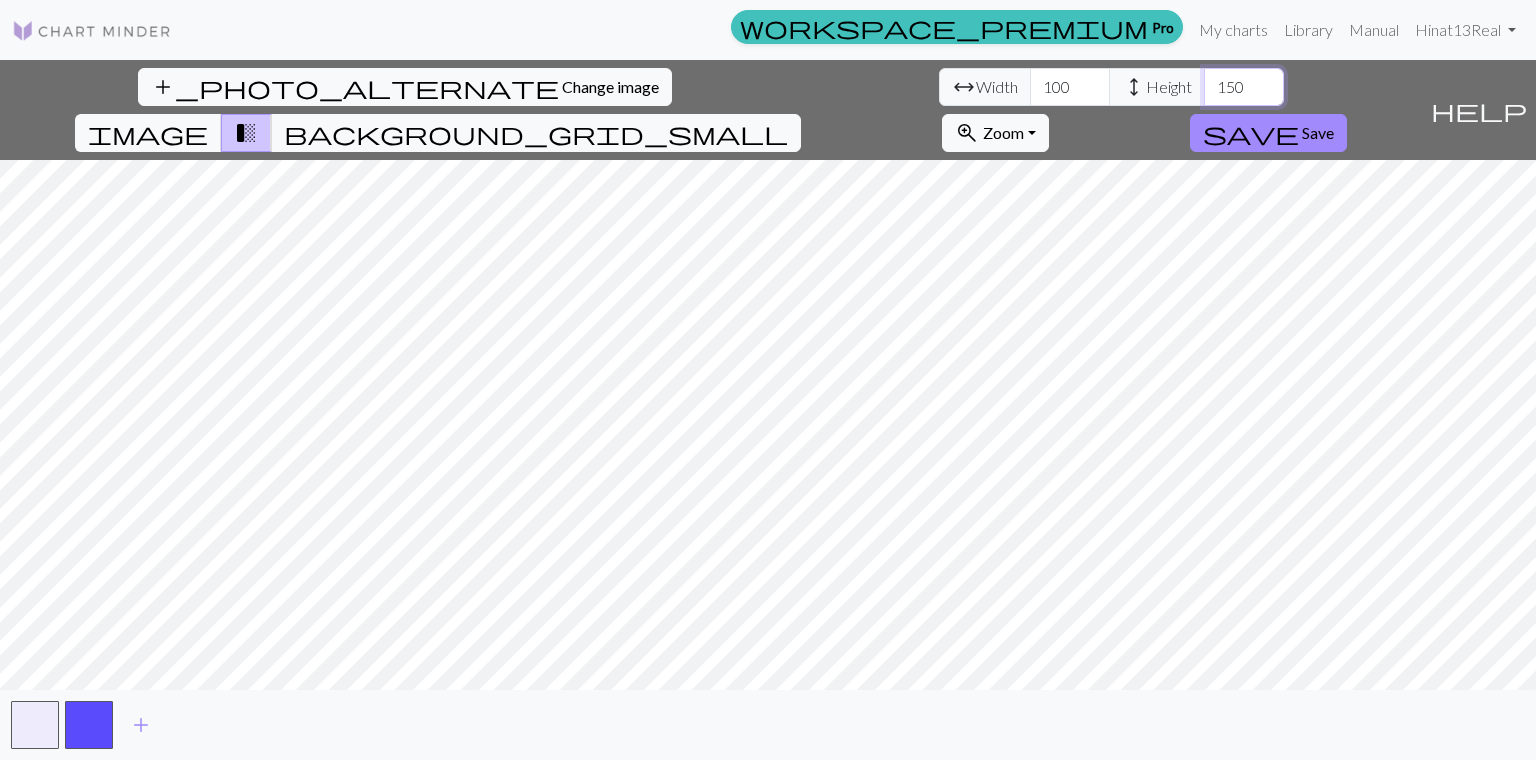 type on "150" 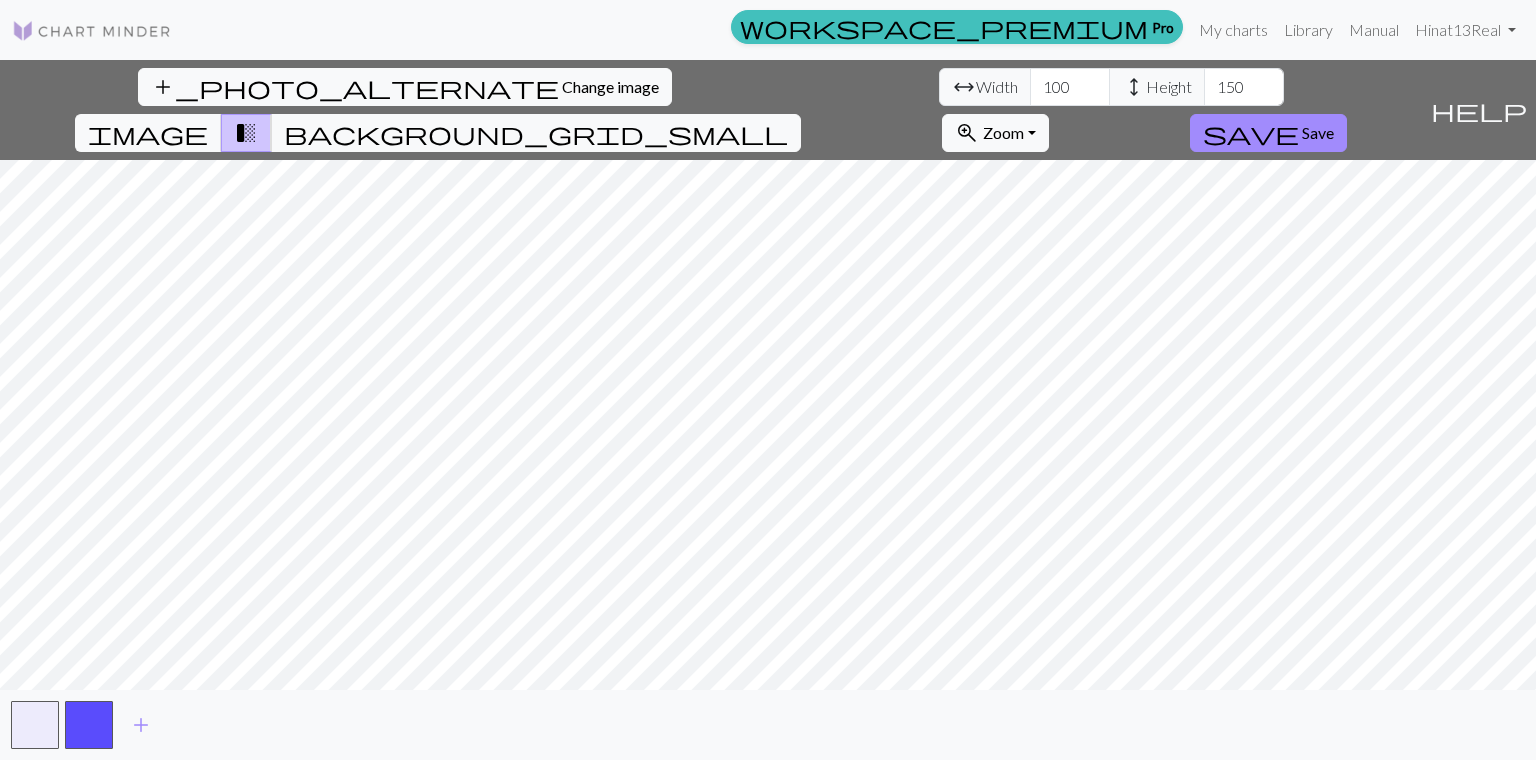 click on "add_photo_alternate   Change image arrow_range   Width 100 height   Height 150 image transition_fade background_grid_small zoom_in Zoom Zoom Fit all Fit width Fit height 50% 100% 150% 200% save   Save help Show me around add" at bounding box center (768, 410) 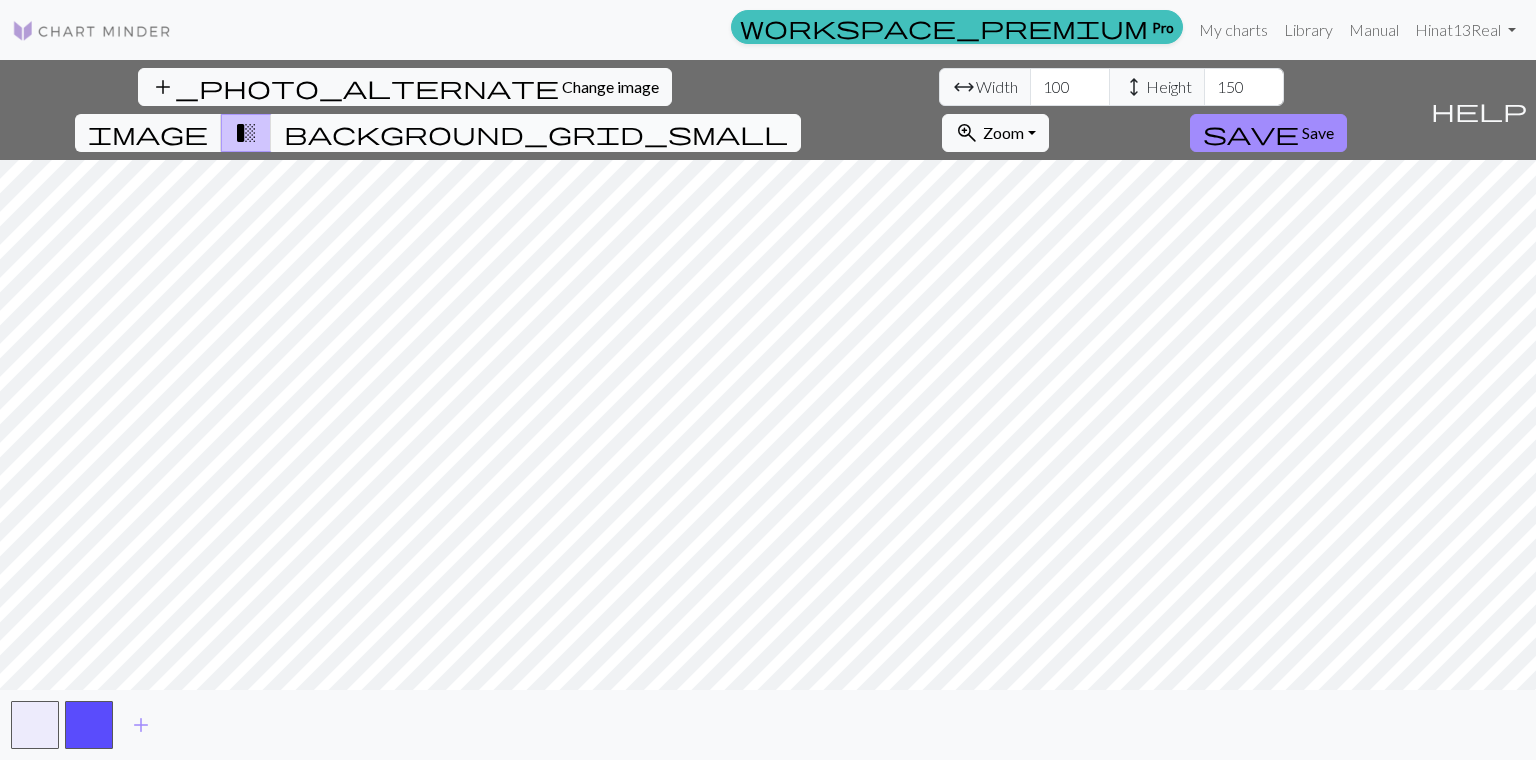 click on "background_grid_small" at bounding box center (536, 133) 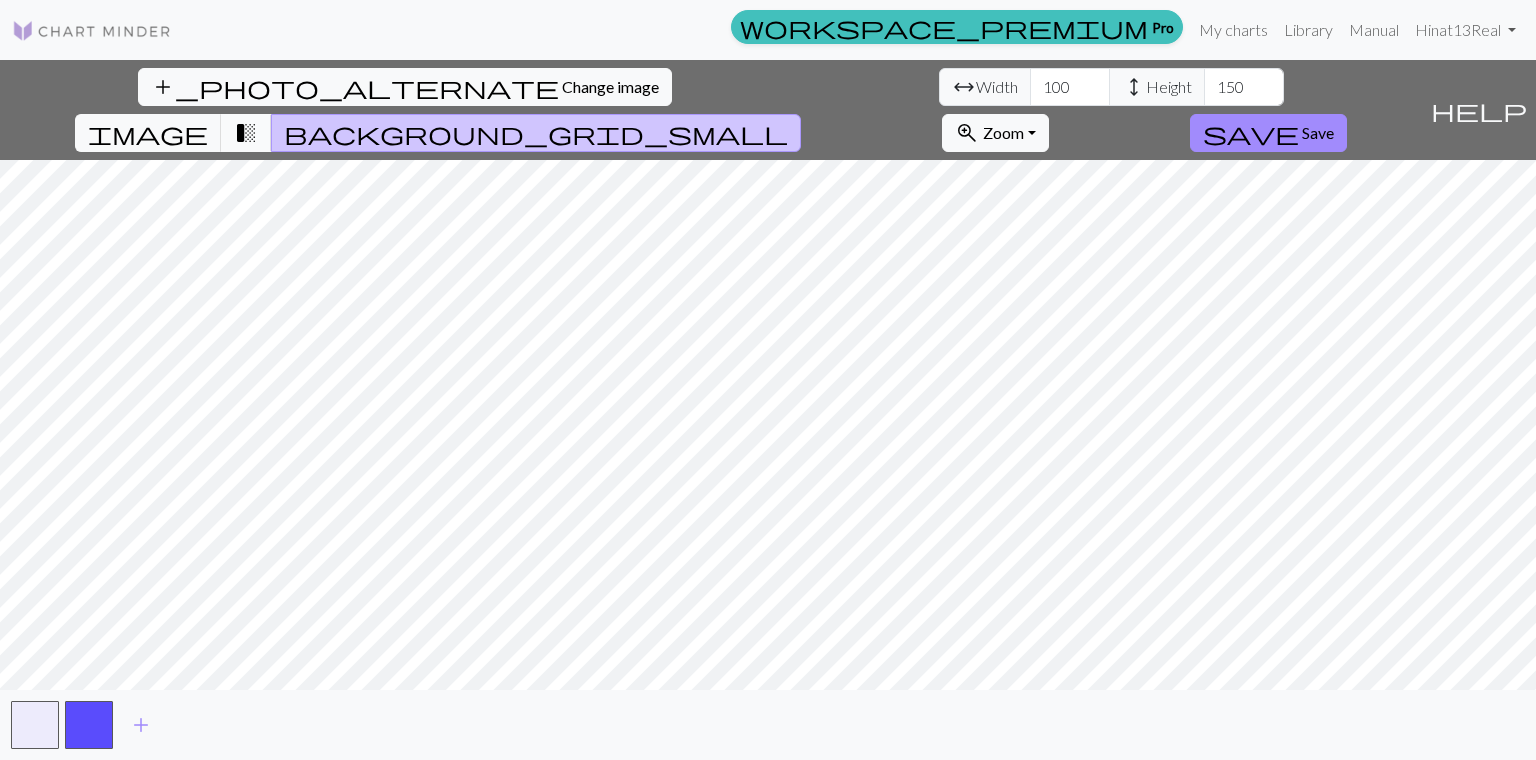 click on "transition_fade" at bounding box center (246, 133) 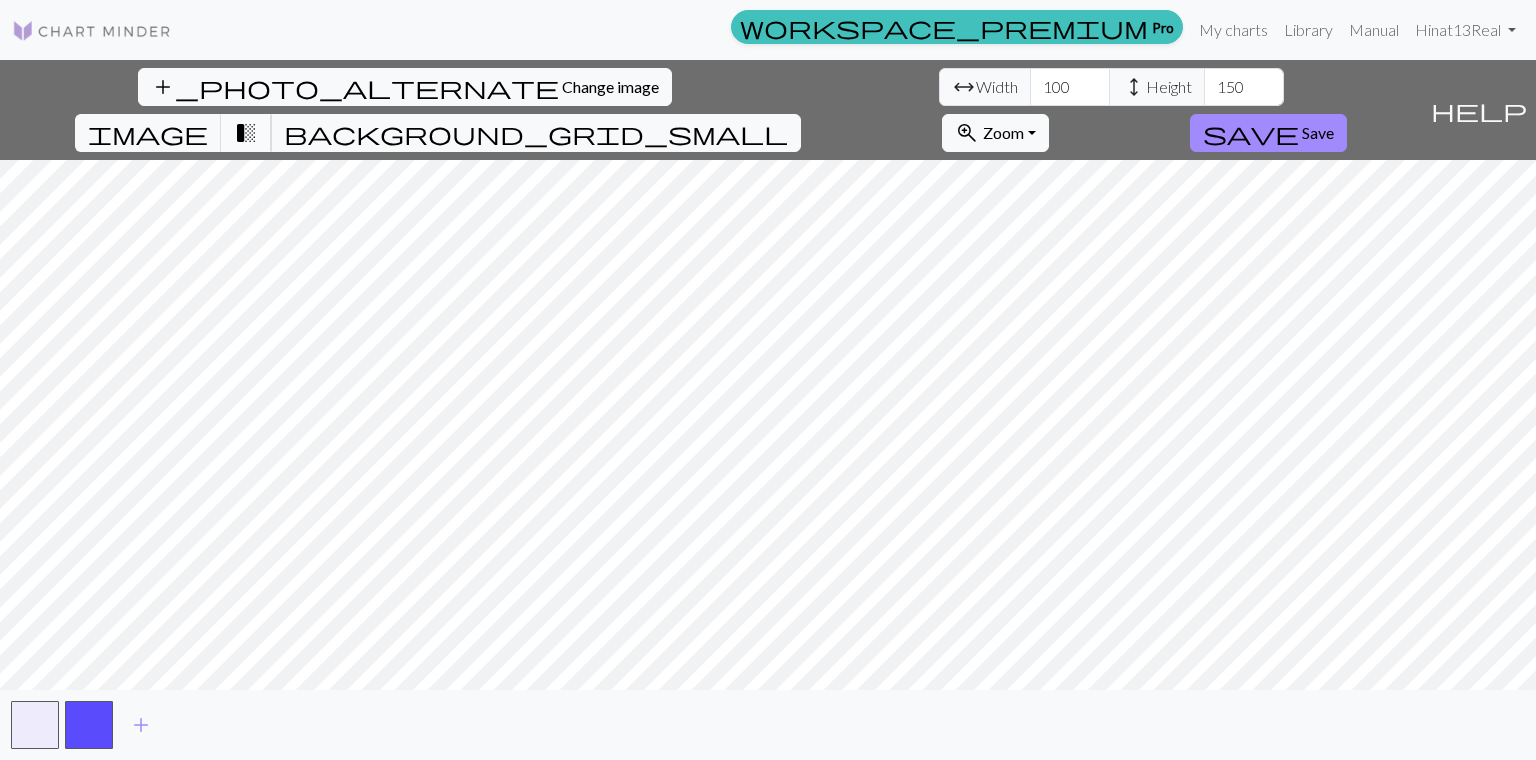 click on "transition_fade" at bounding box center [246, 133] 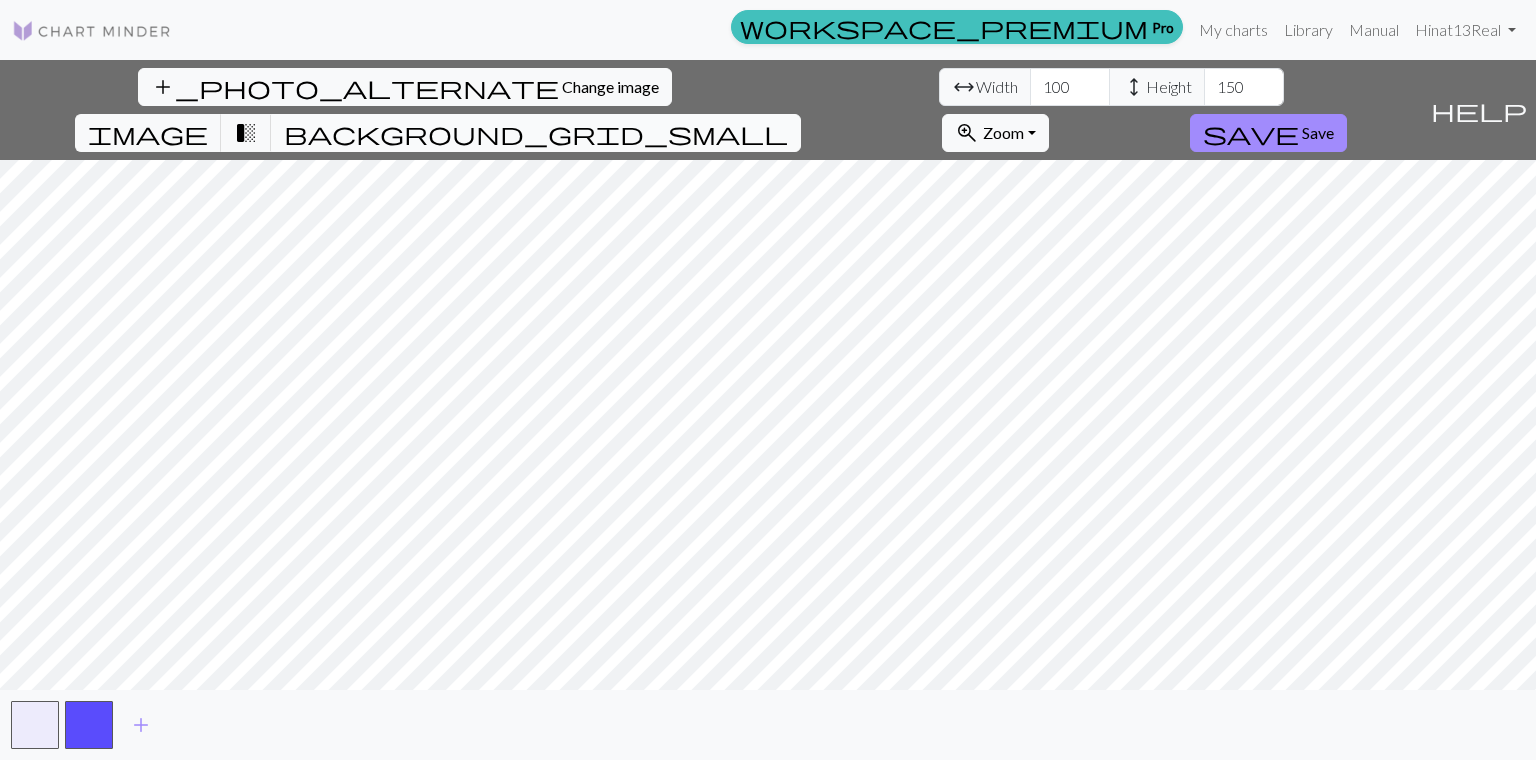 click on "background_grid_small" at bounding box center (536, 133) 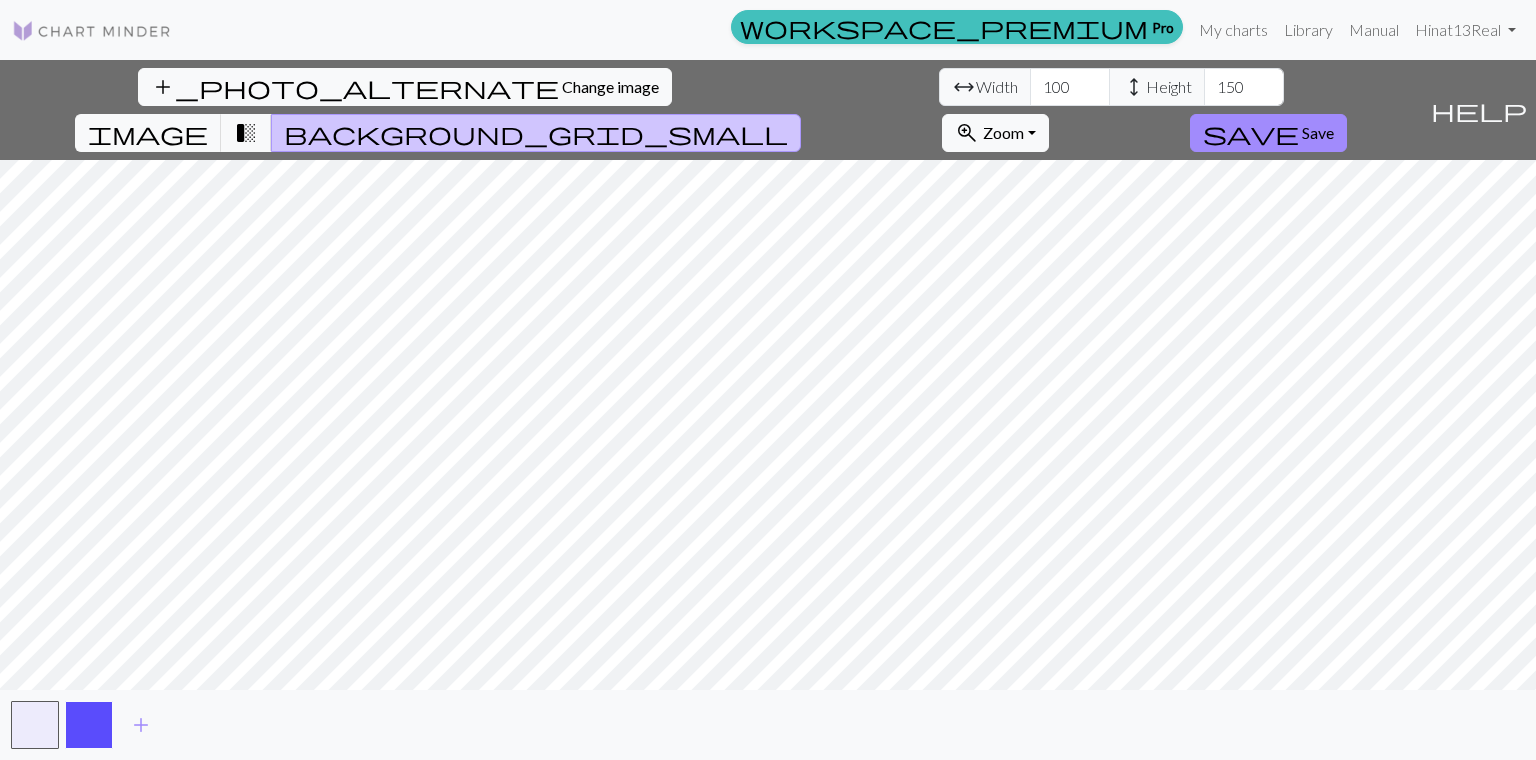 click at bounding box center (89, 725) 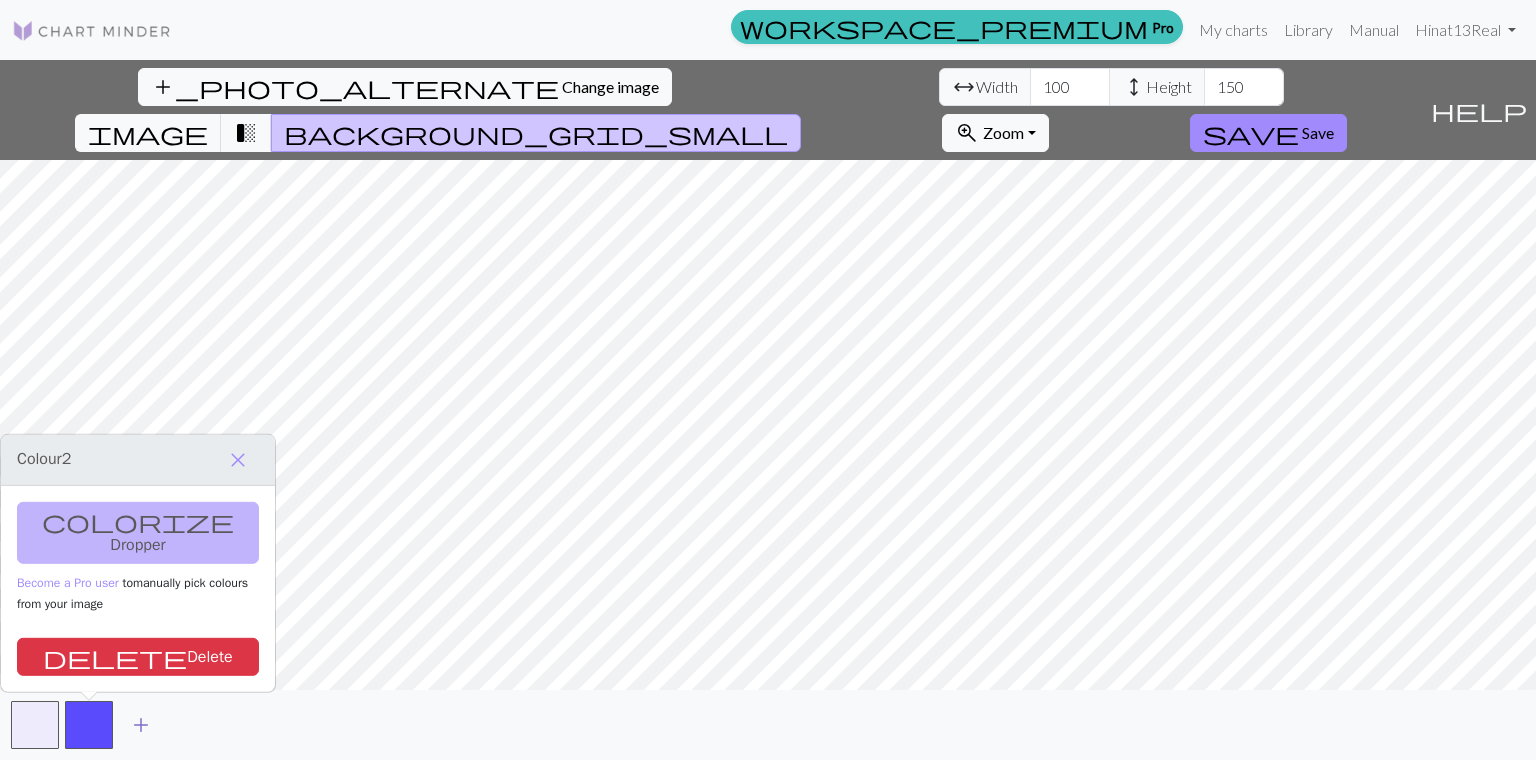 click on "add" at bounding box center (141, 725) 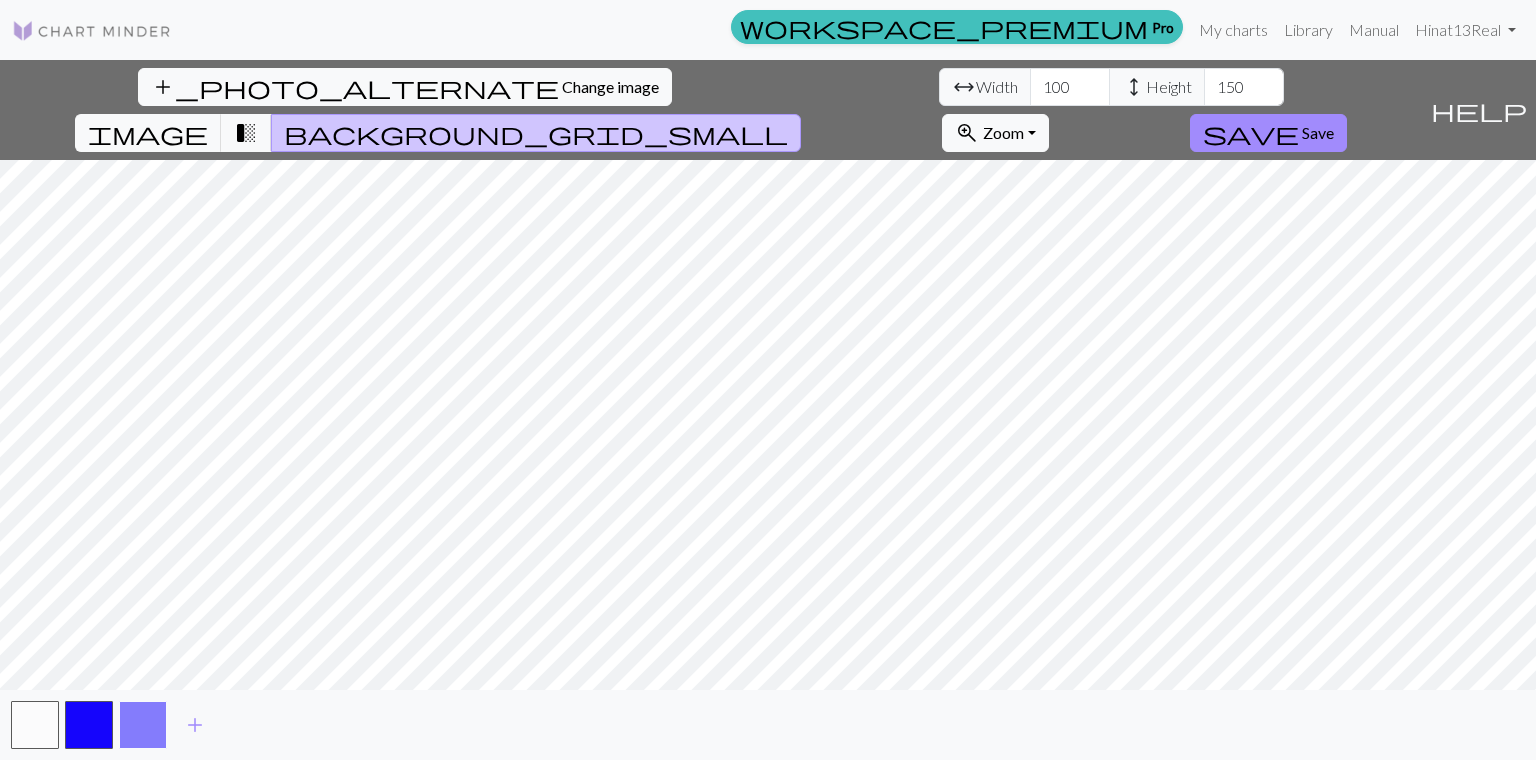 click at bounding box center [143, 725] 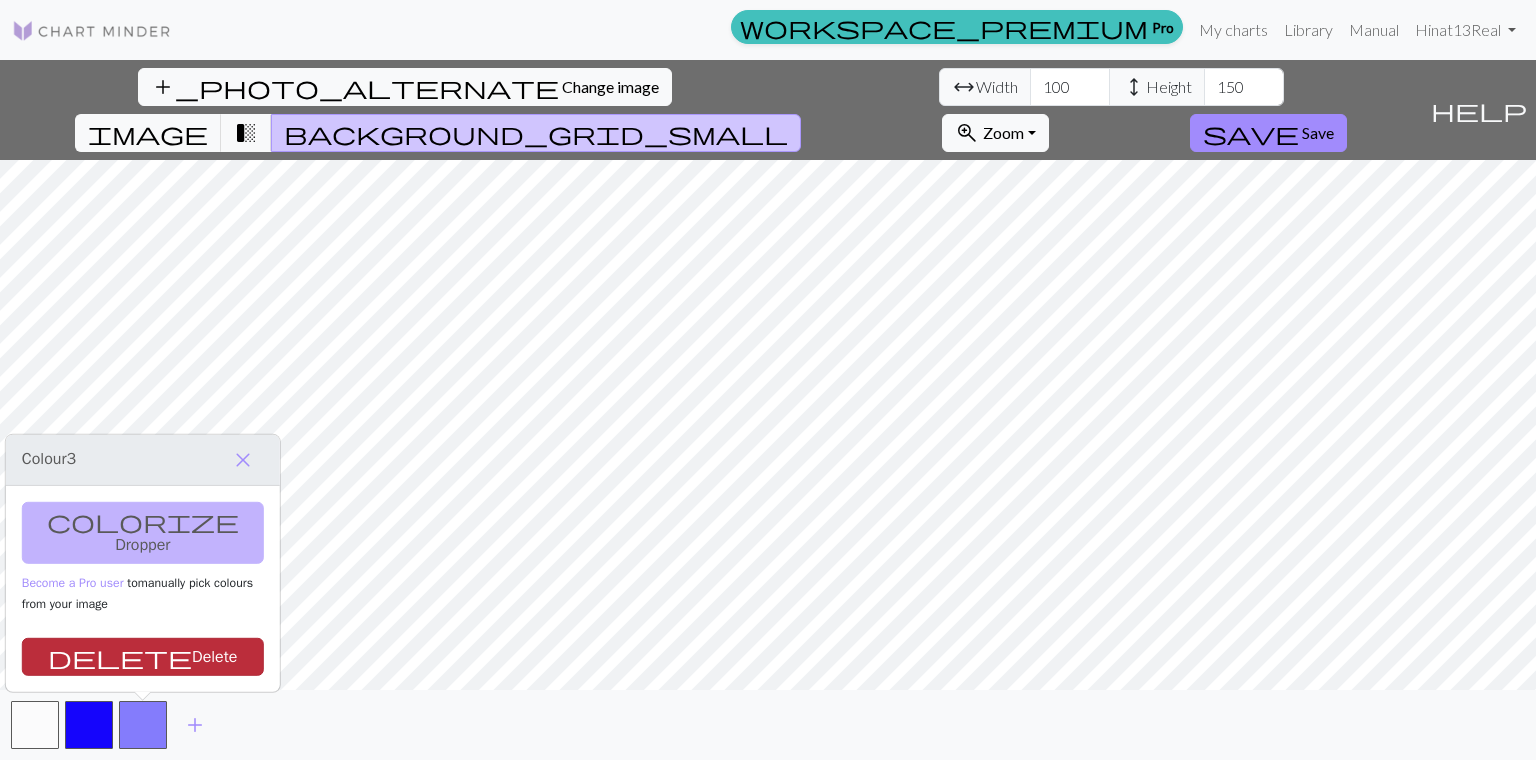 click on "delete Delete" at bounding box center (143, 657) 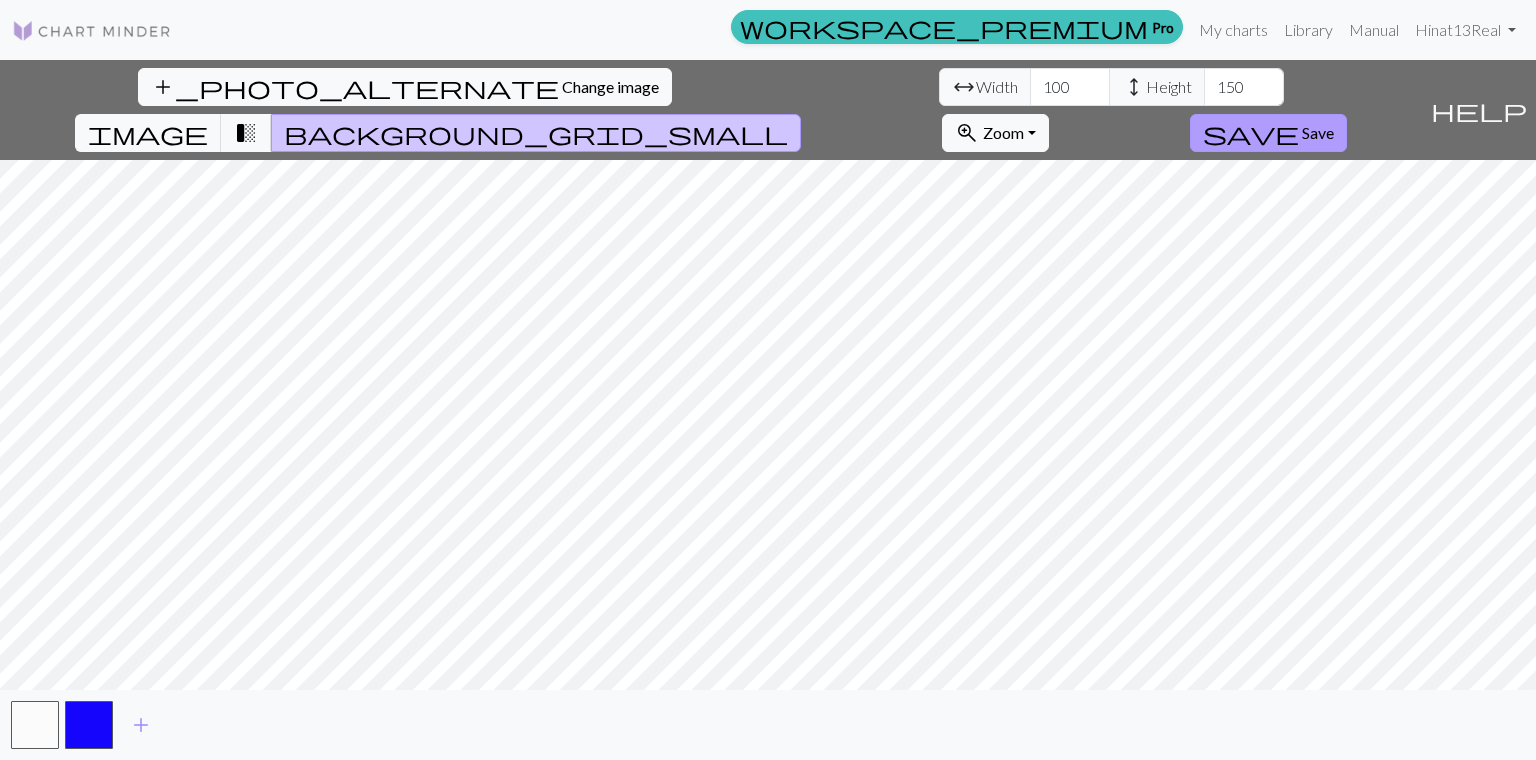 click on "Save" at bounding box center (1318, 132) 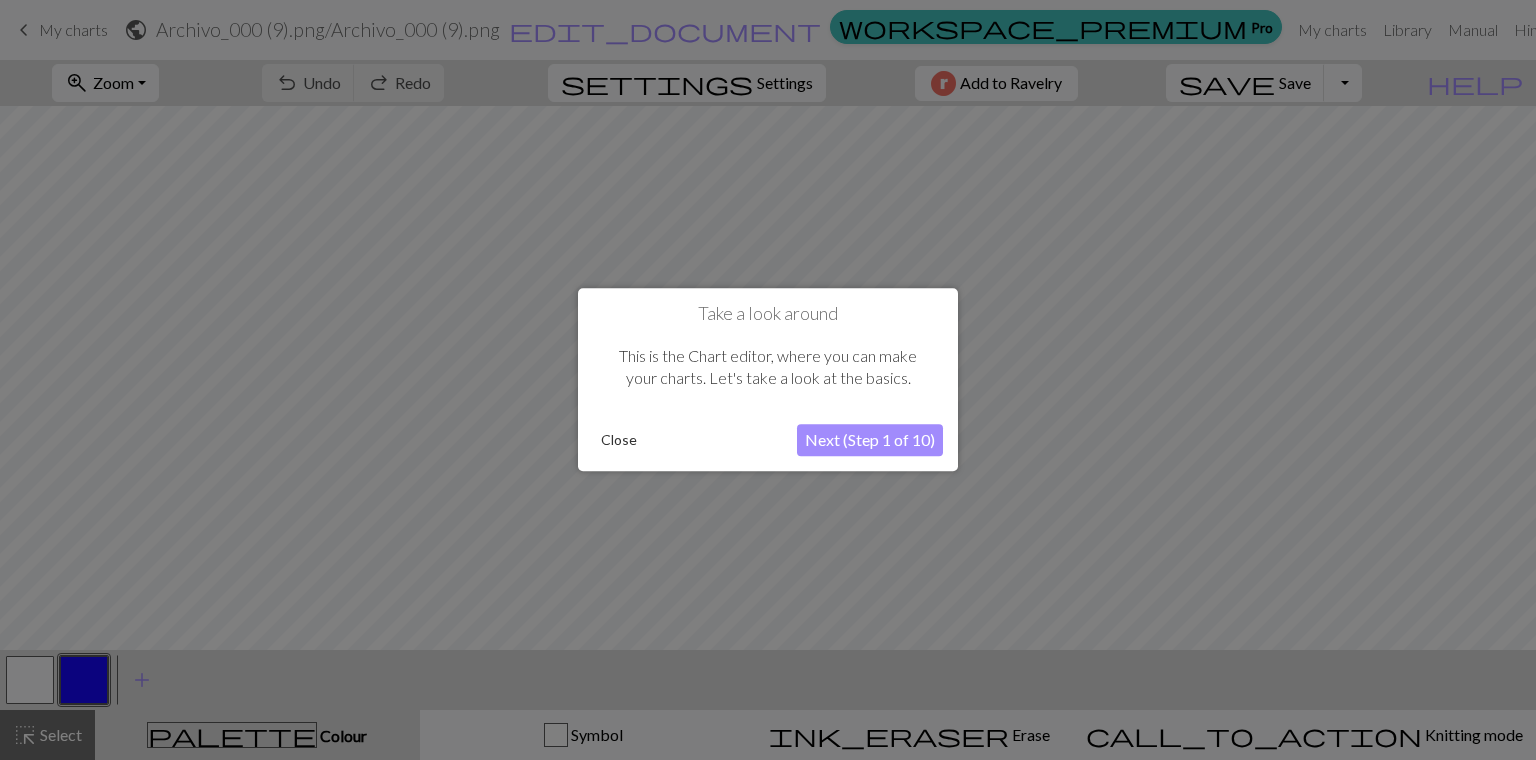 click on "Next (Step 1 of 10)" at bounding box center (870, 441) 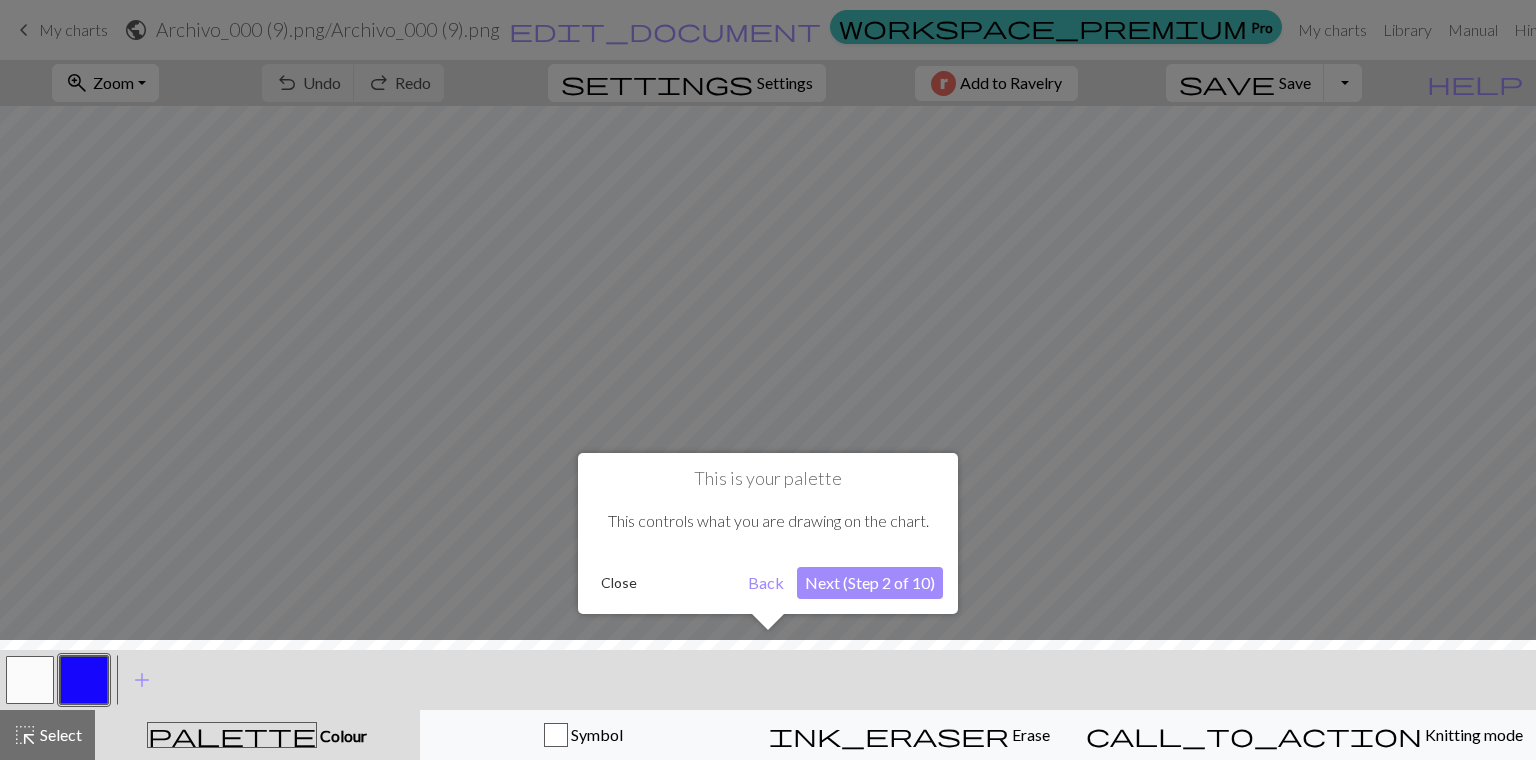 click on "Next (Step 2 of 10)" at bounding box center [870, 583] 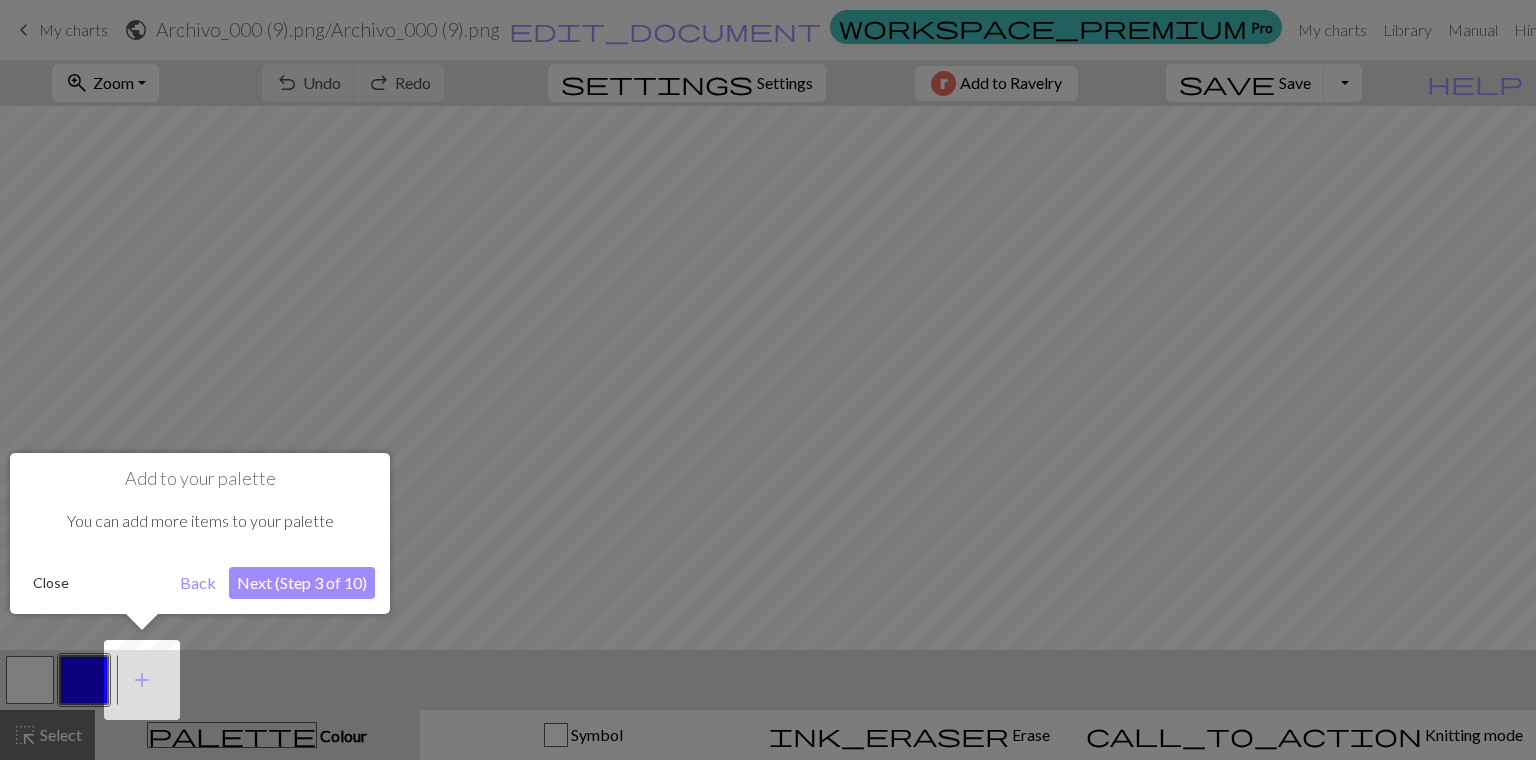 click on "Next (Step 3 of 10)" at bounding box center [302, 583] 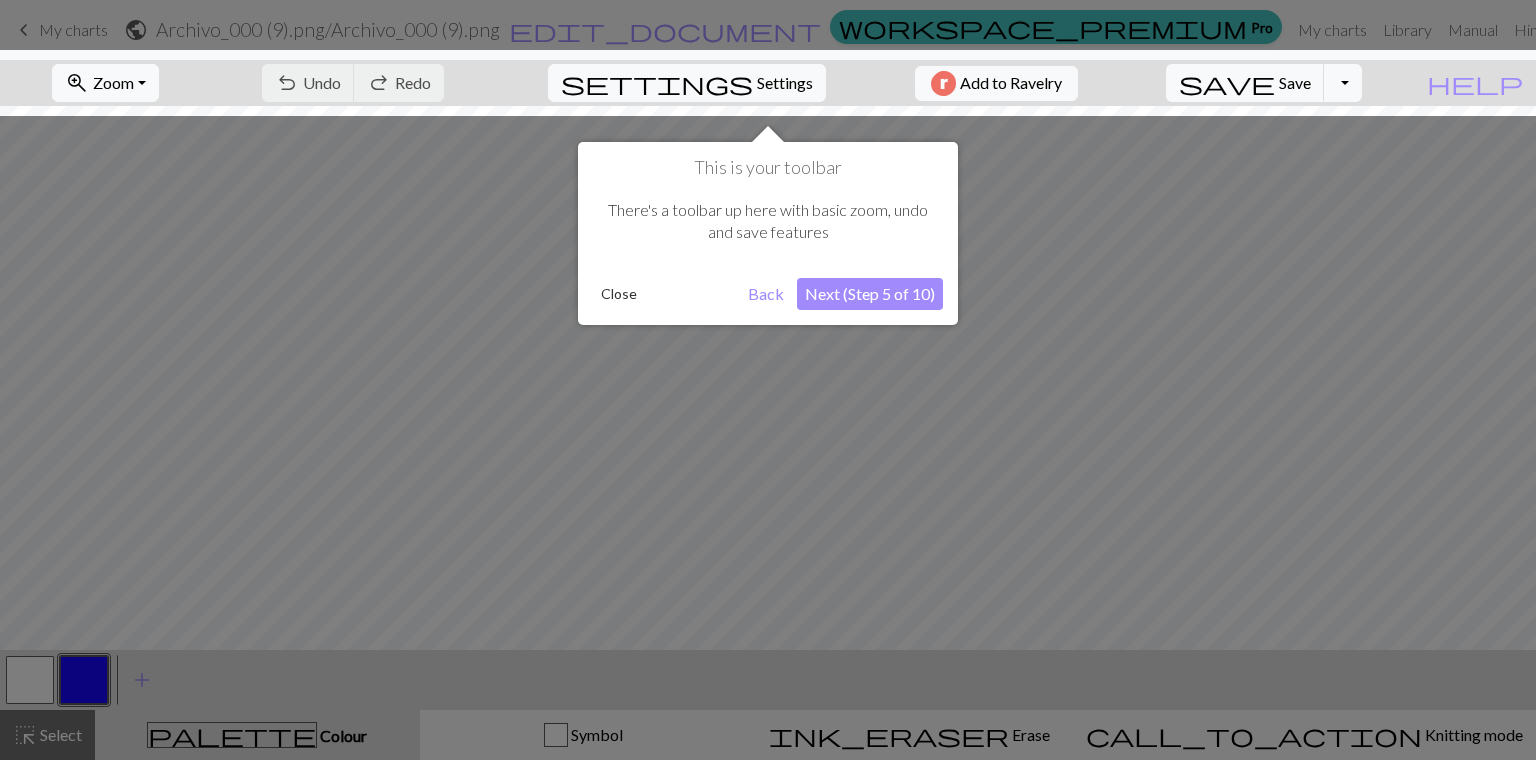 click on "Next (Step 5 of 10)" at bounding box center (870, 294) 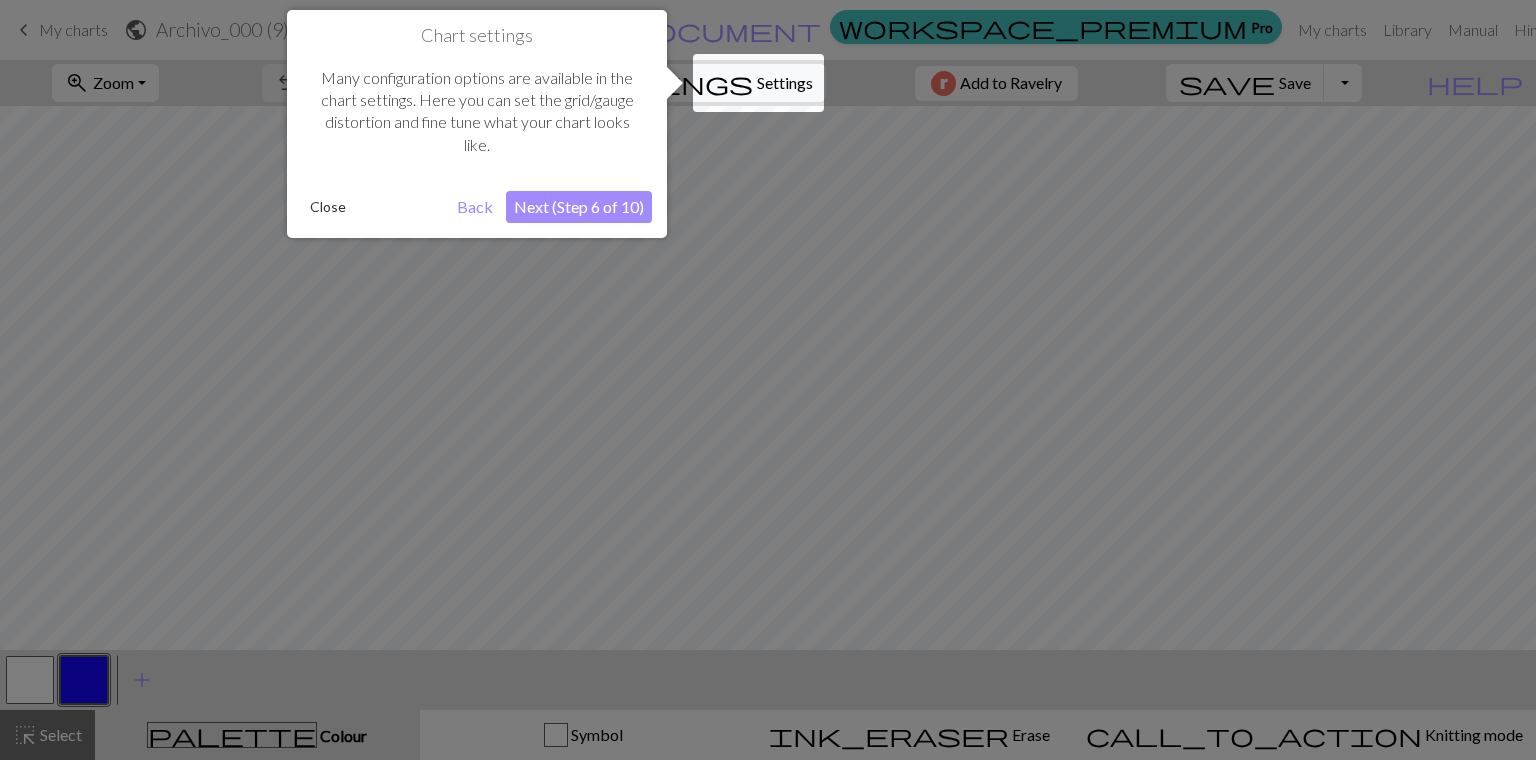 click on "Next (Step 6 of 10)" at bounding box center (579, 207) 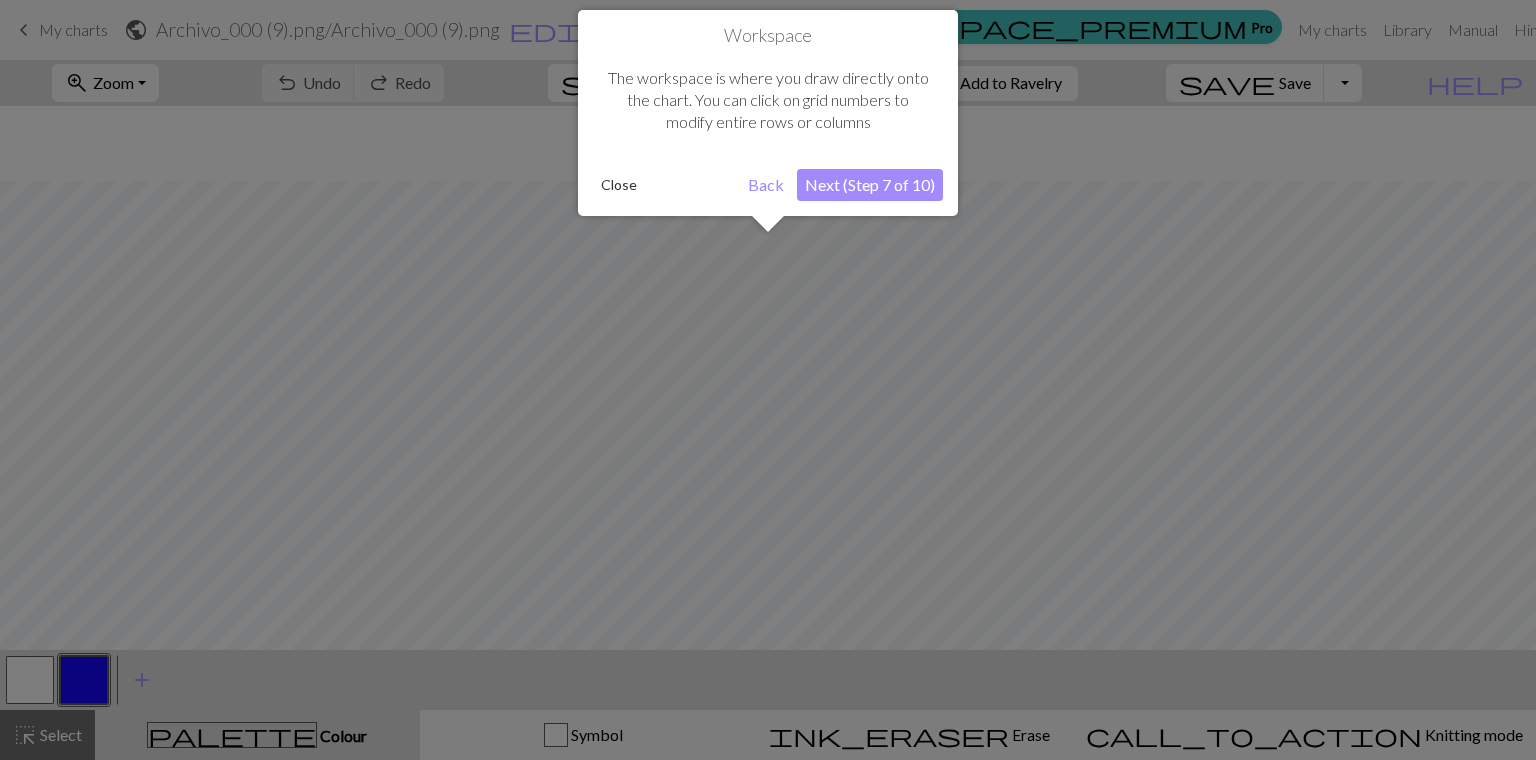 scroll, scrollTop: 75, scrollLeft: 0, axis: vertical 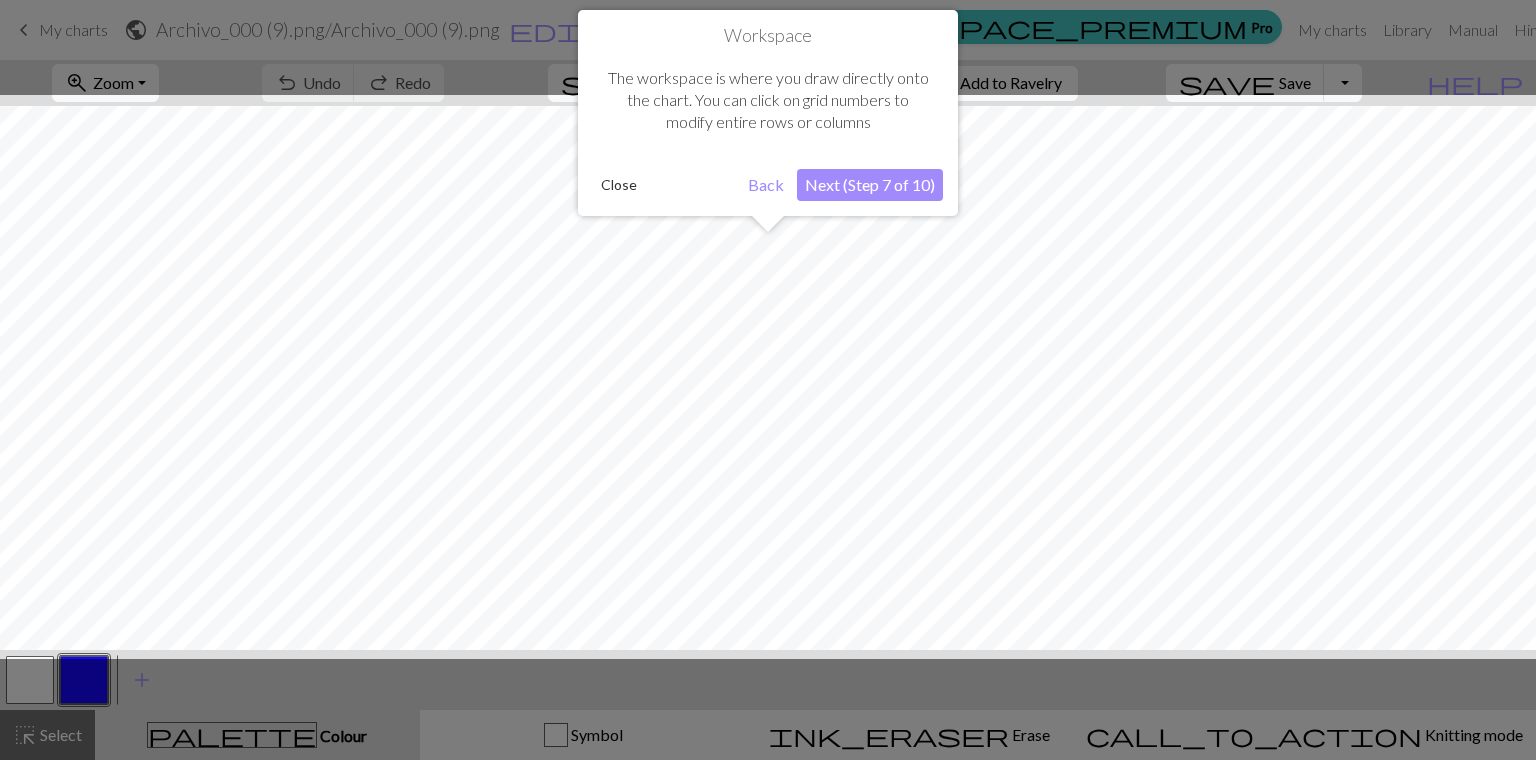 click on "Next (Step 7 of 10)" at bounding box center (870, 185) 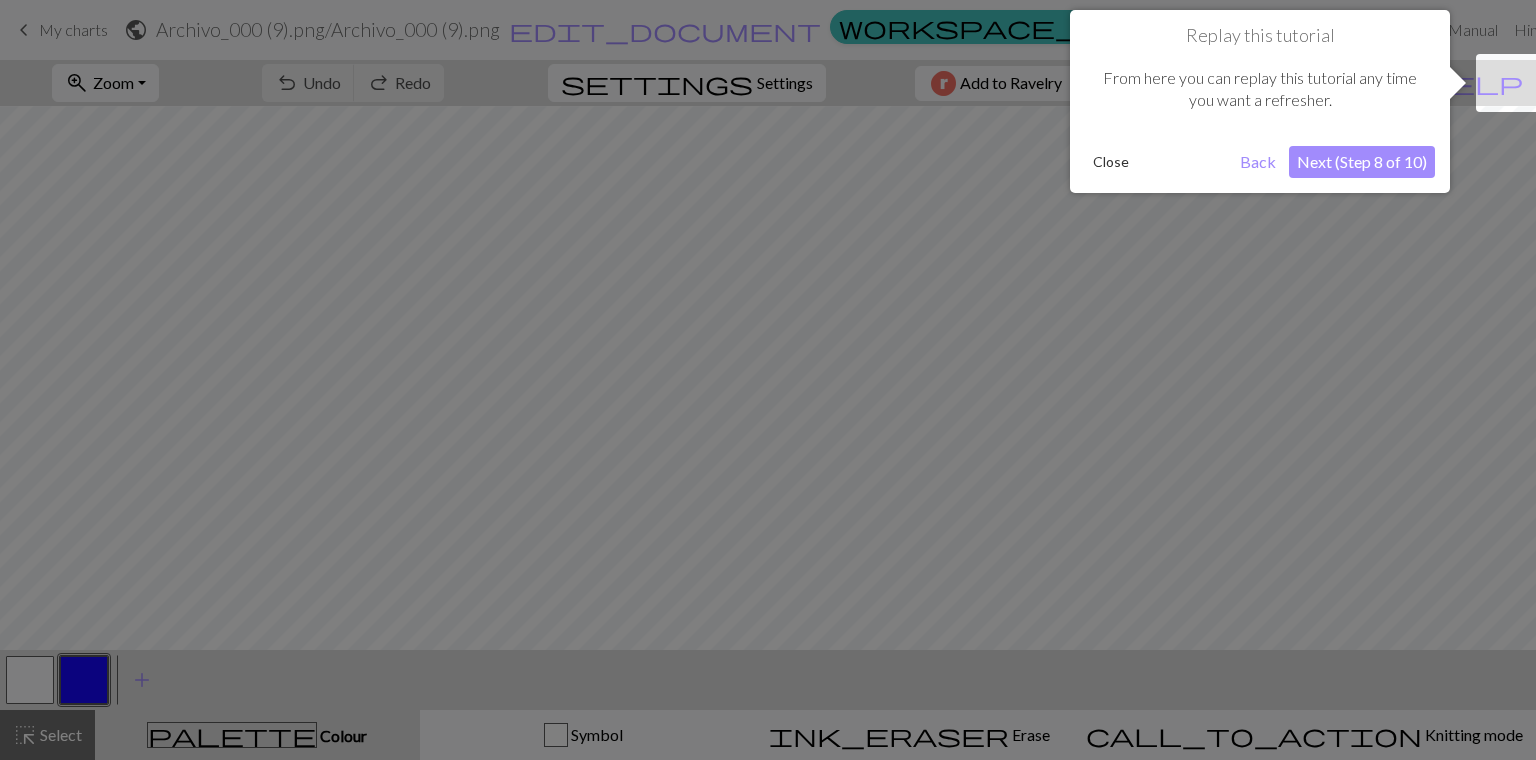 click on "Next (Step 8 of 10)" at bounding box center (1362, 162) 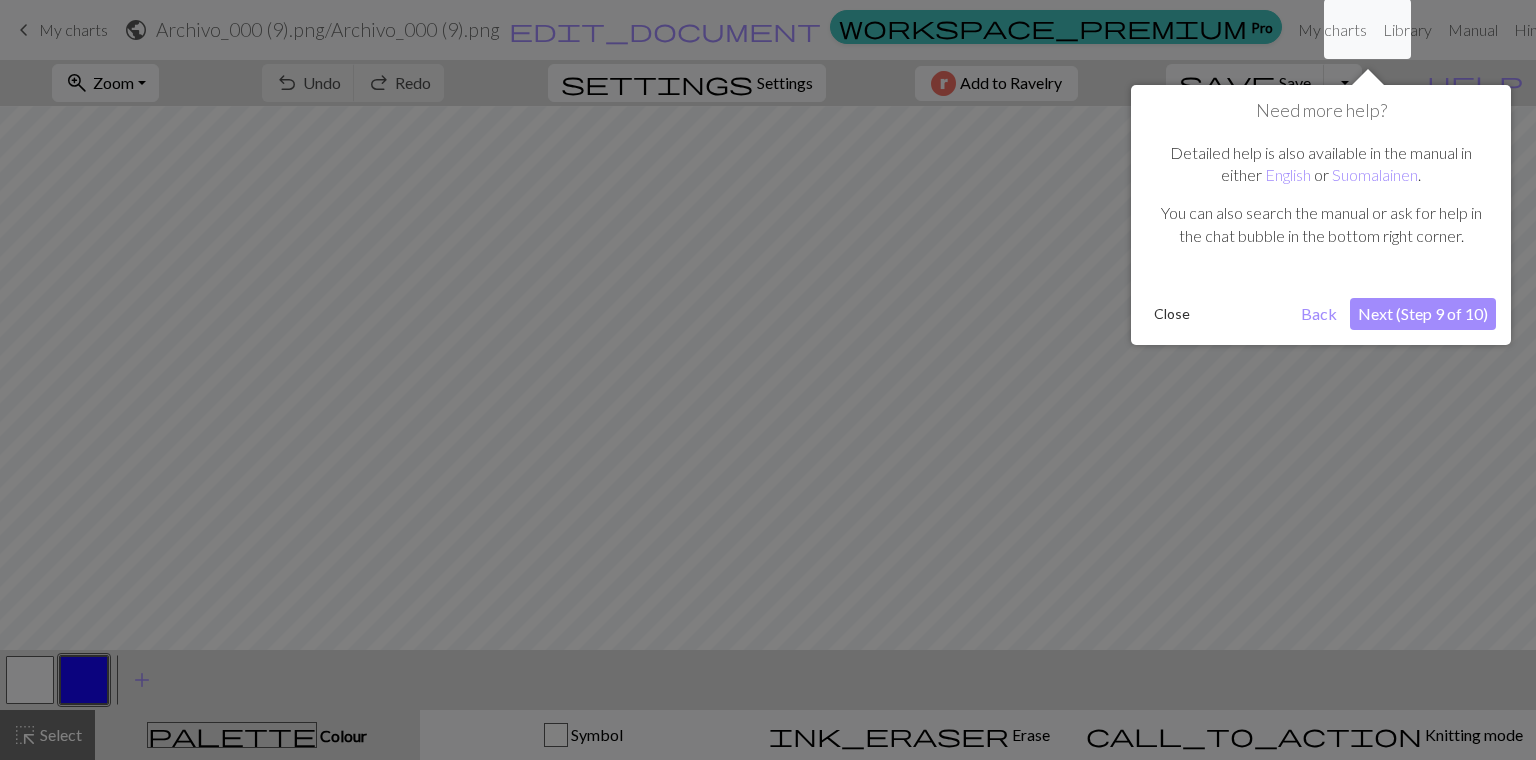 click on "Next (Step 9 of 10)" at bounding box center (1423, 314) 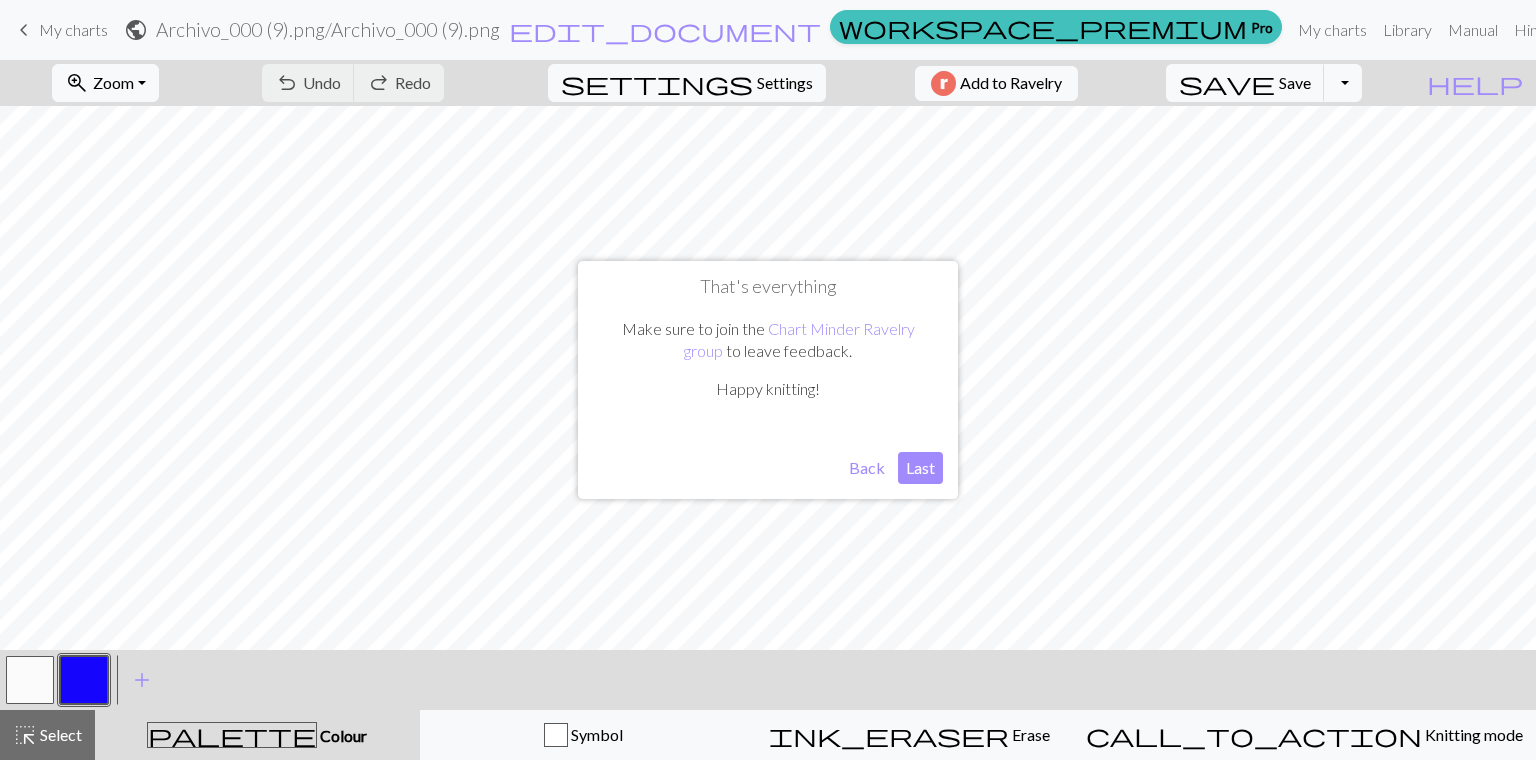 click on "Last" at bounding box center (920, 468) 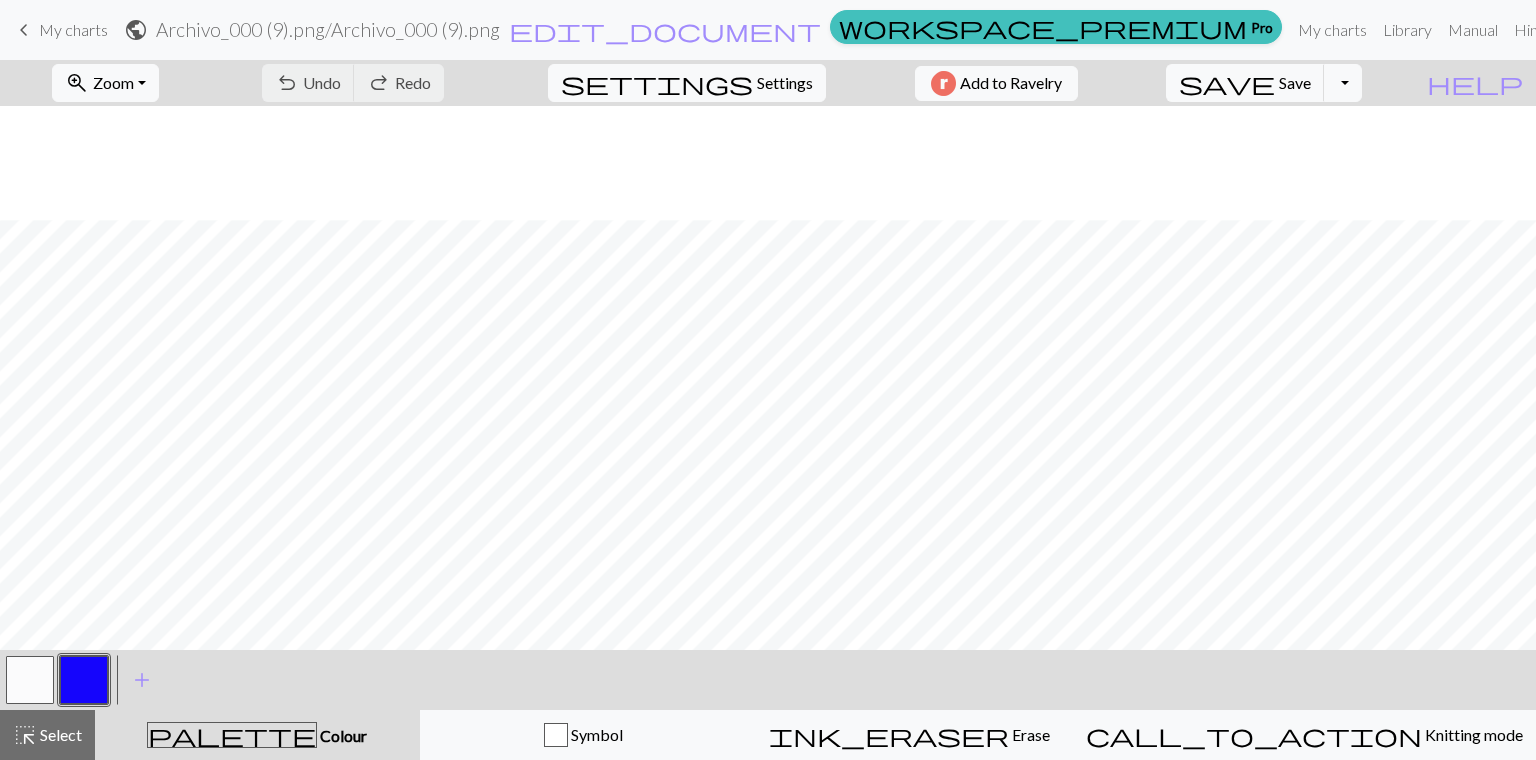 scroll, scrollTop: 2560, scrollLeft: 0, axis: vertical 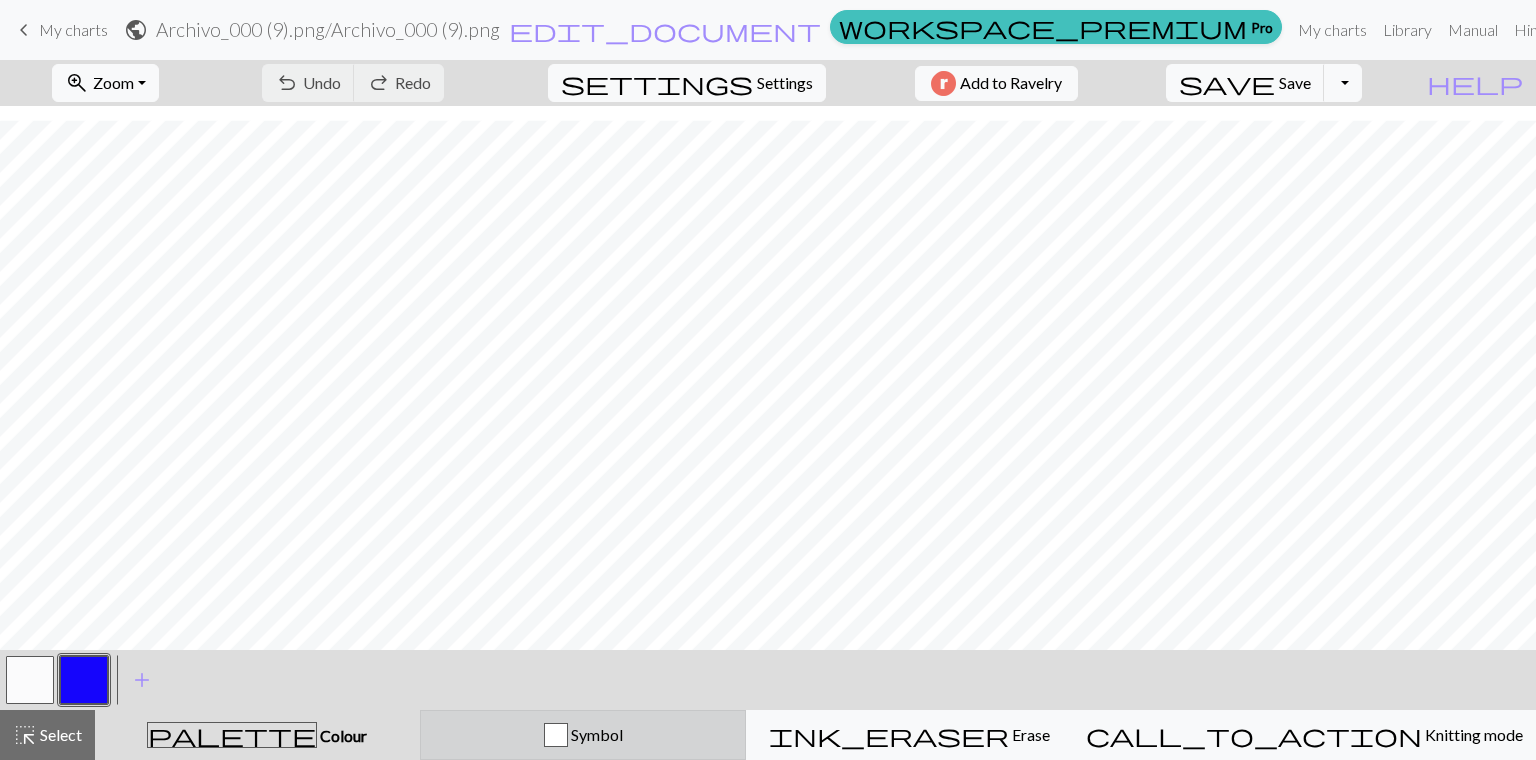 click on "Symbol" at bounding box center (583, 735) 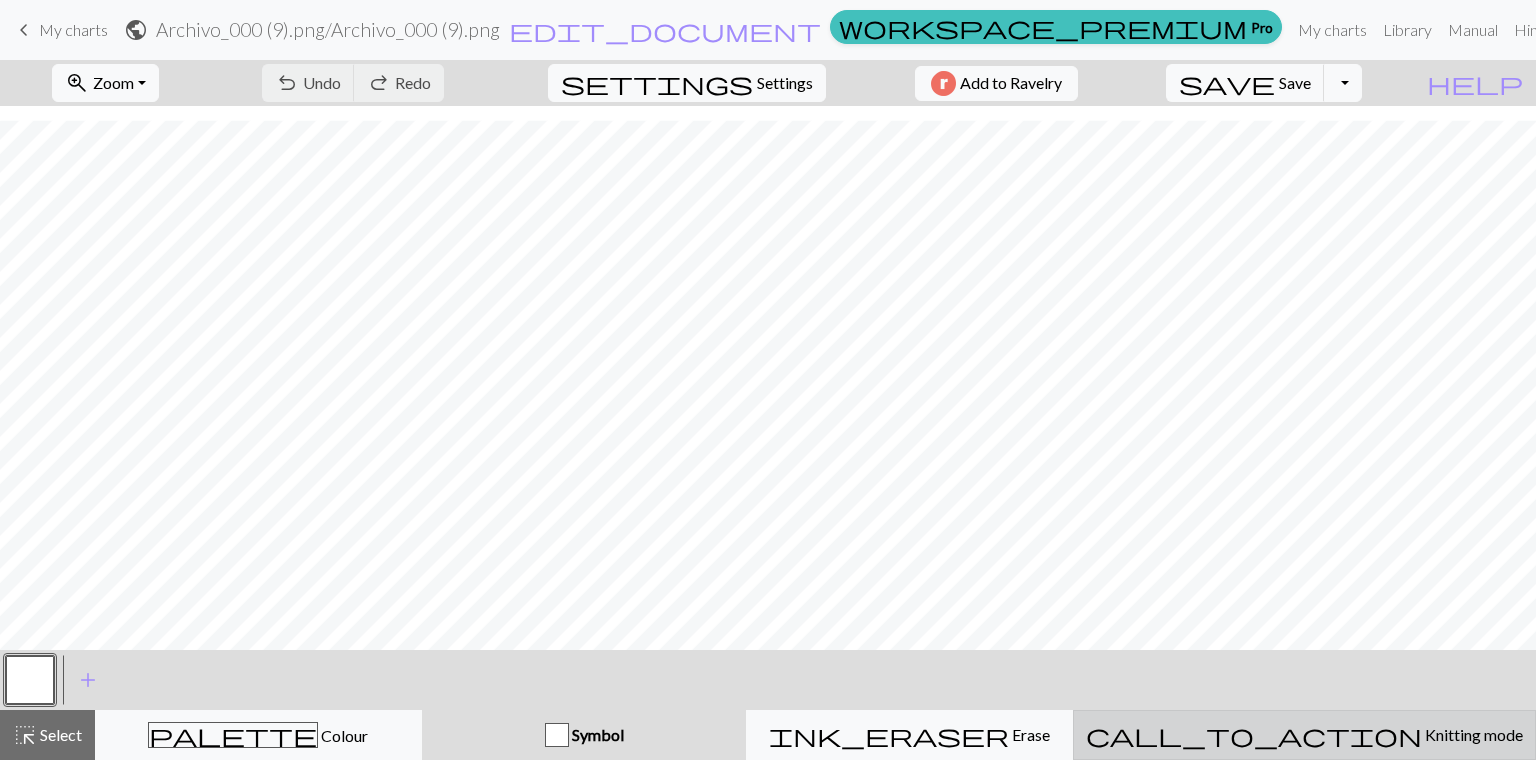 click on "call_to_action   Knitting mode   Knitting mode" at bounding box center (1304, 735) 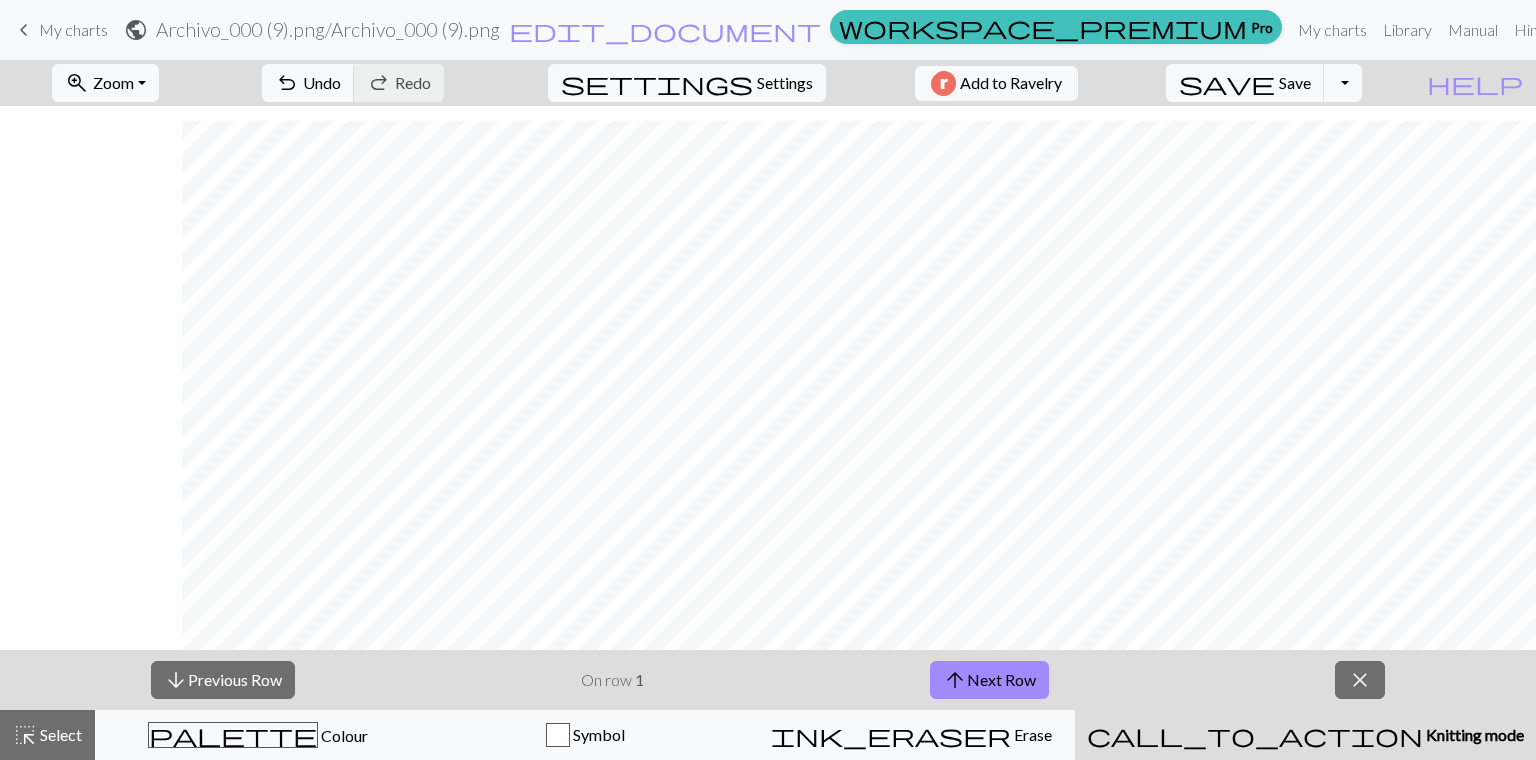 scroll, scrollTop: 2560, scrollLeft: 1353, axis: both 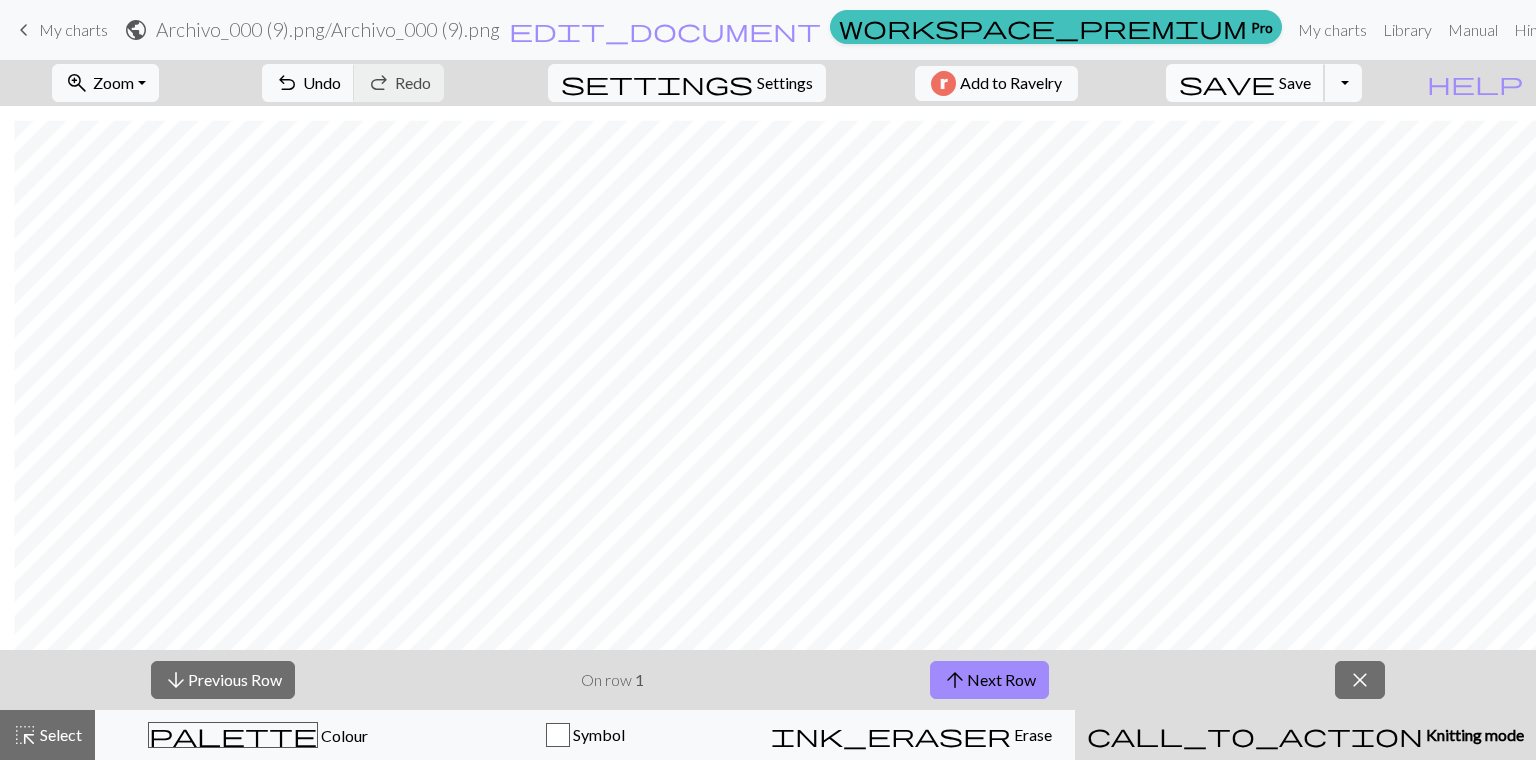 click on "save Save Save" at bounding box center [1245, 83] 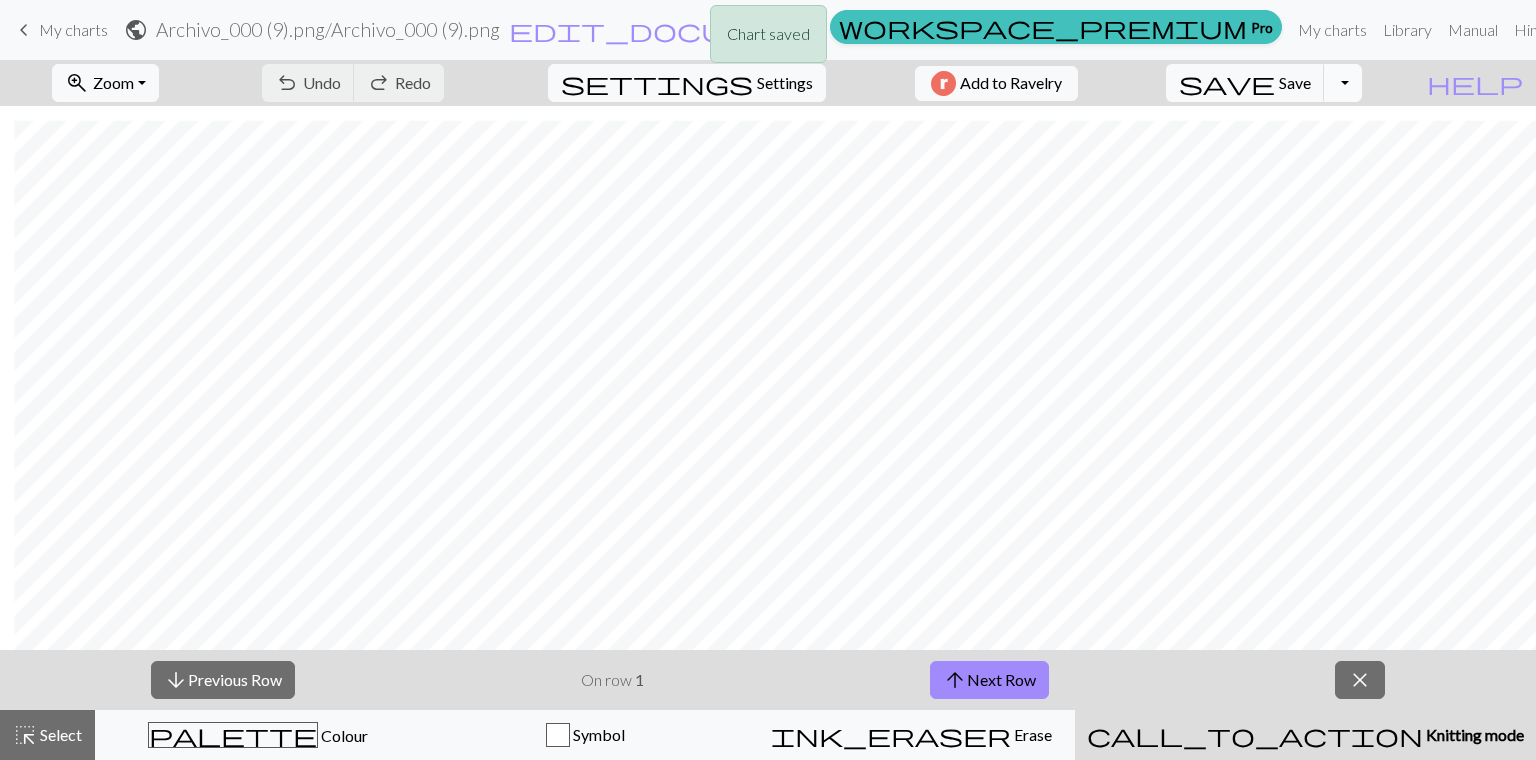 click on "Toggle Dropdown" at bounding box center [1343, 83] 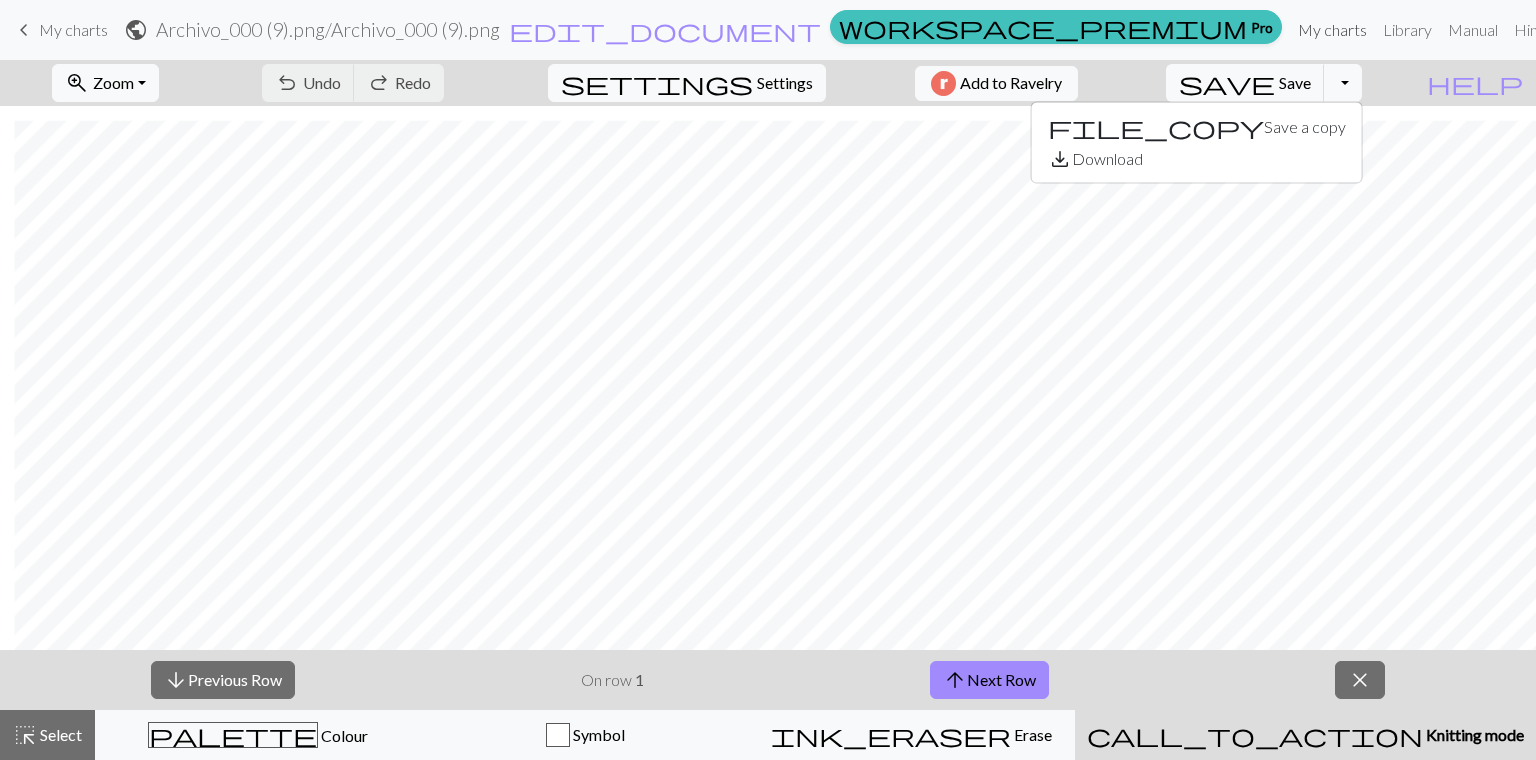 click on "My charts" at bounding box center [1332, 30] 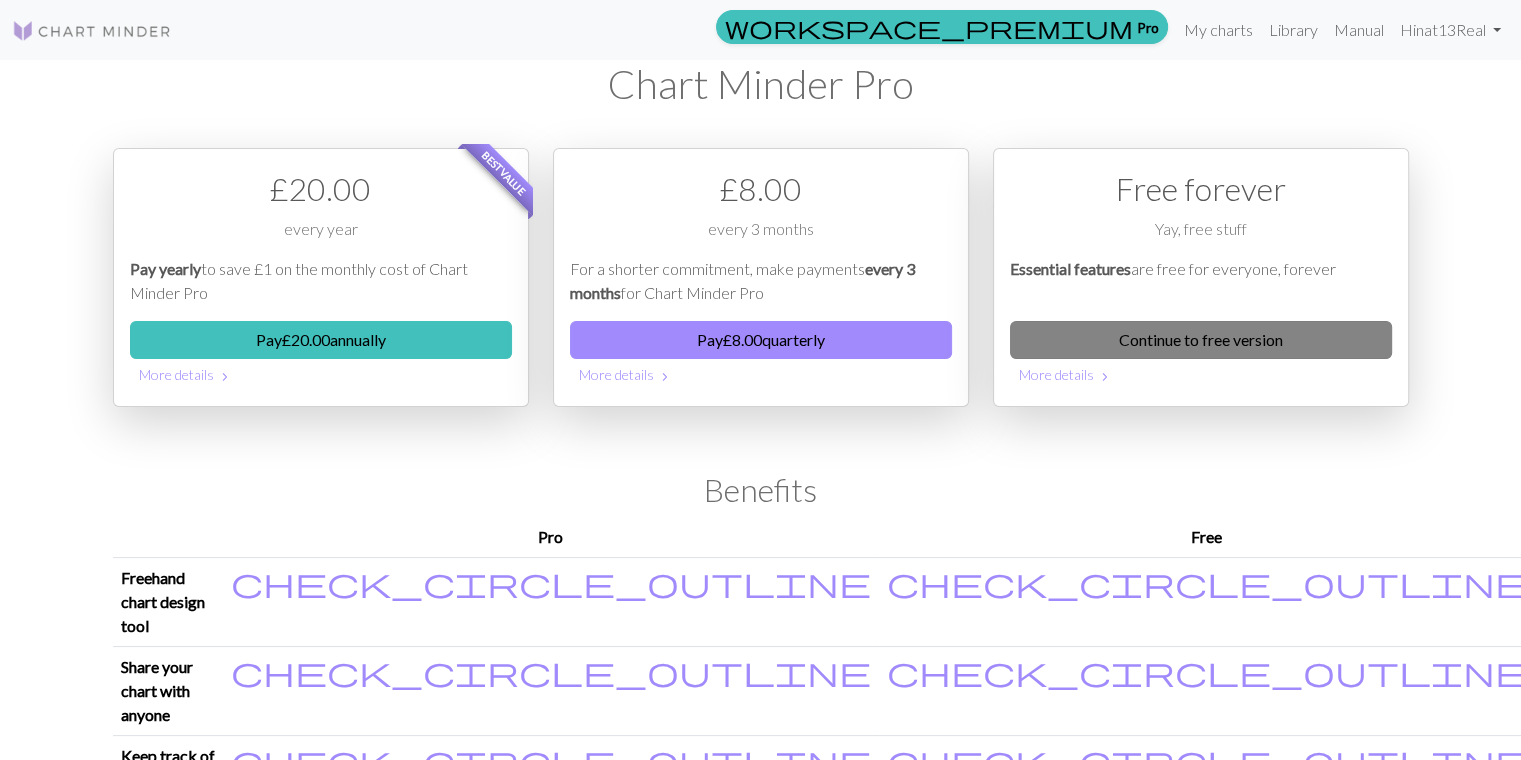 click on "Continue to free version" at bounding box center (1201, 340) 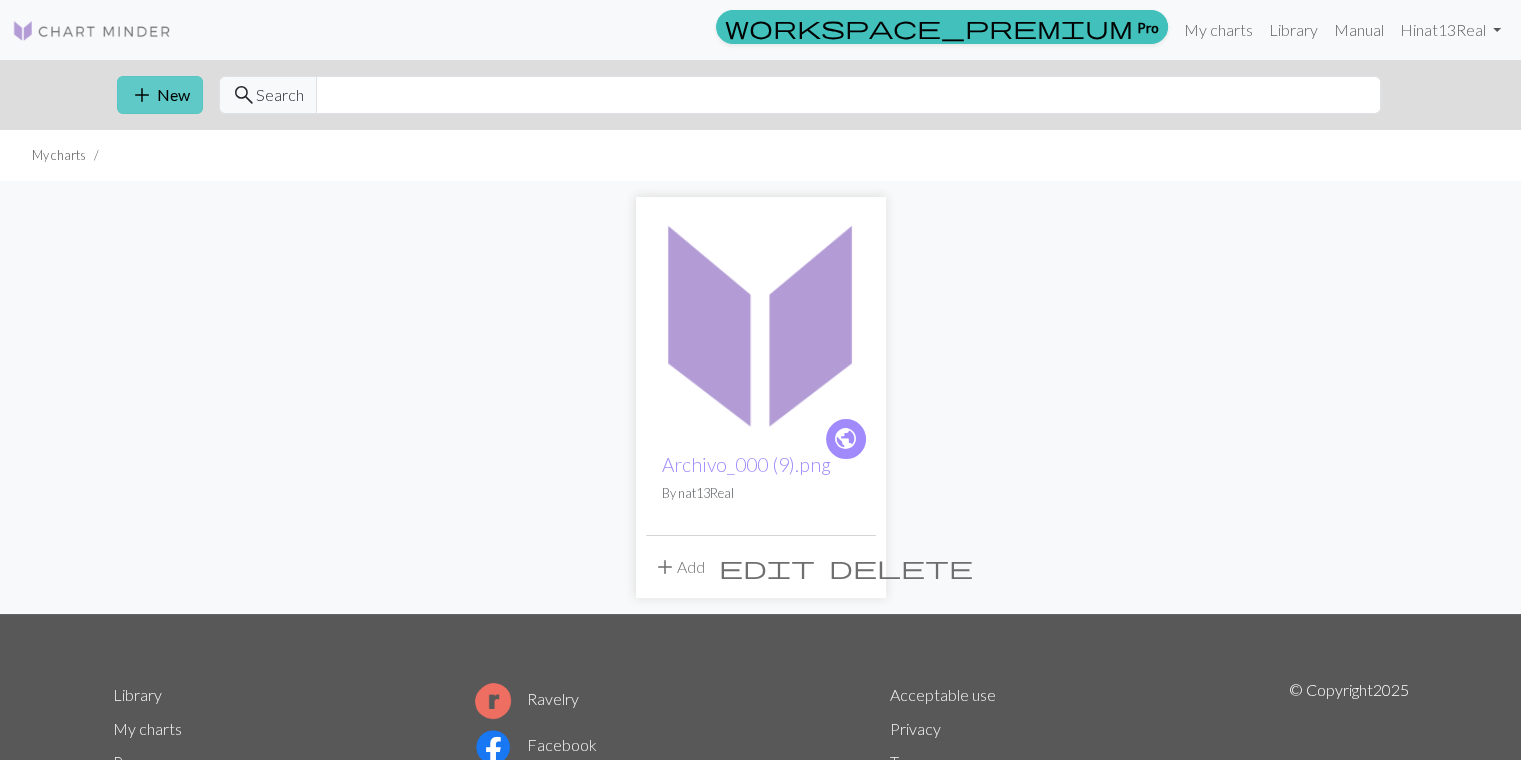 click on "add   New" at bounding box center (160, 95) 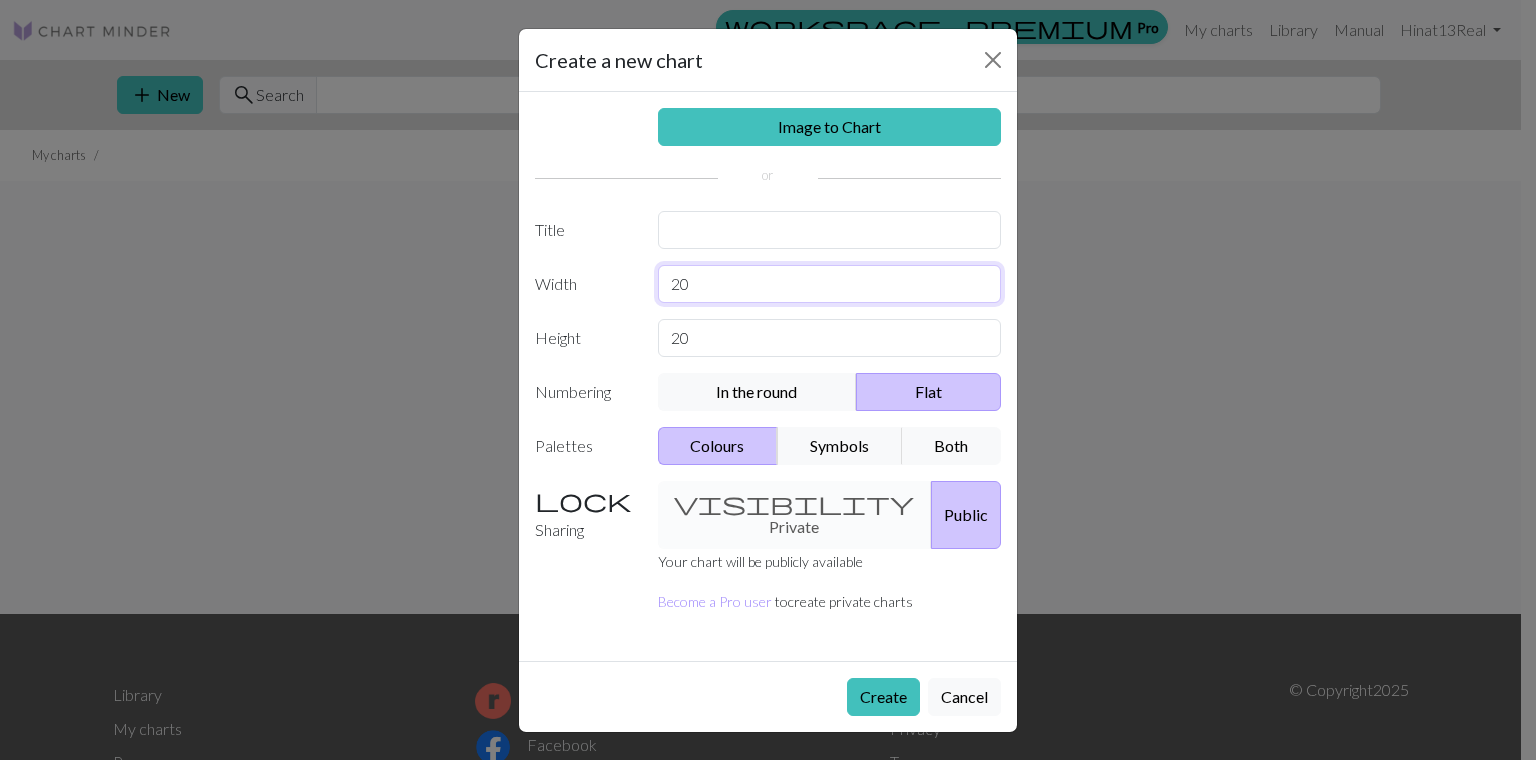 click on "20" at bounding box center (830, 284) 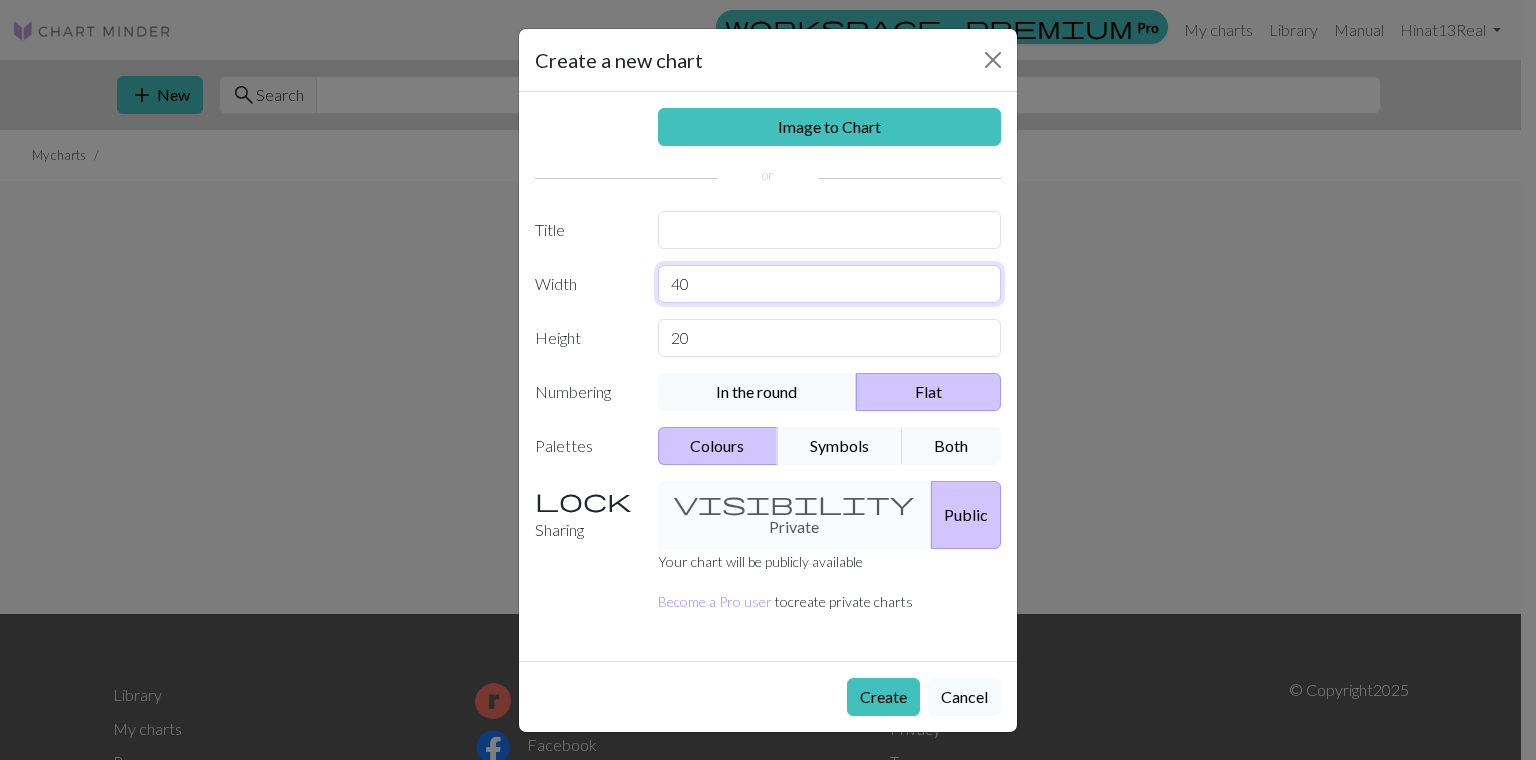 type on "40" 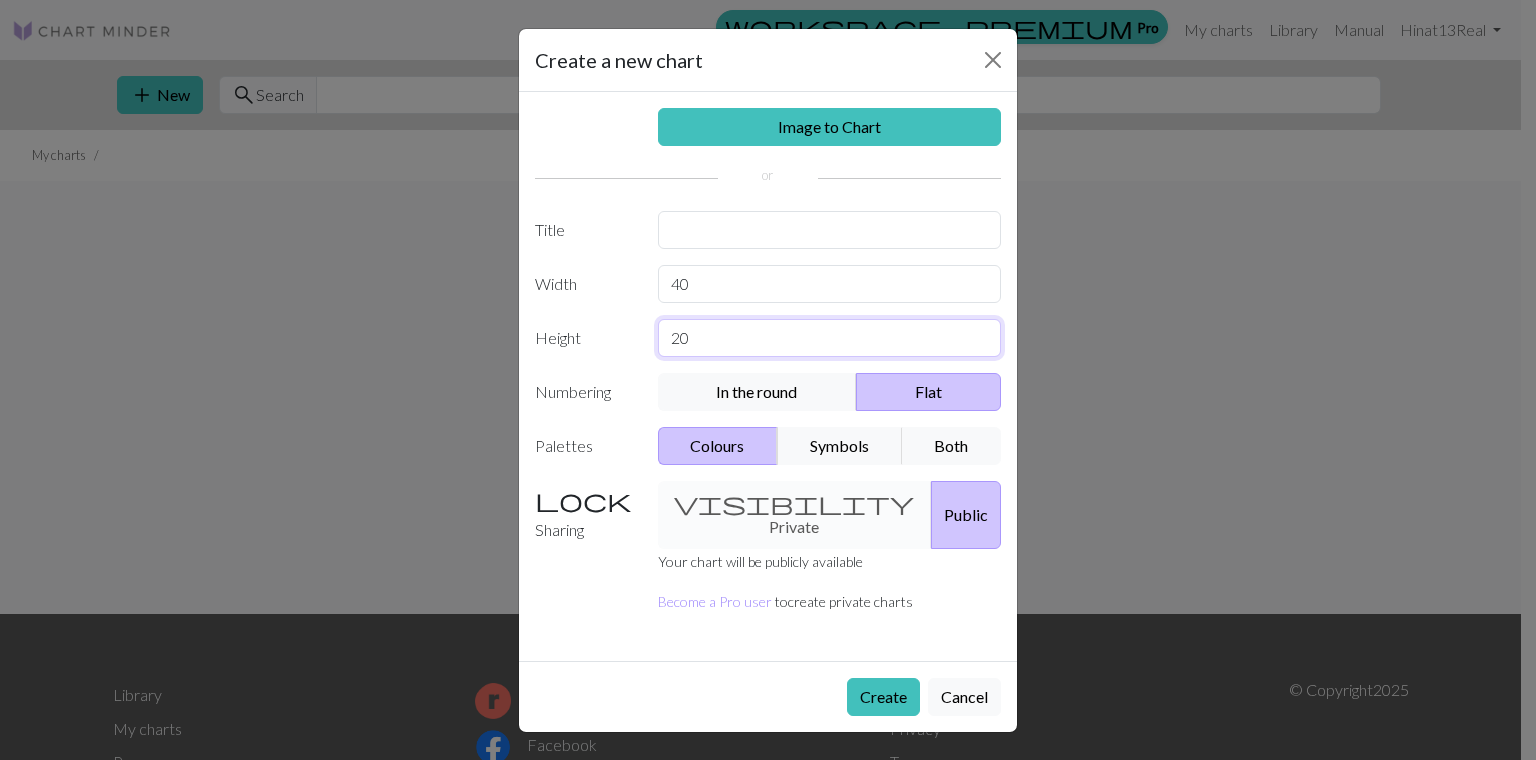 click on "20" at bounding box center [830, 338] 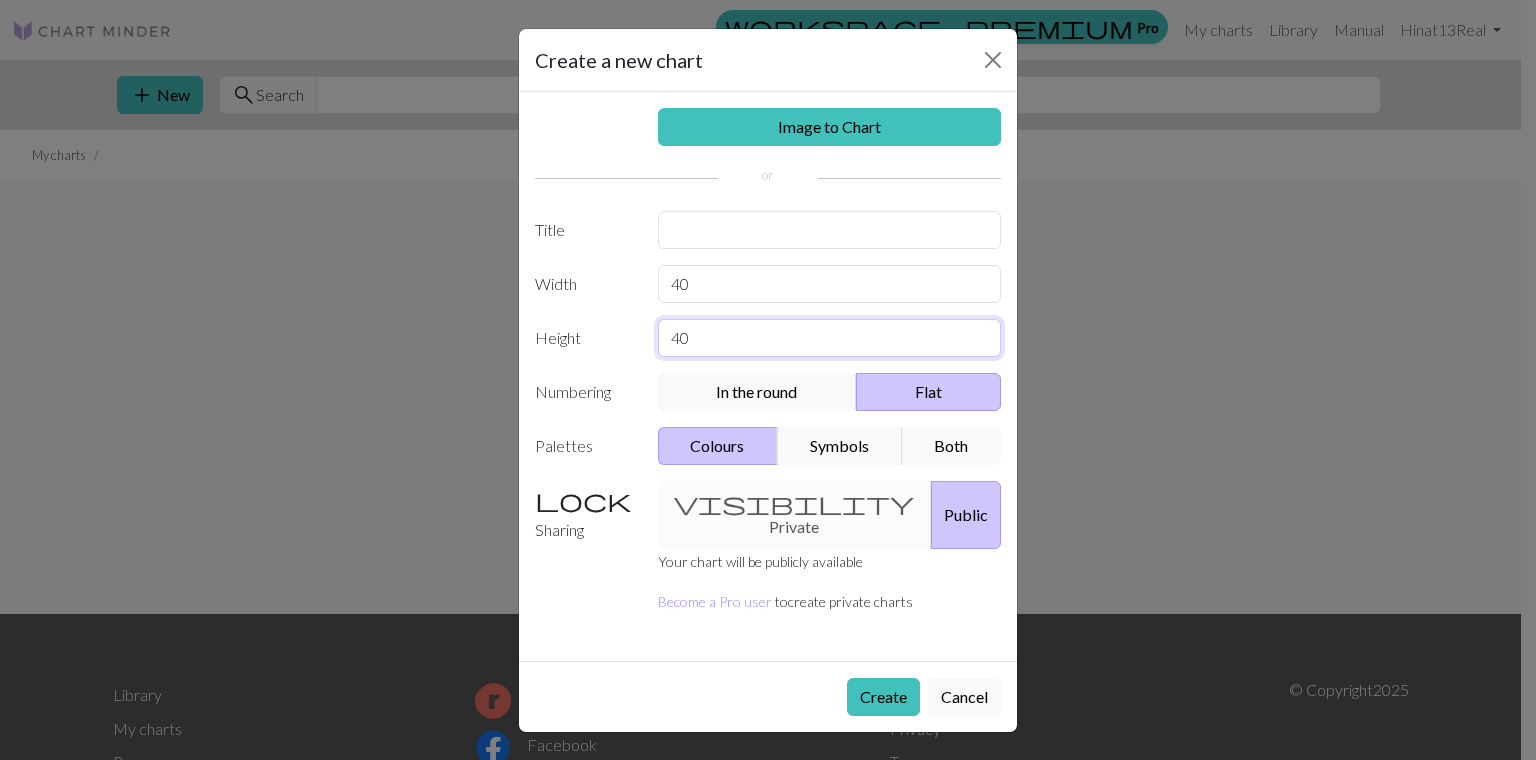 type on "40" 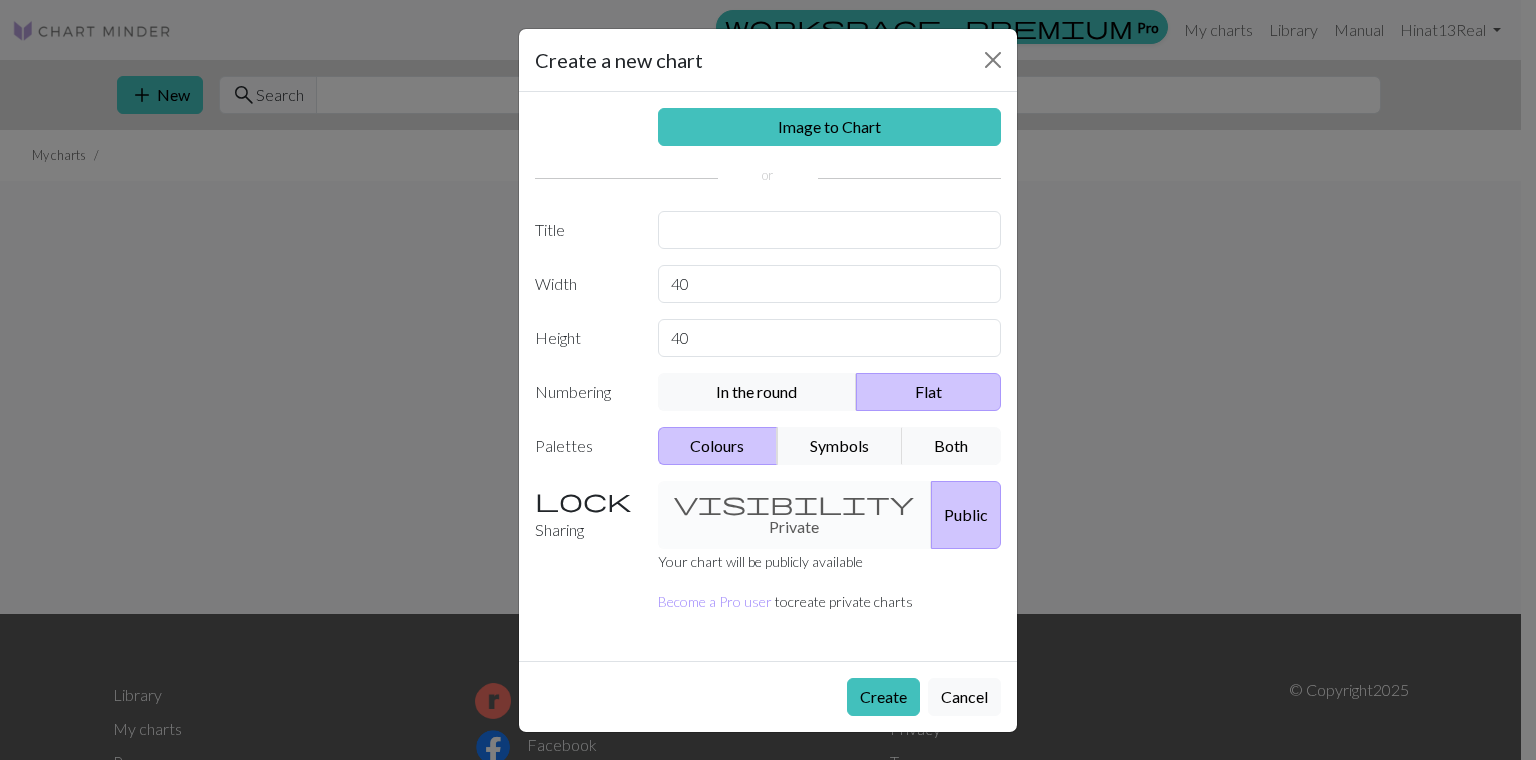 click on "Numbering" at bounding box center [584, 392] 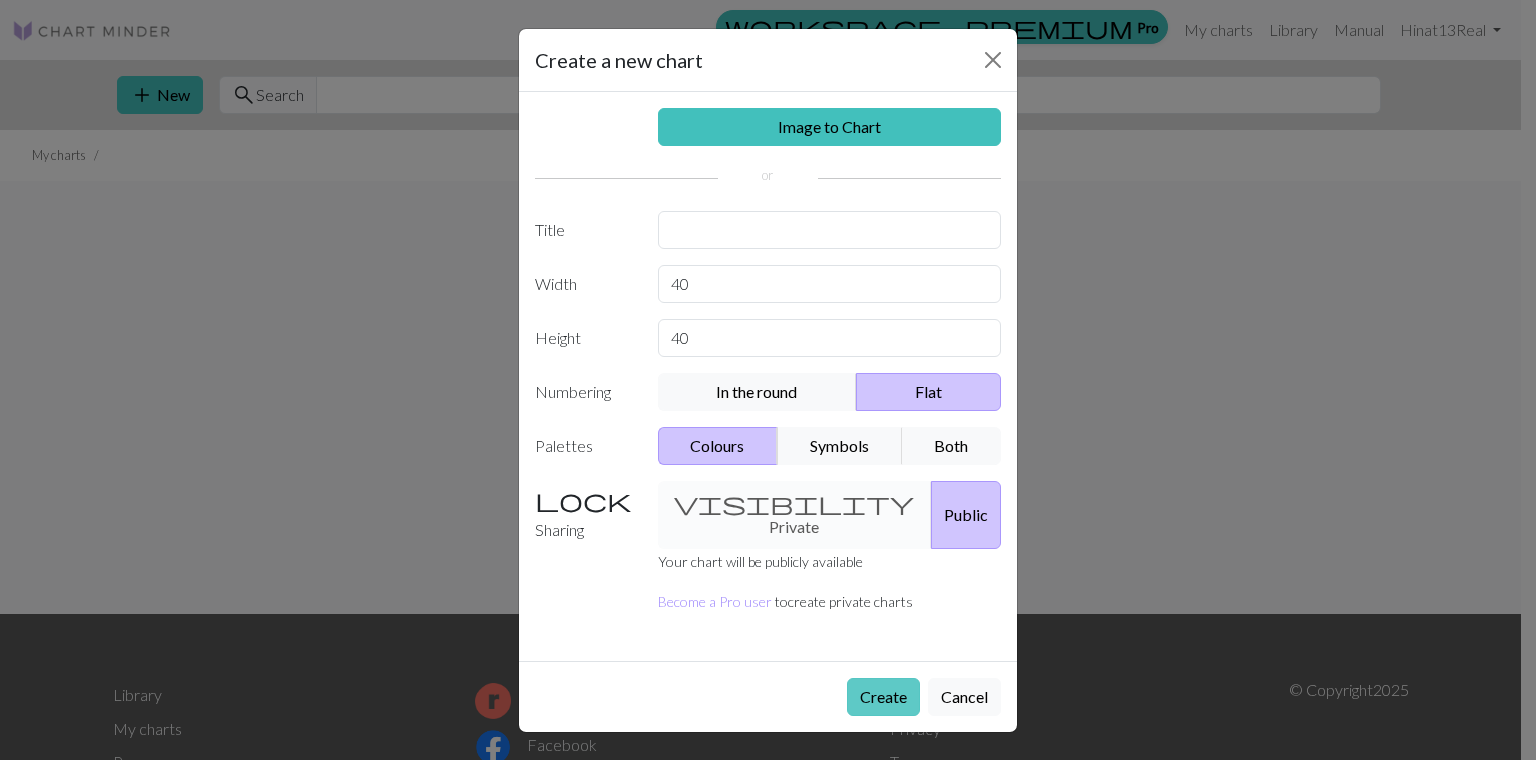 click on "Create" at bounding box center (883, 697) 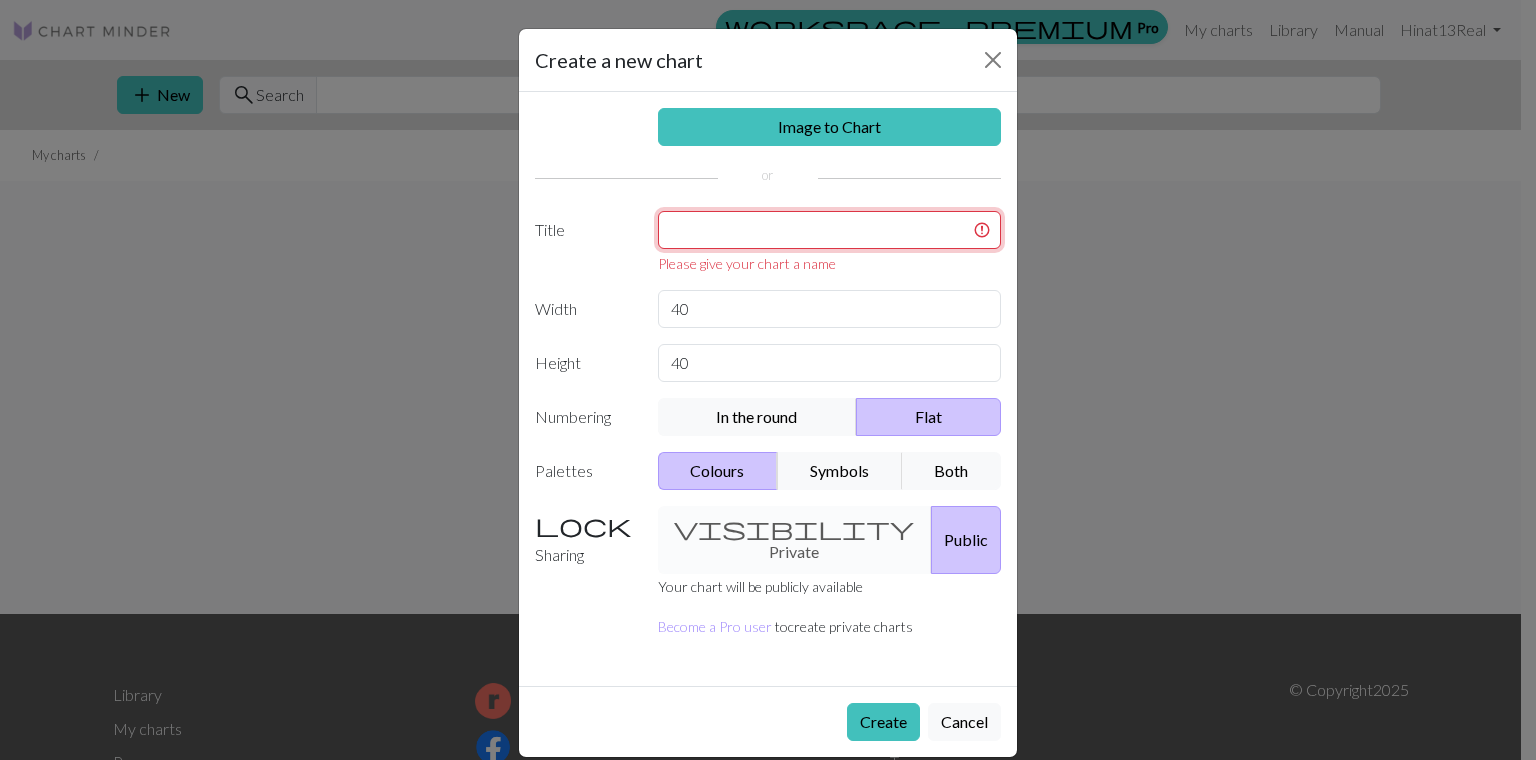 click at bounding box center [830, 230] 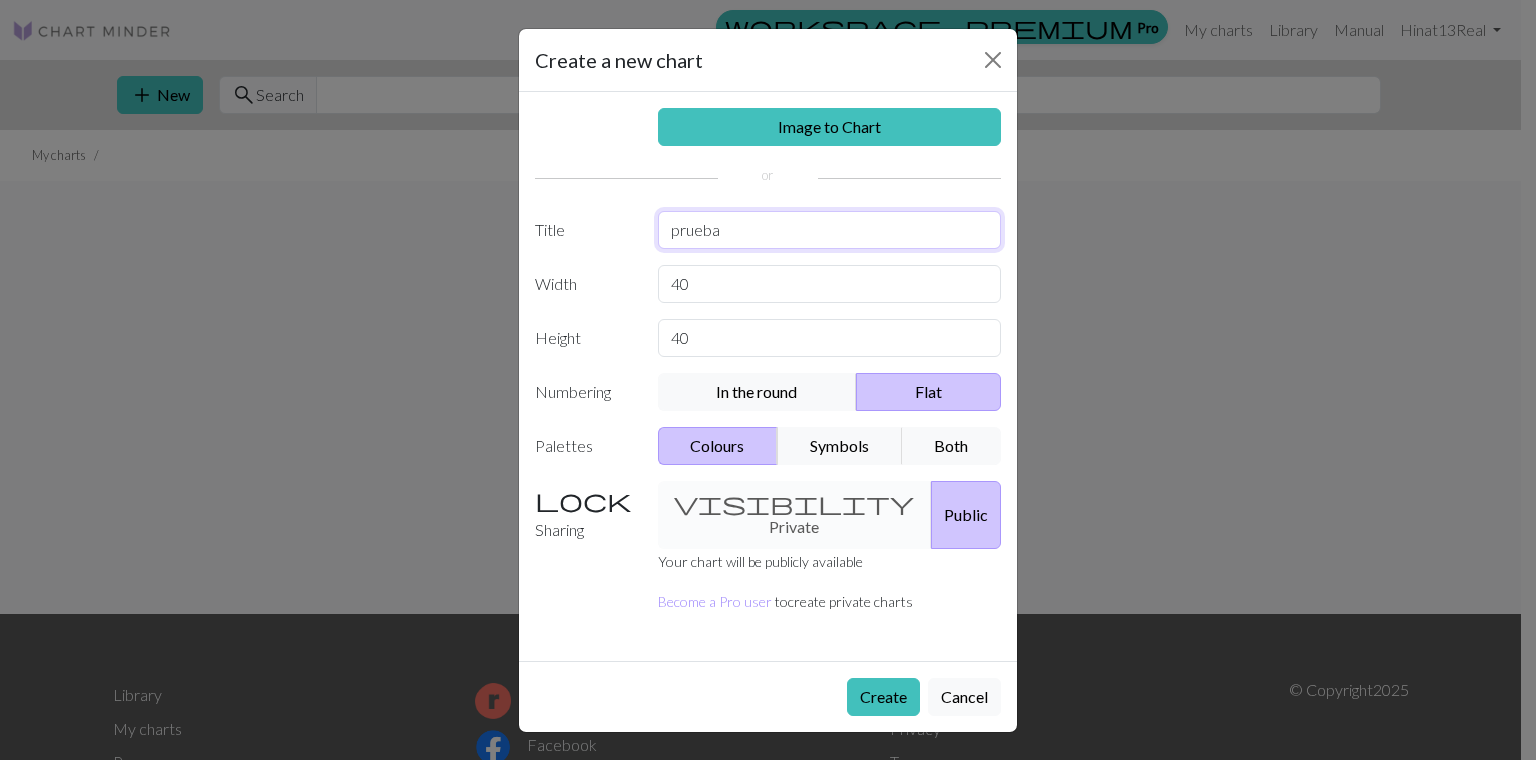 type on "prueba" 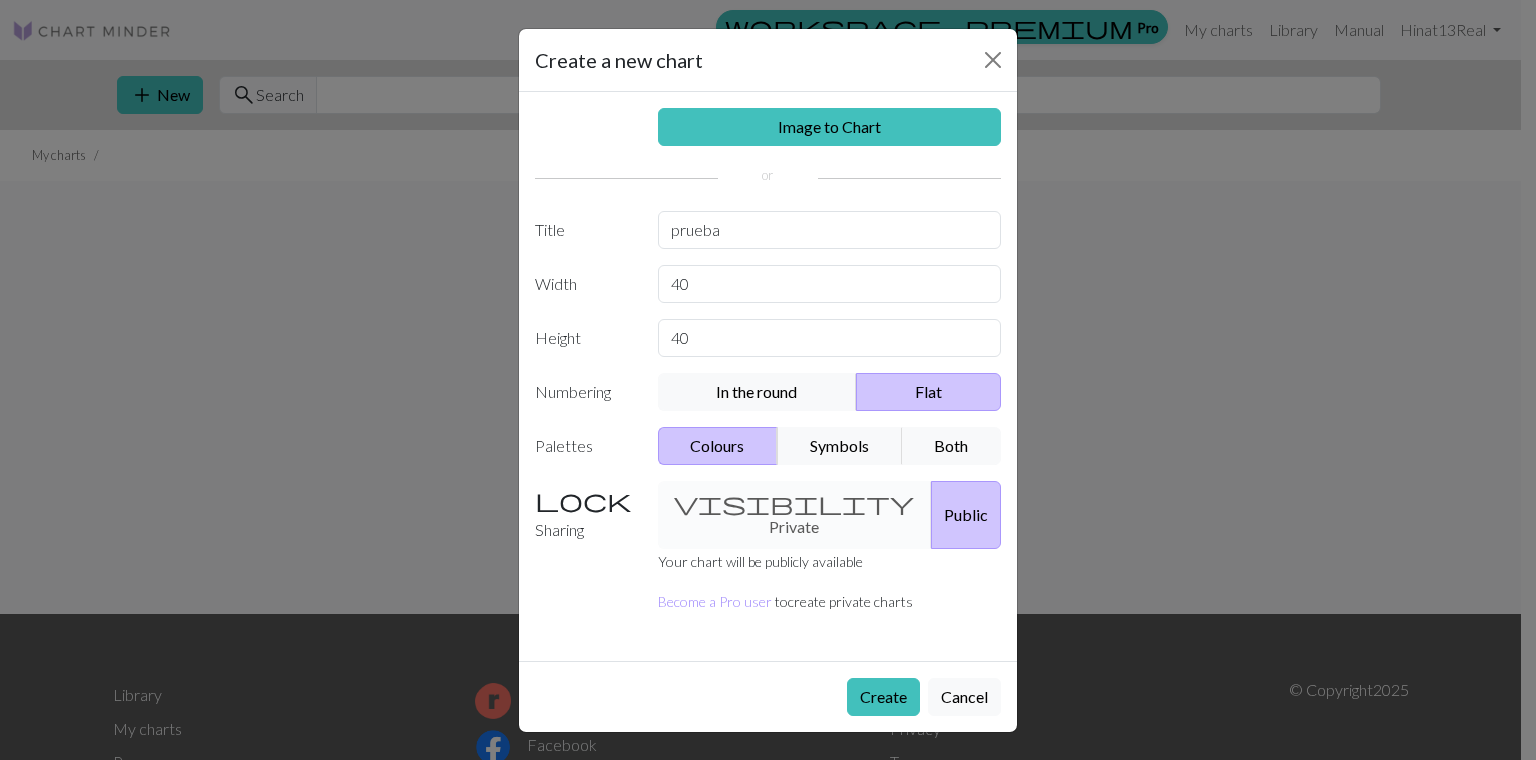 click on "visibility  Private Public" at bounding box center (830, 515) 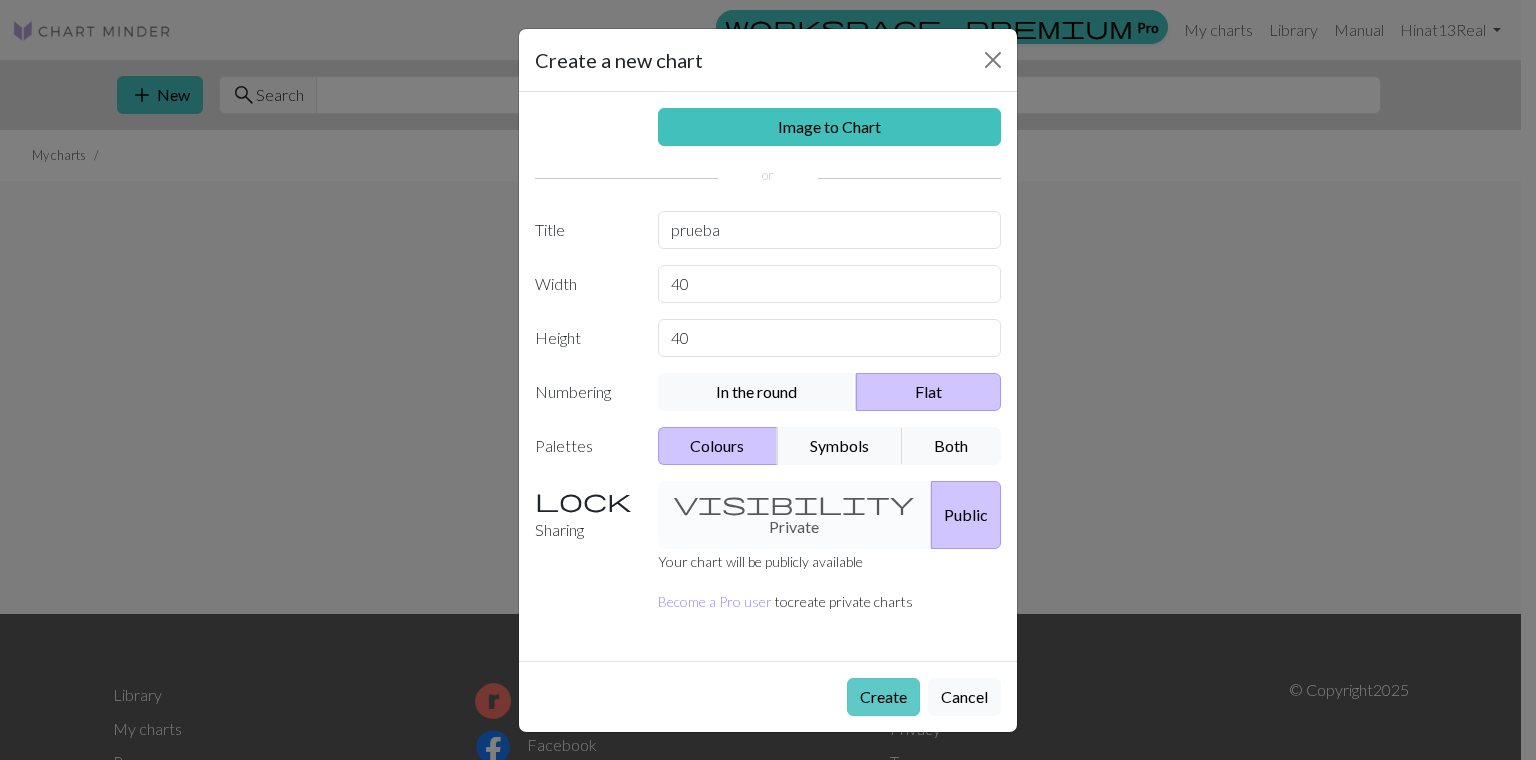 click on "Create" at bounding box center (883, 697) 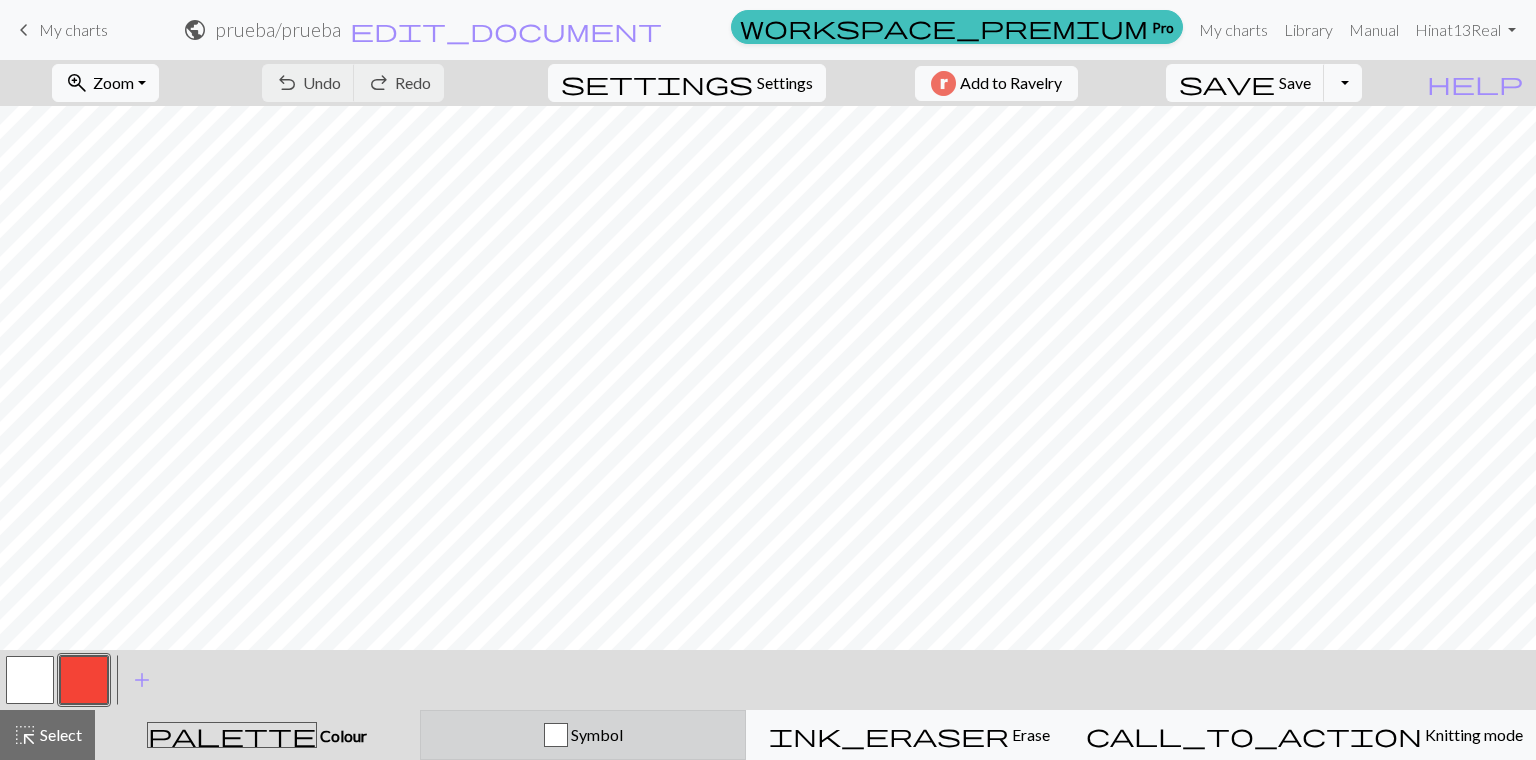 click on "Symbol" at bounding box center [595, 734] 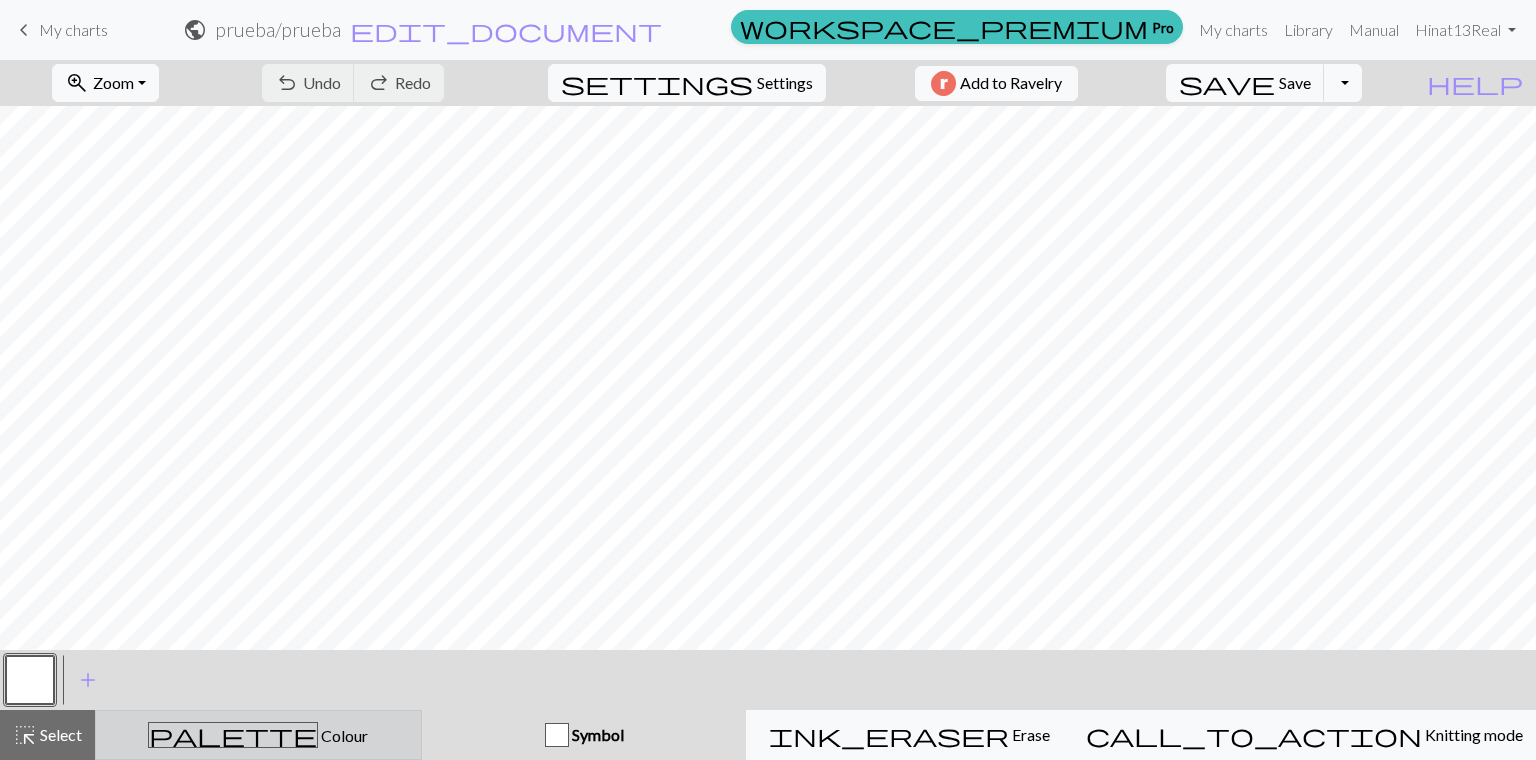 click on "palette   Colour   Colour" at bounding box center [258, 735] 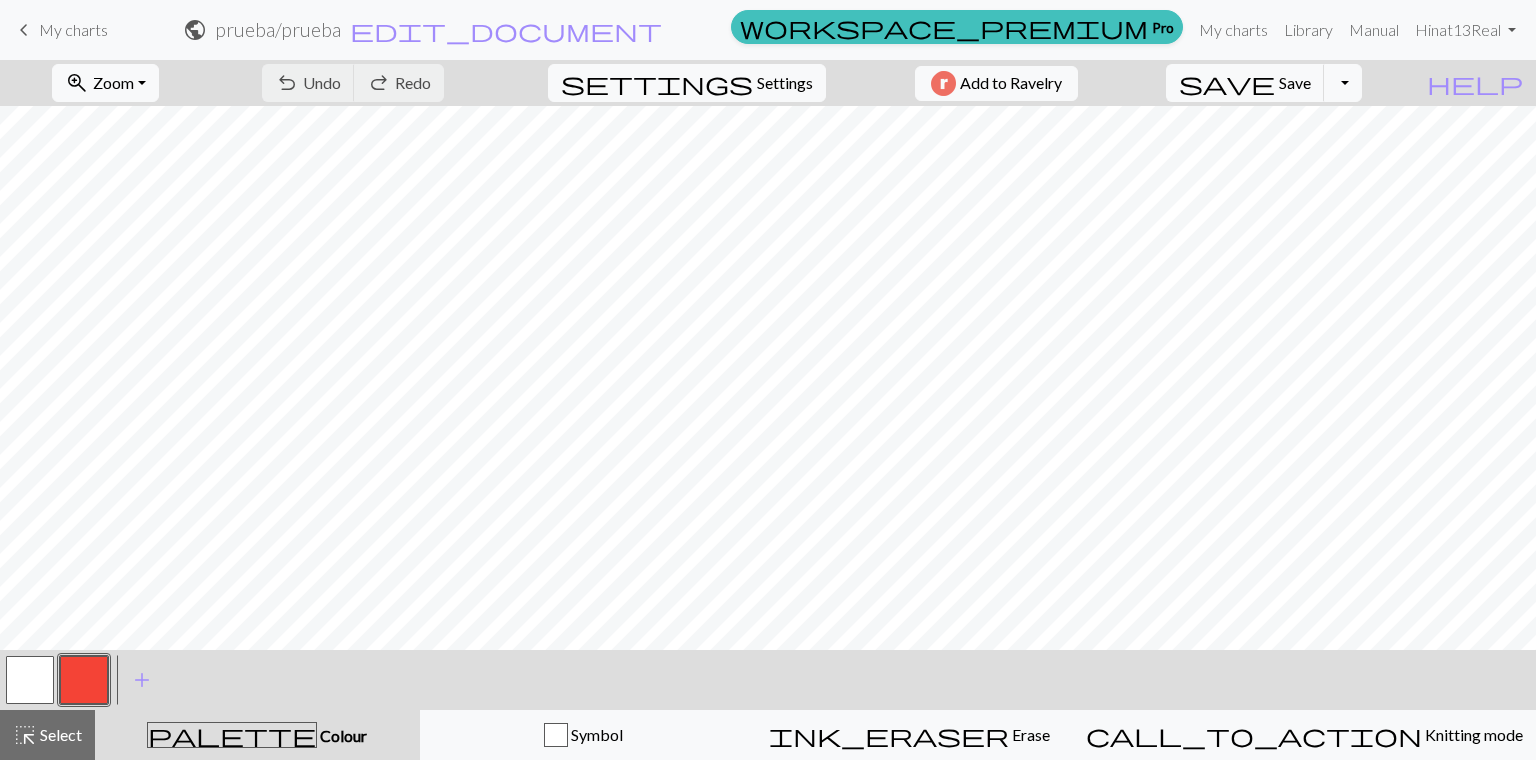 click at bounding box center (84, 680) 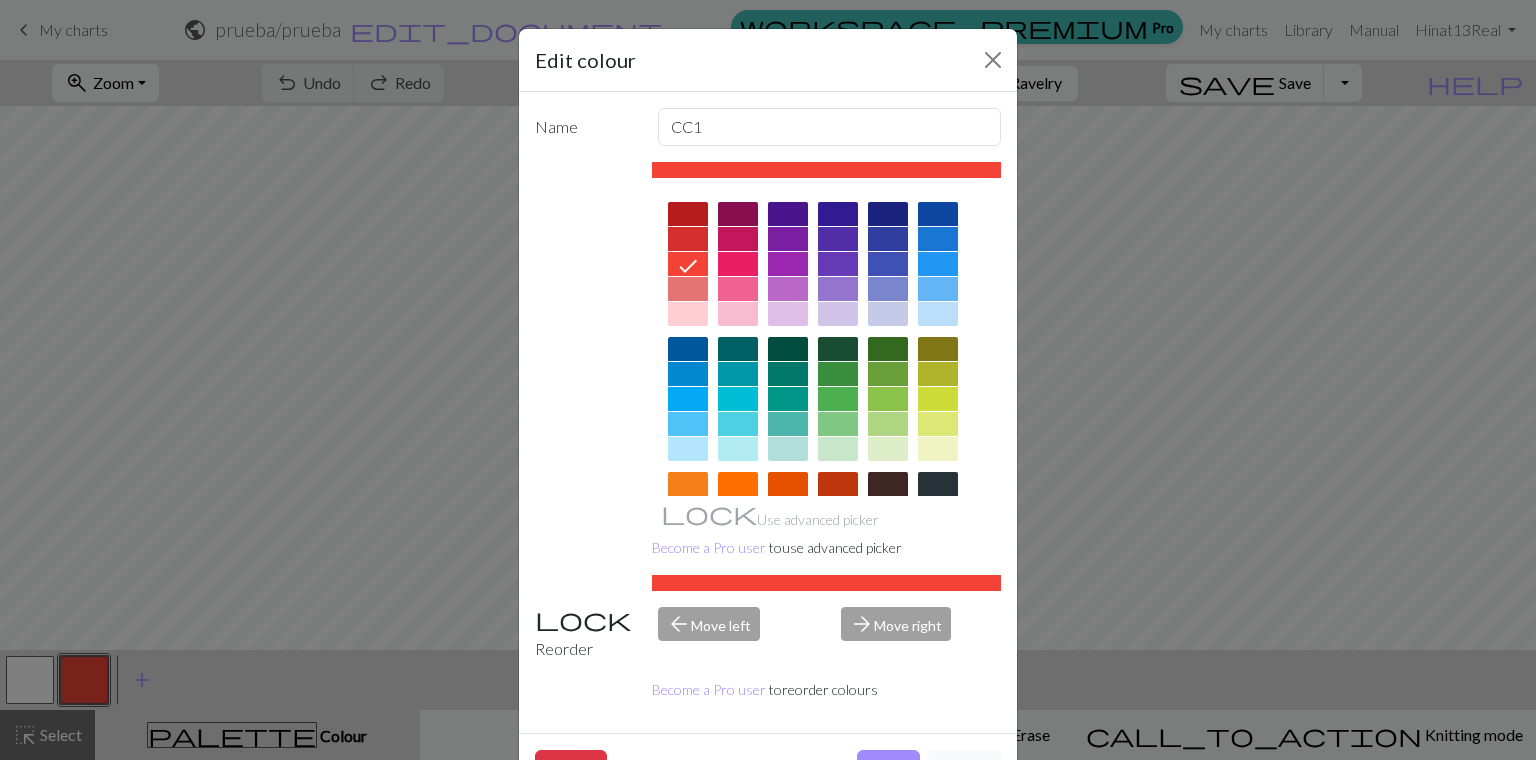 click at bounding box center (788, 399) 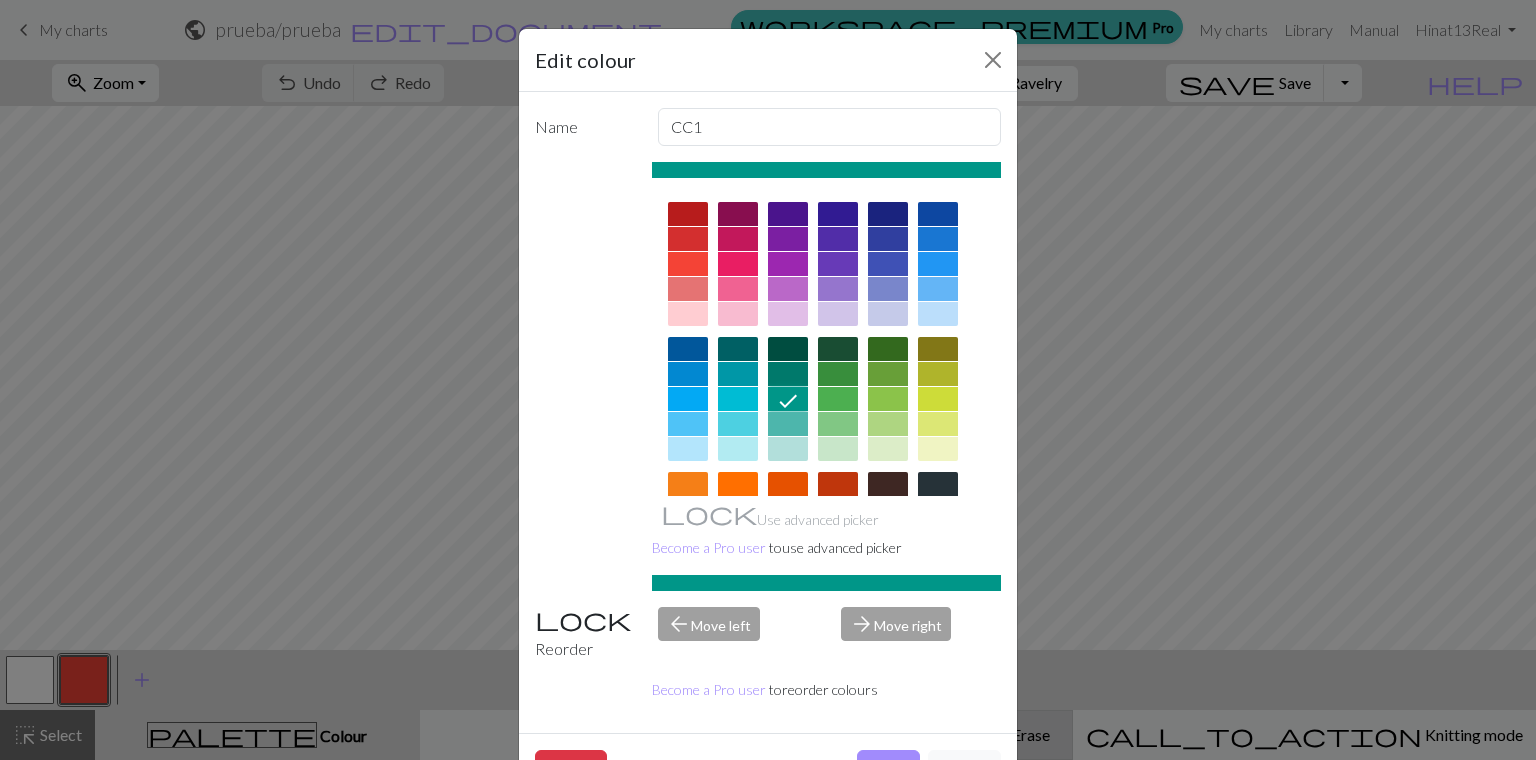 click on "Done" at bounding box center [888, 769] 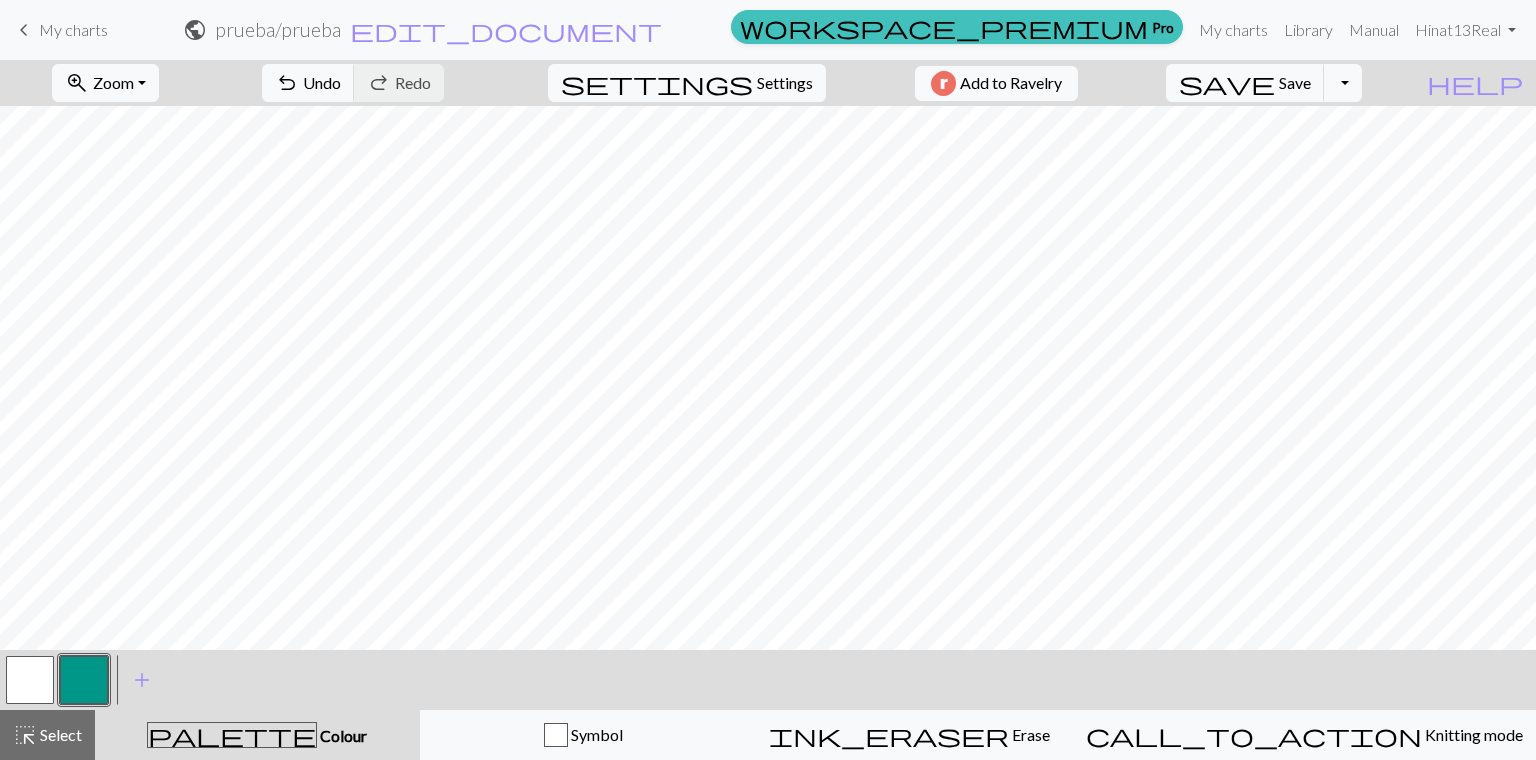 click at bounding box center (30, 680) 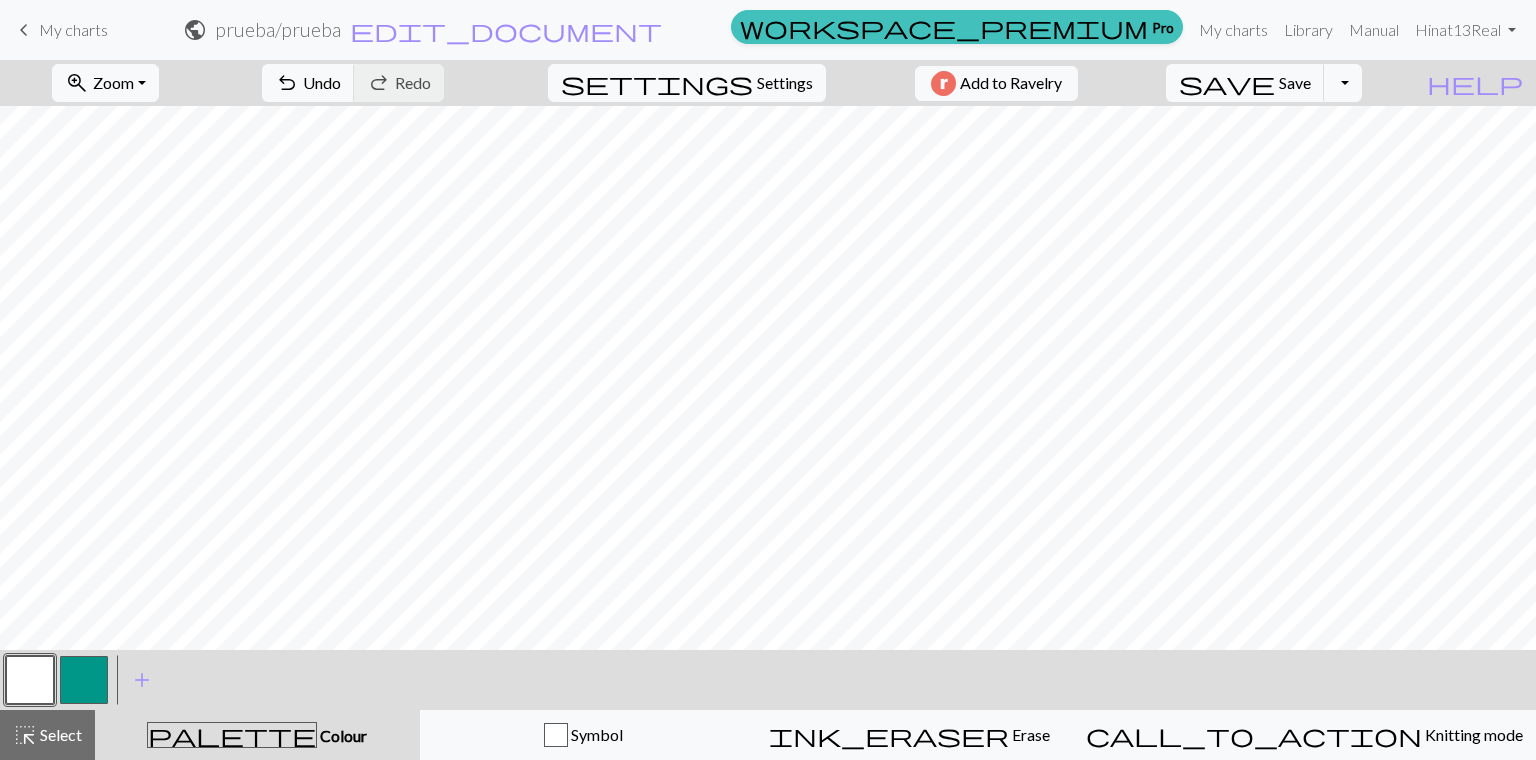 click at bounding box center [30, 680] 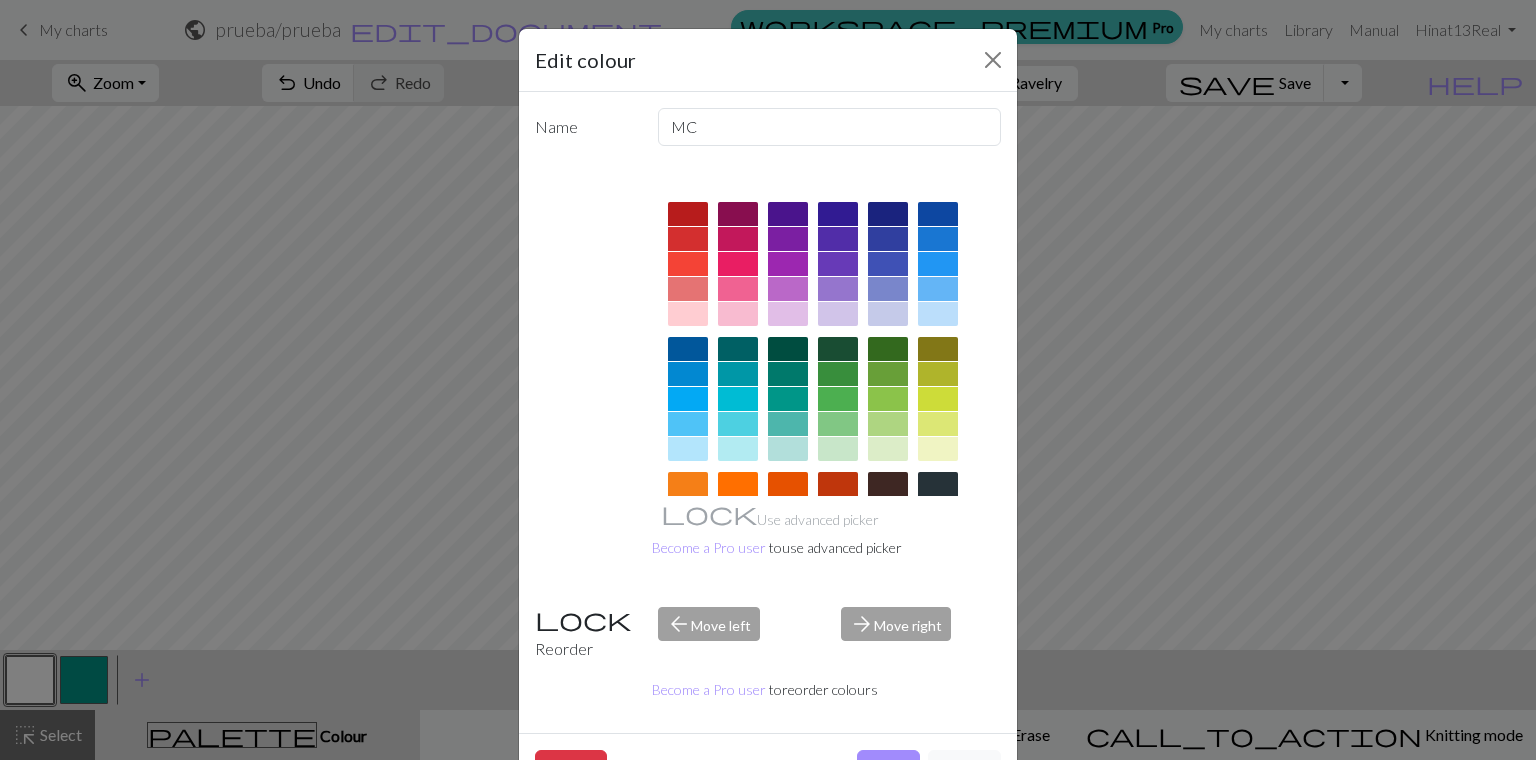 click at bounding box center (788, 399) 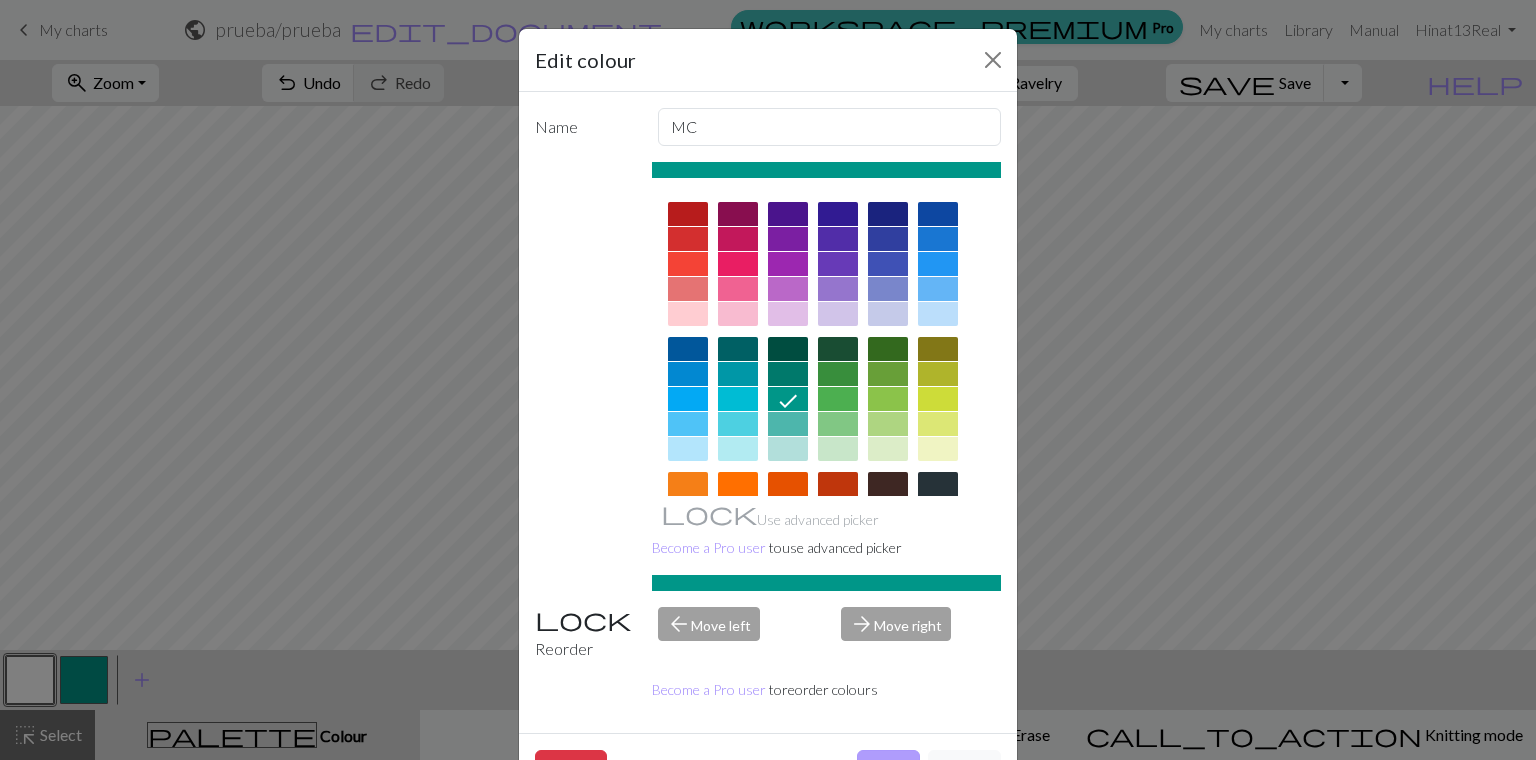 click on "Done" at bounding box center (888, 769) 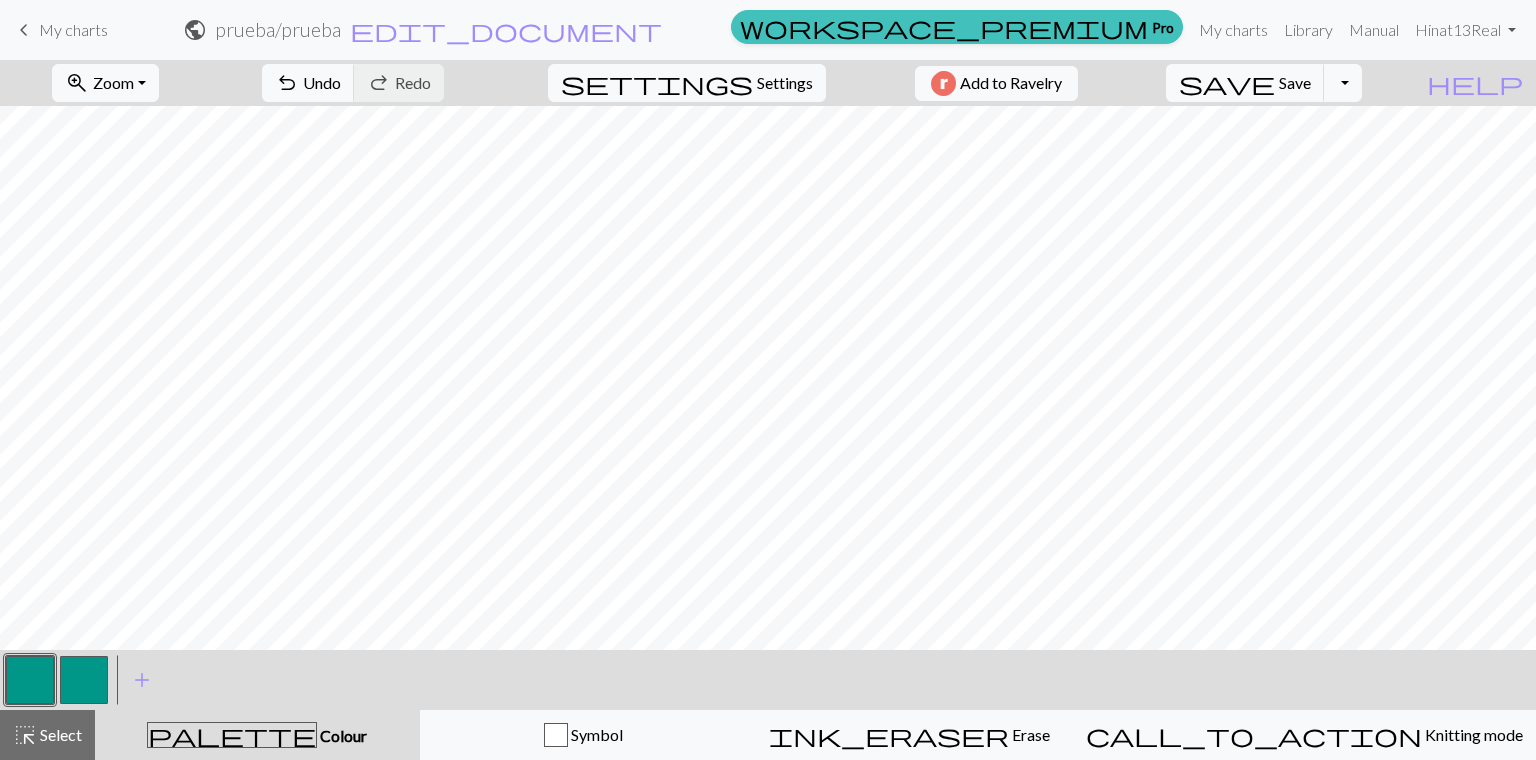click at bounding box center [84, 680] 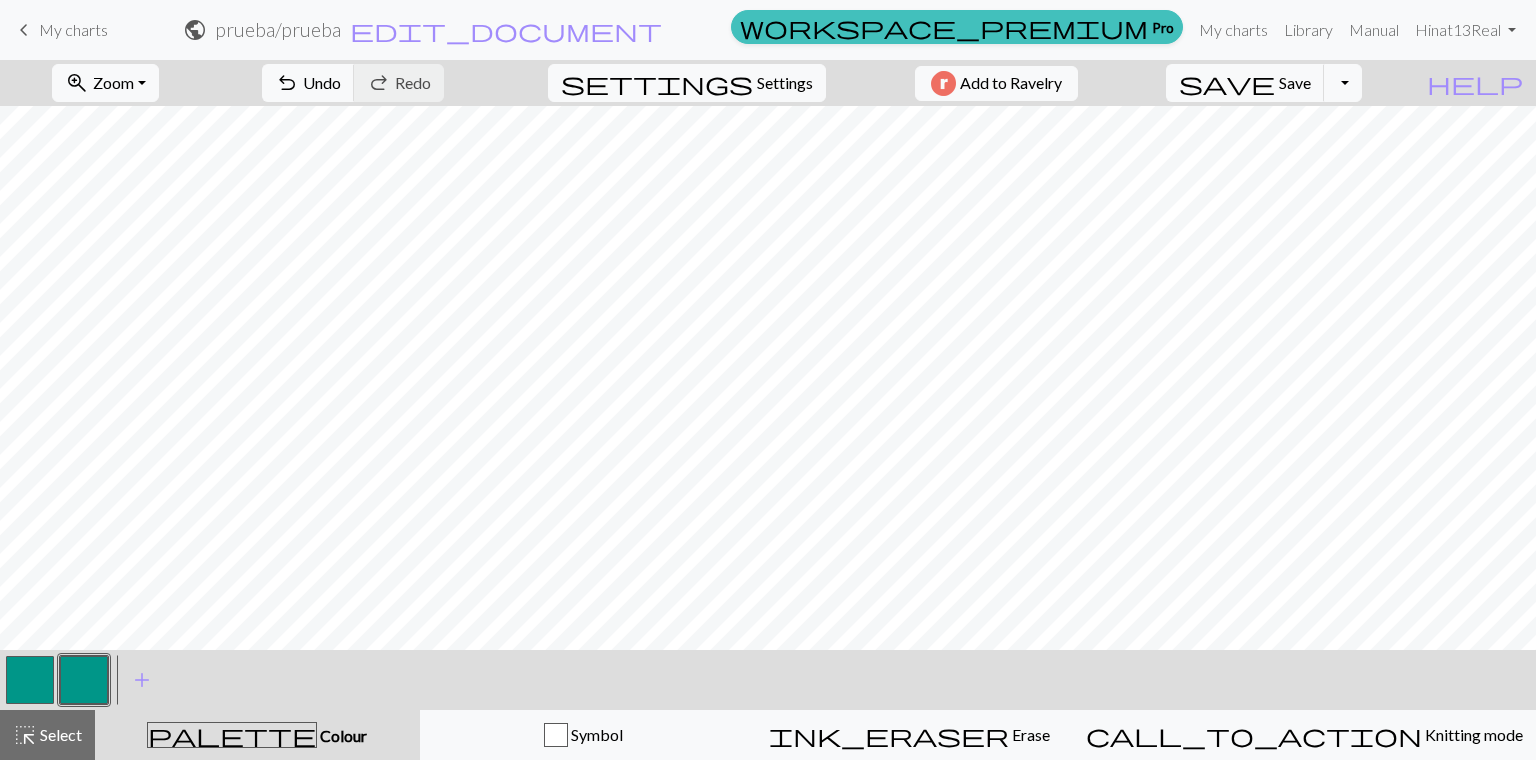 click at bounding box center (84, 680) 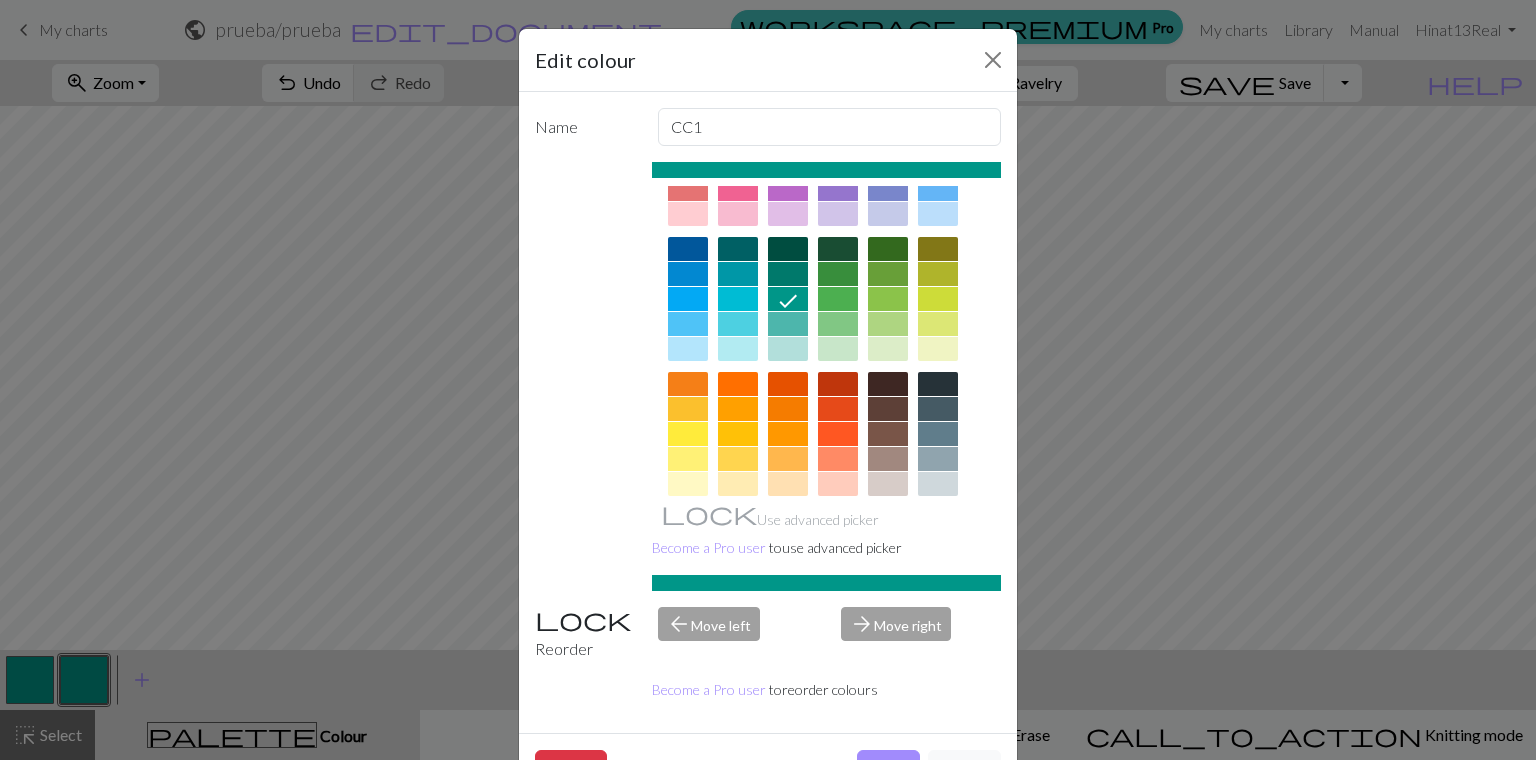 scroll, scrollTop: 0, scrollLeft: 0, axis: both 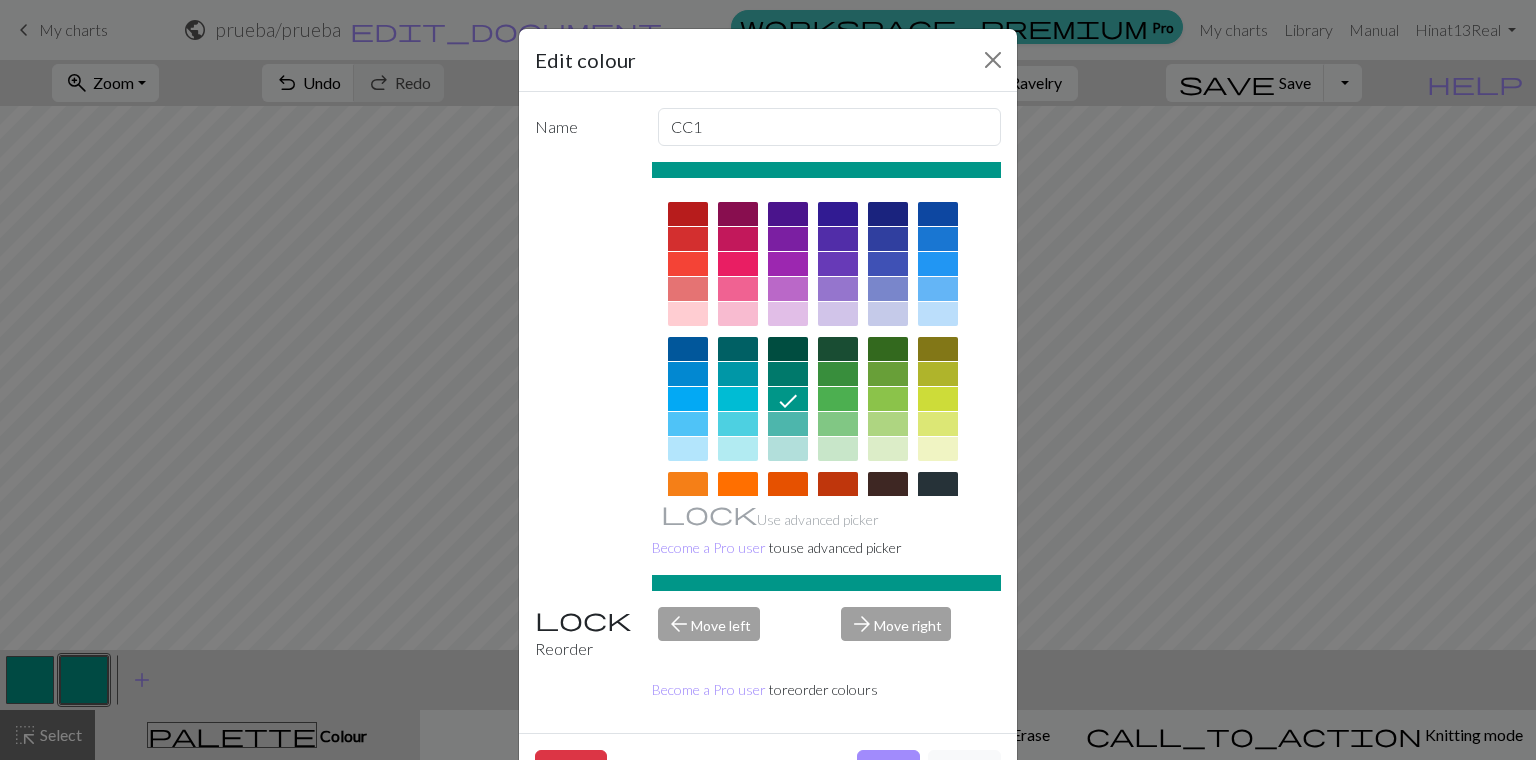 click at bounding box center (688, 239) 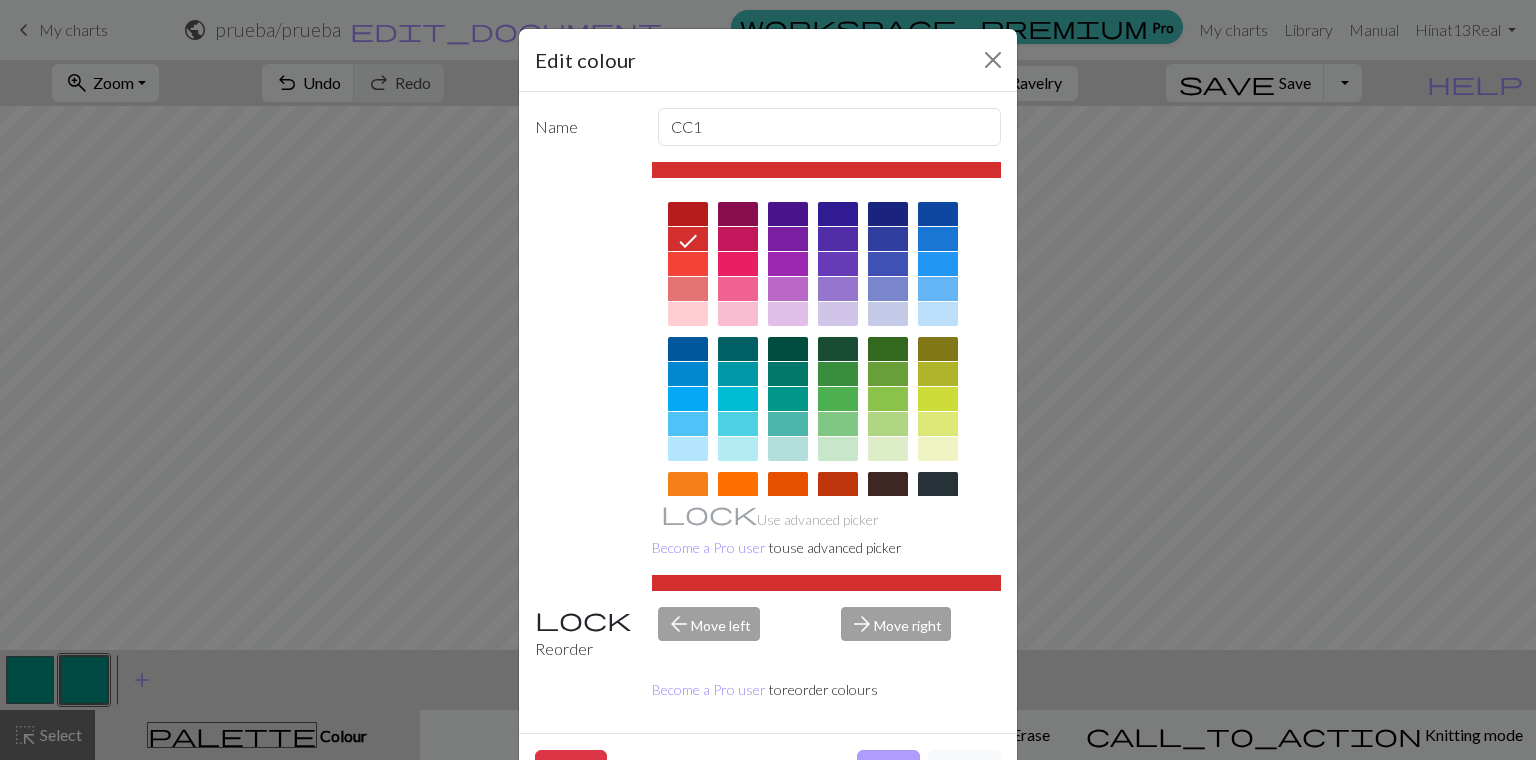 click on "Done" at bounding box center (888, 769) 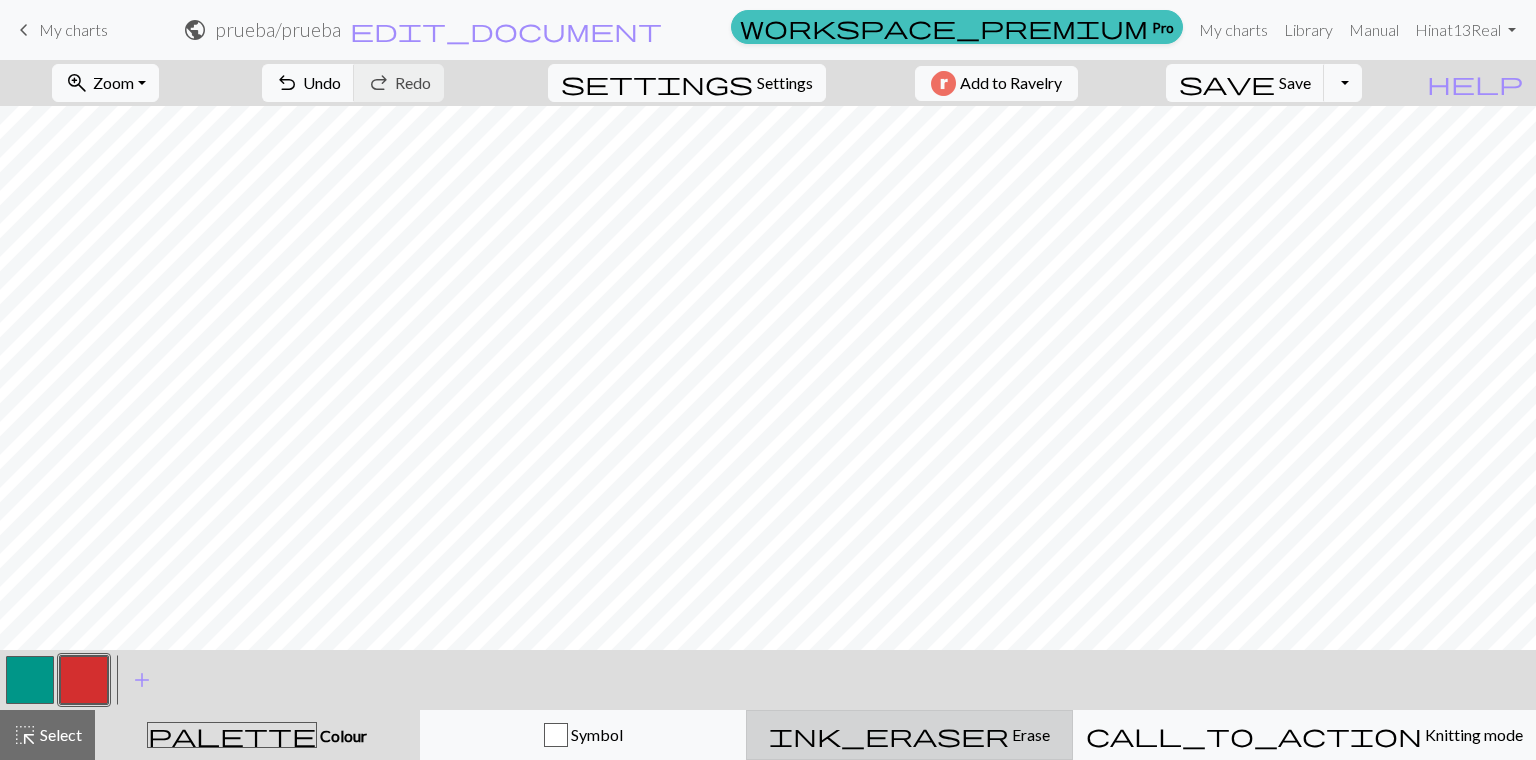 click on "ink_eraser" at bounding box center [889, 735] 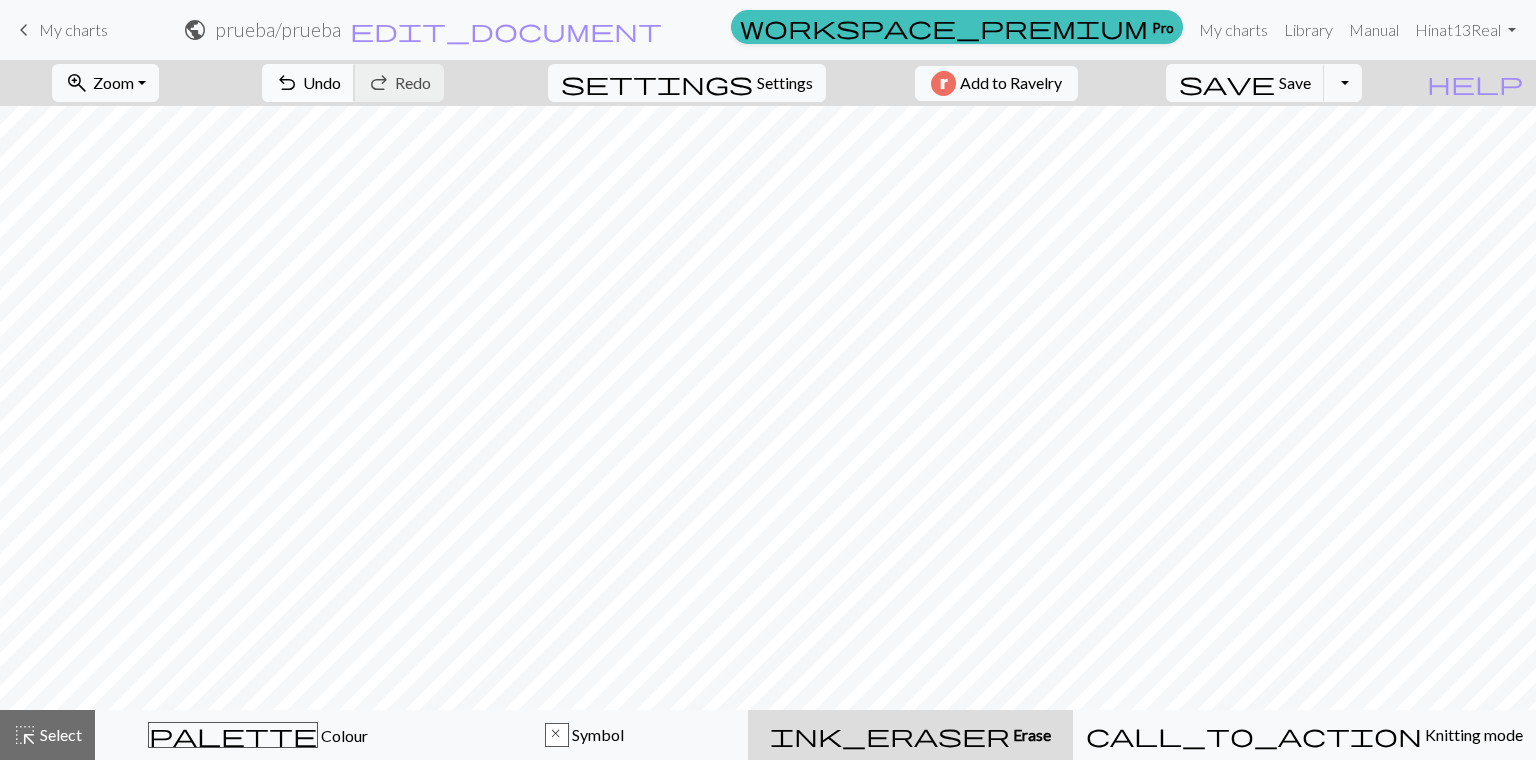 click on "Undo" at bounding box center [322, 82] 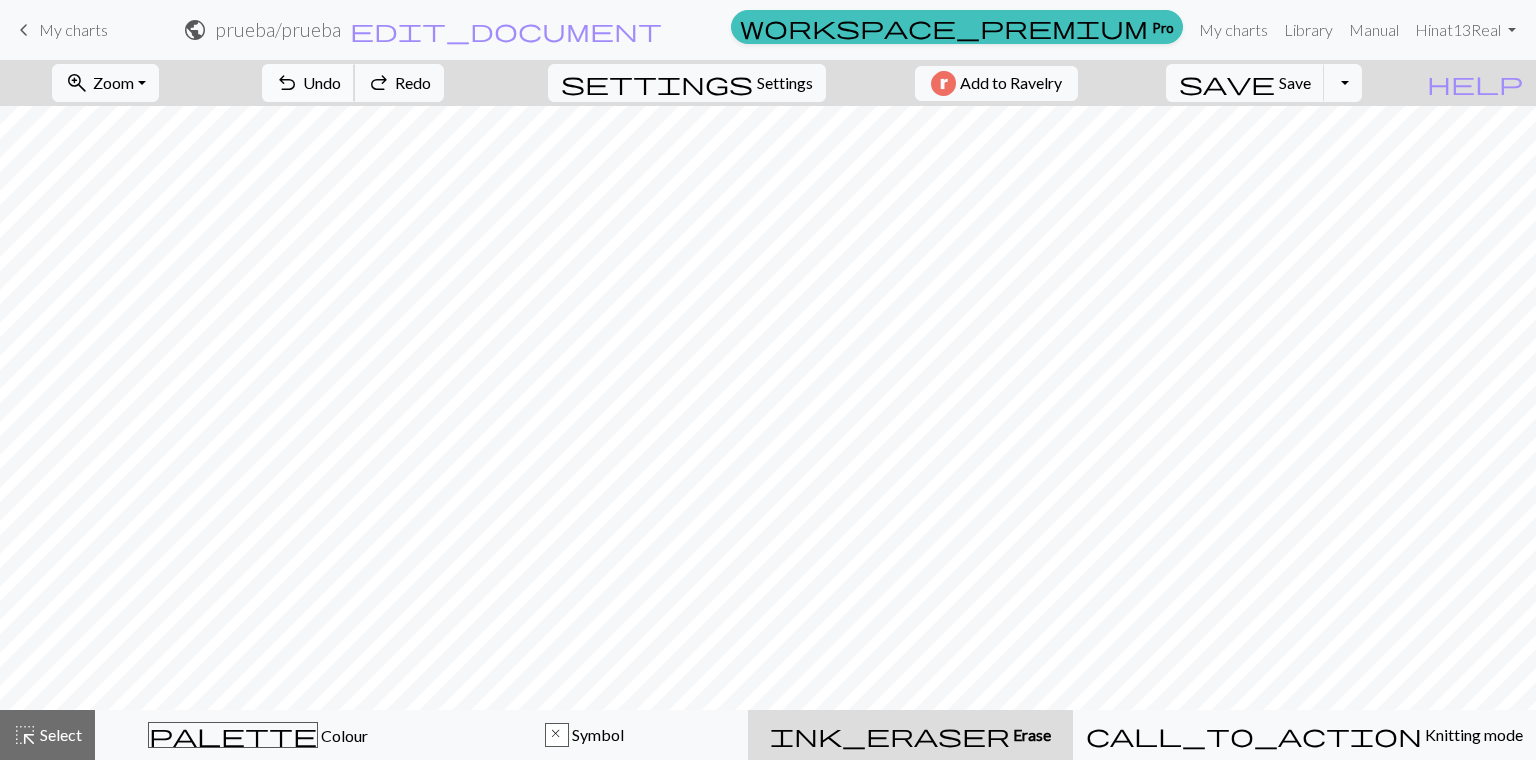 click on "Undo" at bounding box center [322, 82] 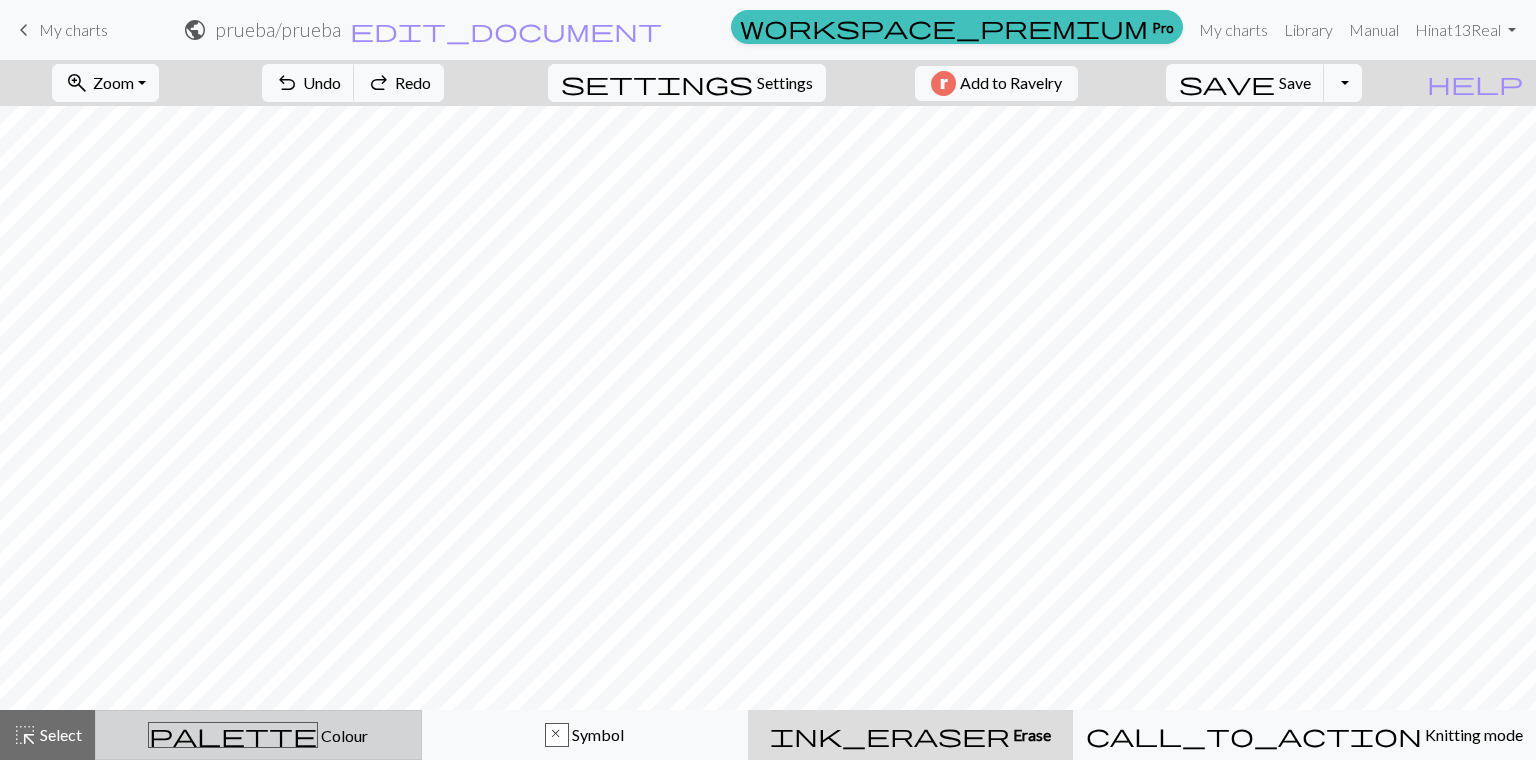 click on "Colour" at bounding box center [343, 735] 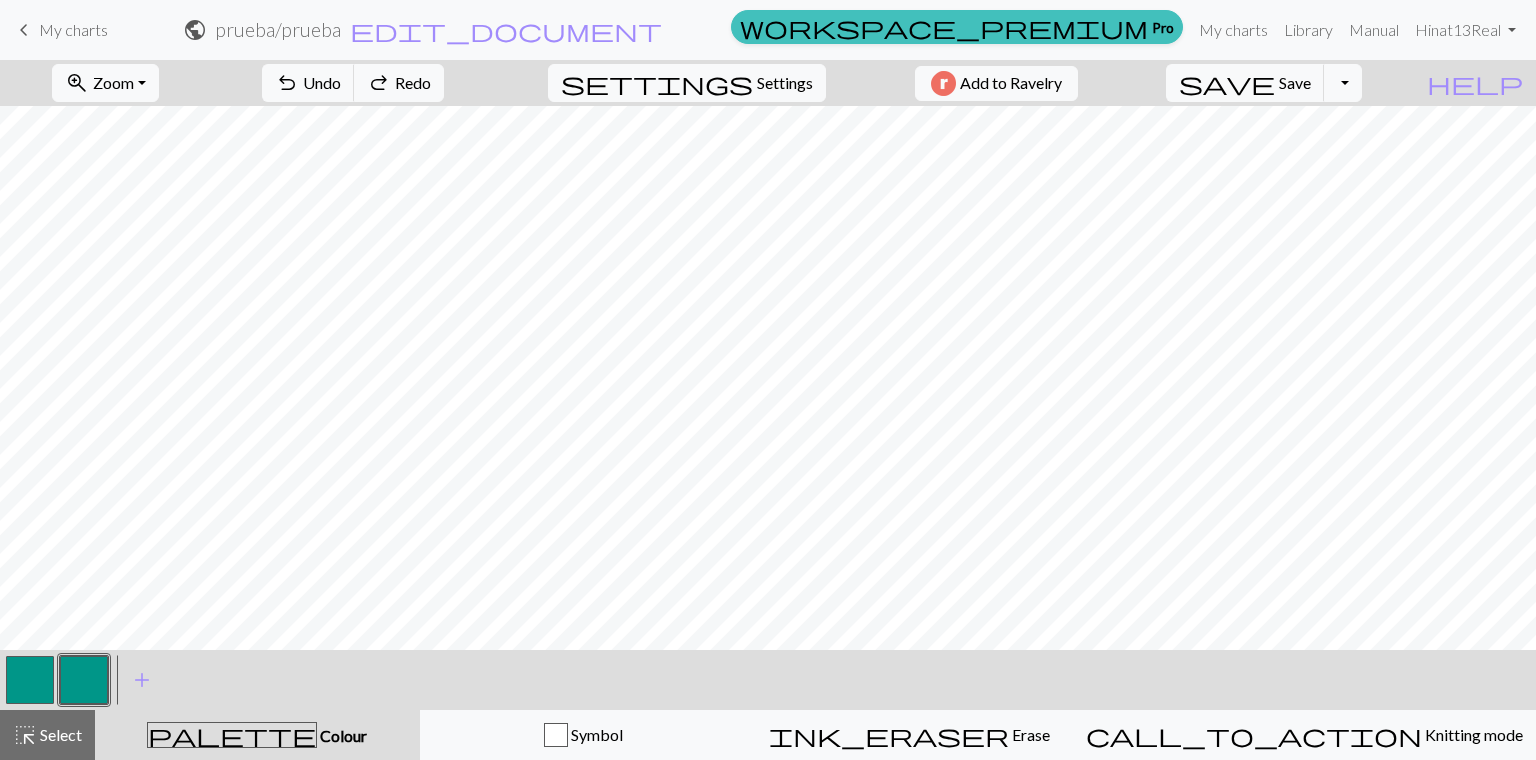 click at bounding box center [84, 680] 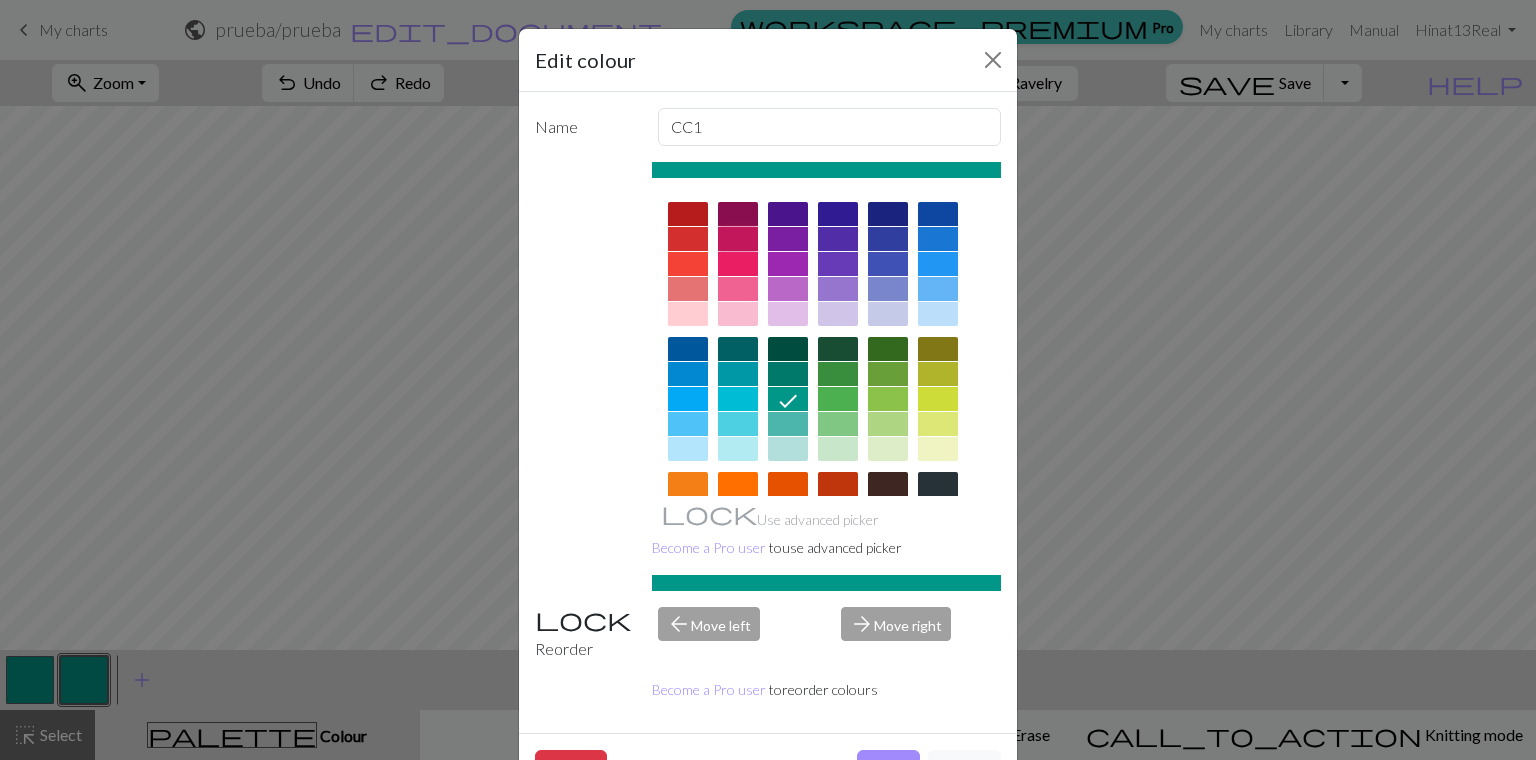 click at bounding box center (738, 239) 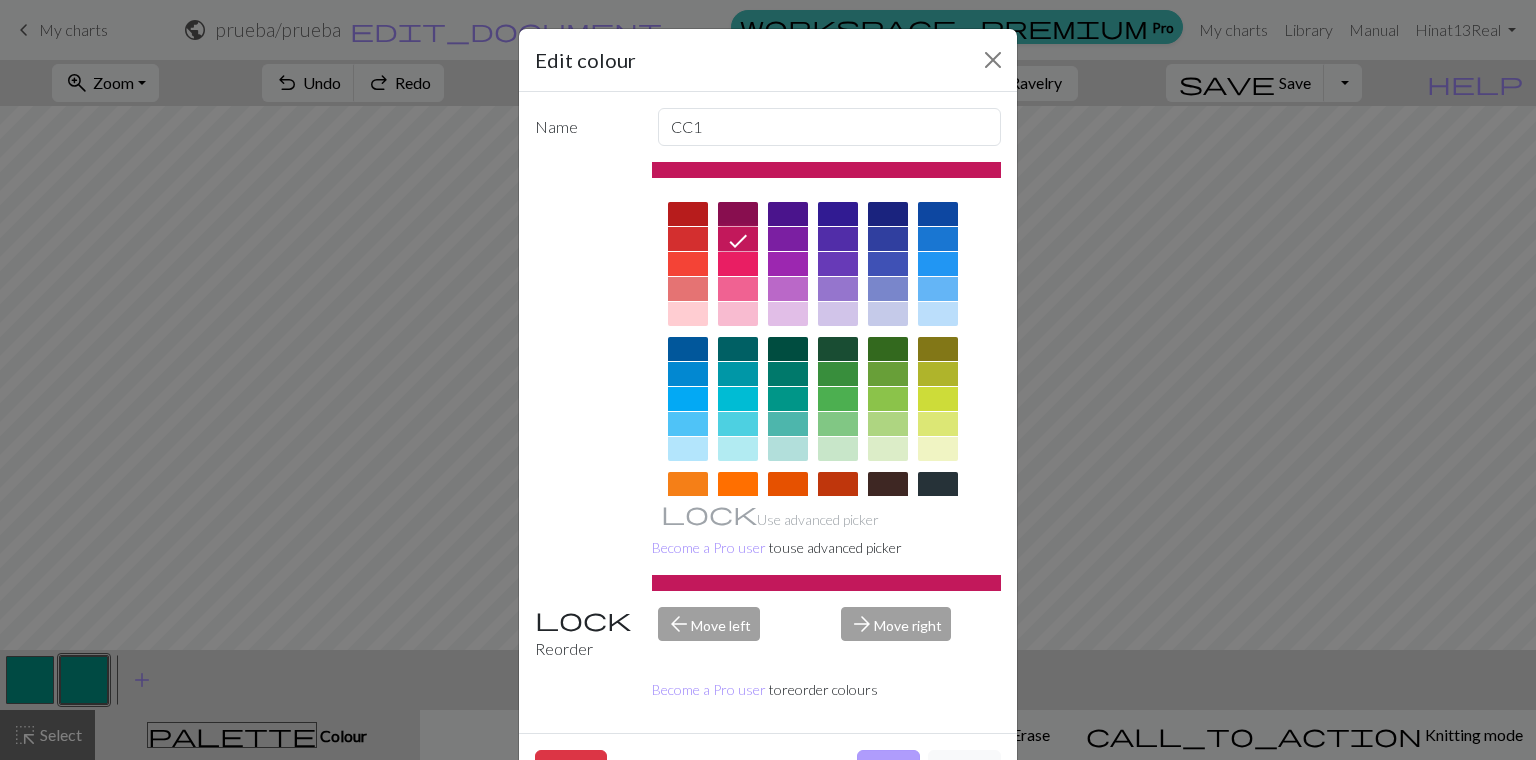 click on "Done" at bounding box center [888, 769] 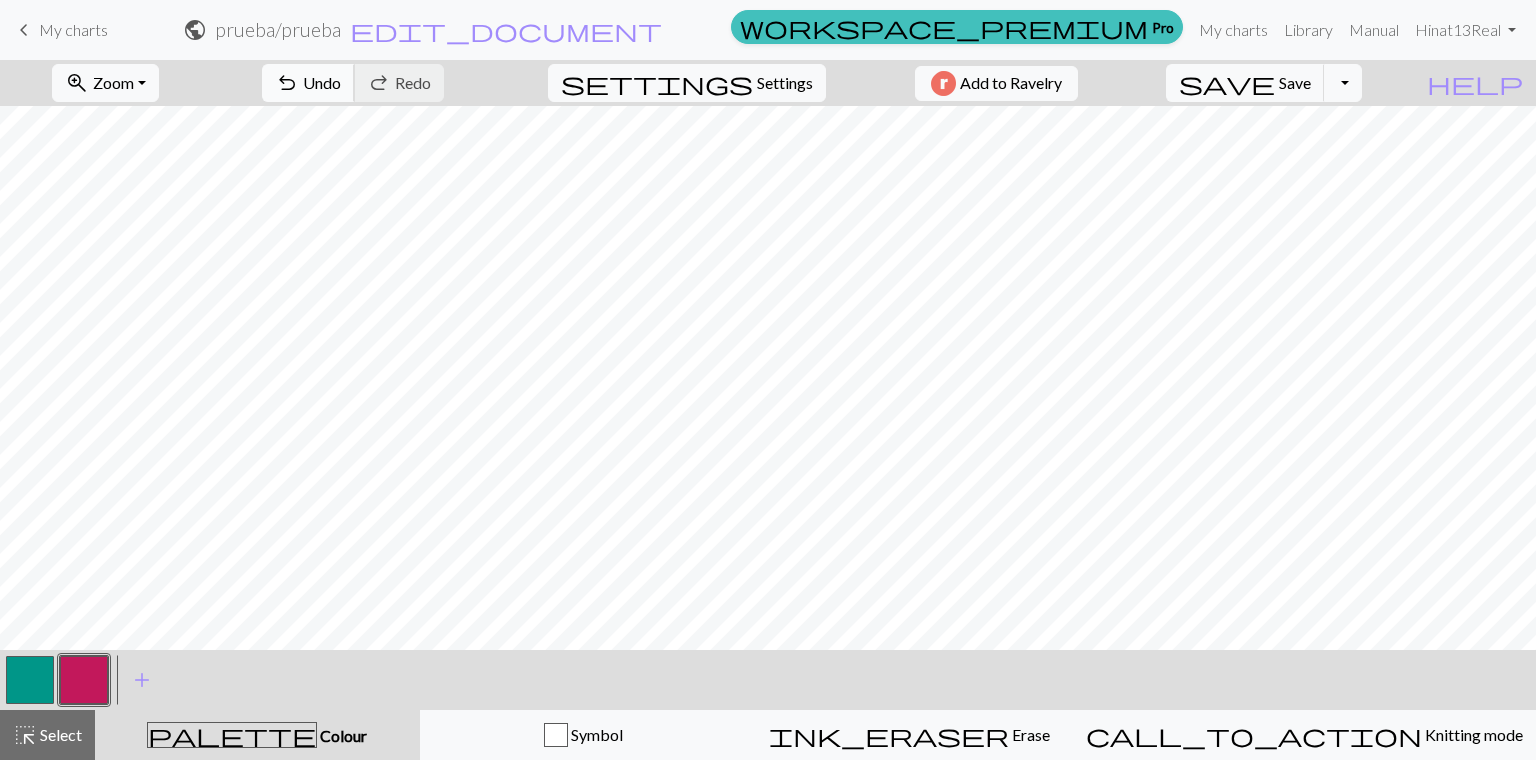 click on "Undo" at bounding box center [322, 82] 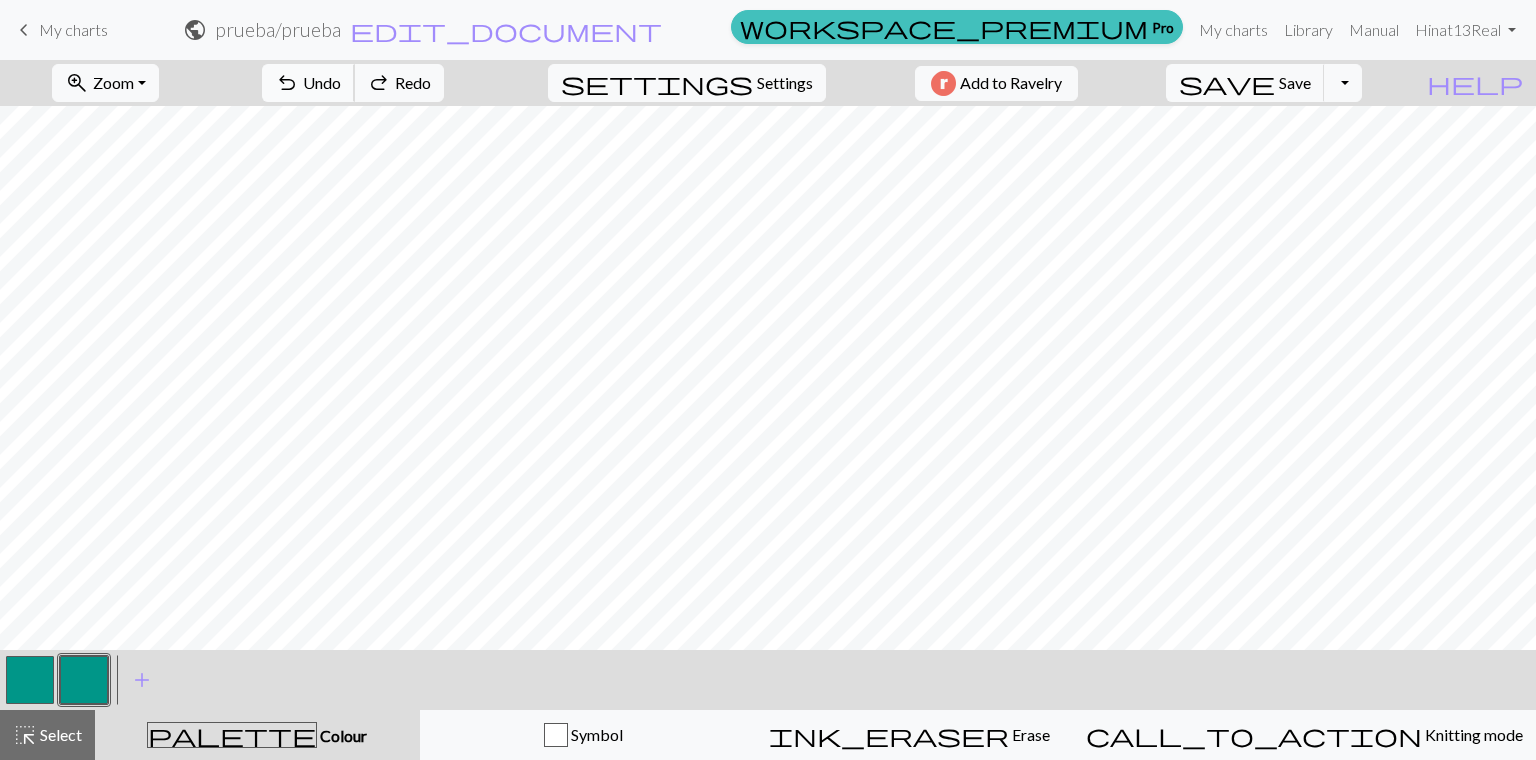click on "Undo" at bounding box center (322, 82) 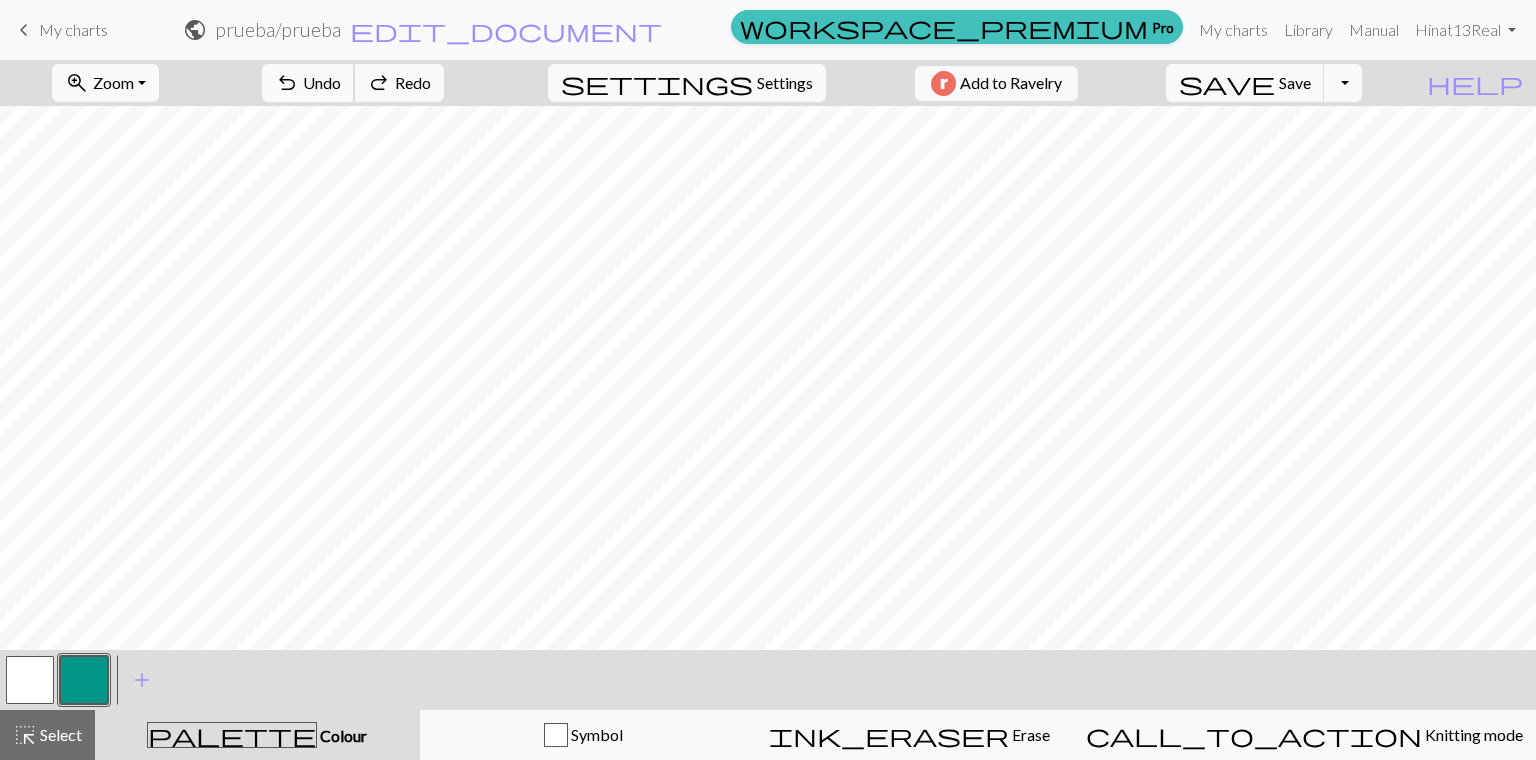 click on "Undo" at bounding box center (322, 82) 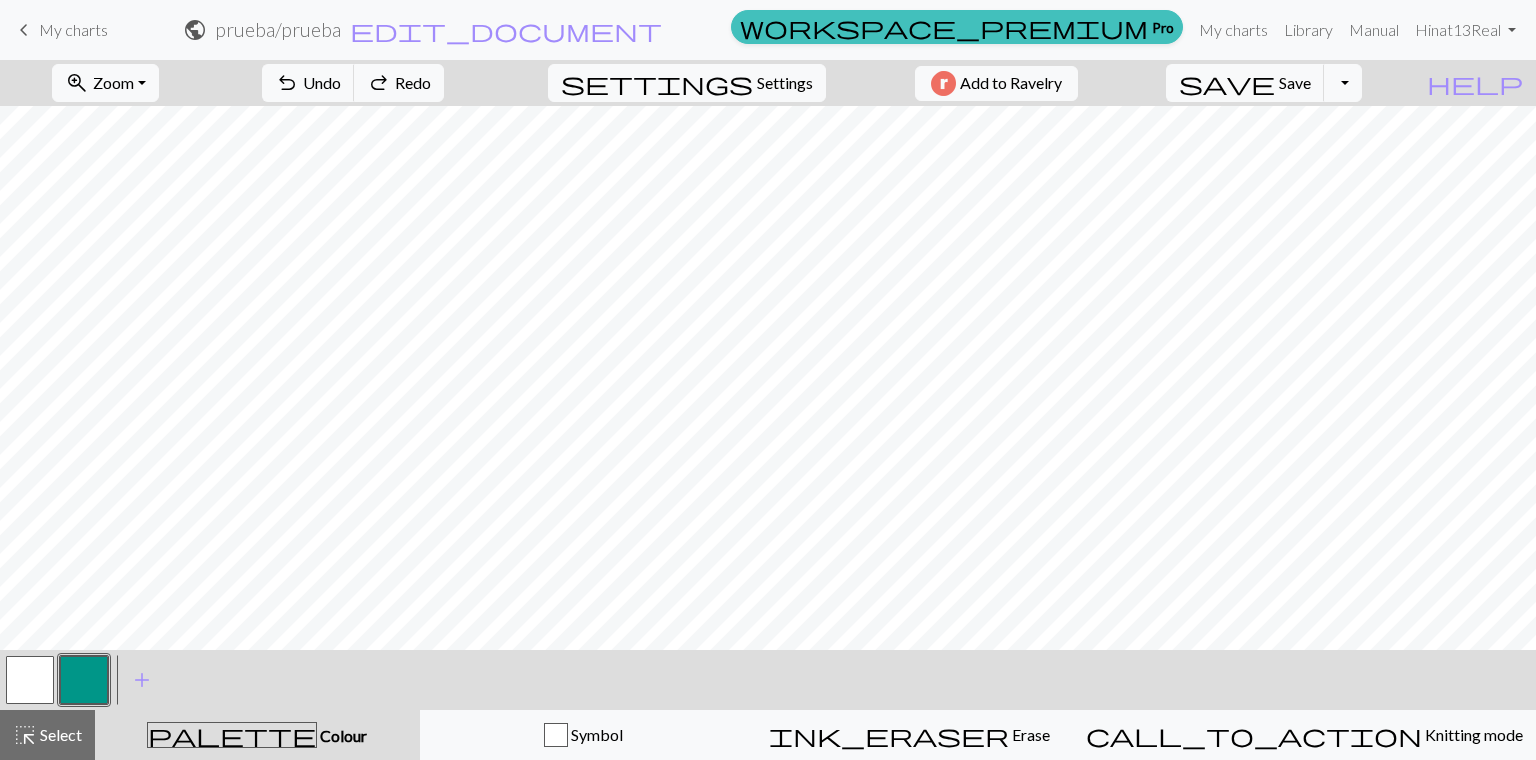click at bounding box center [30, 680] 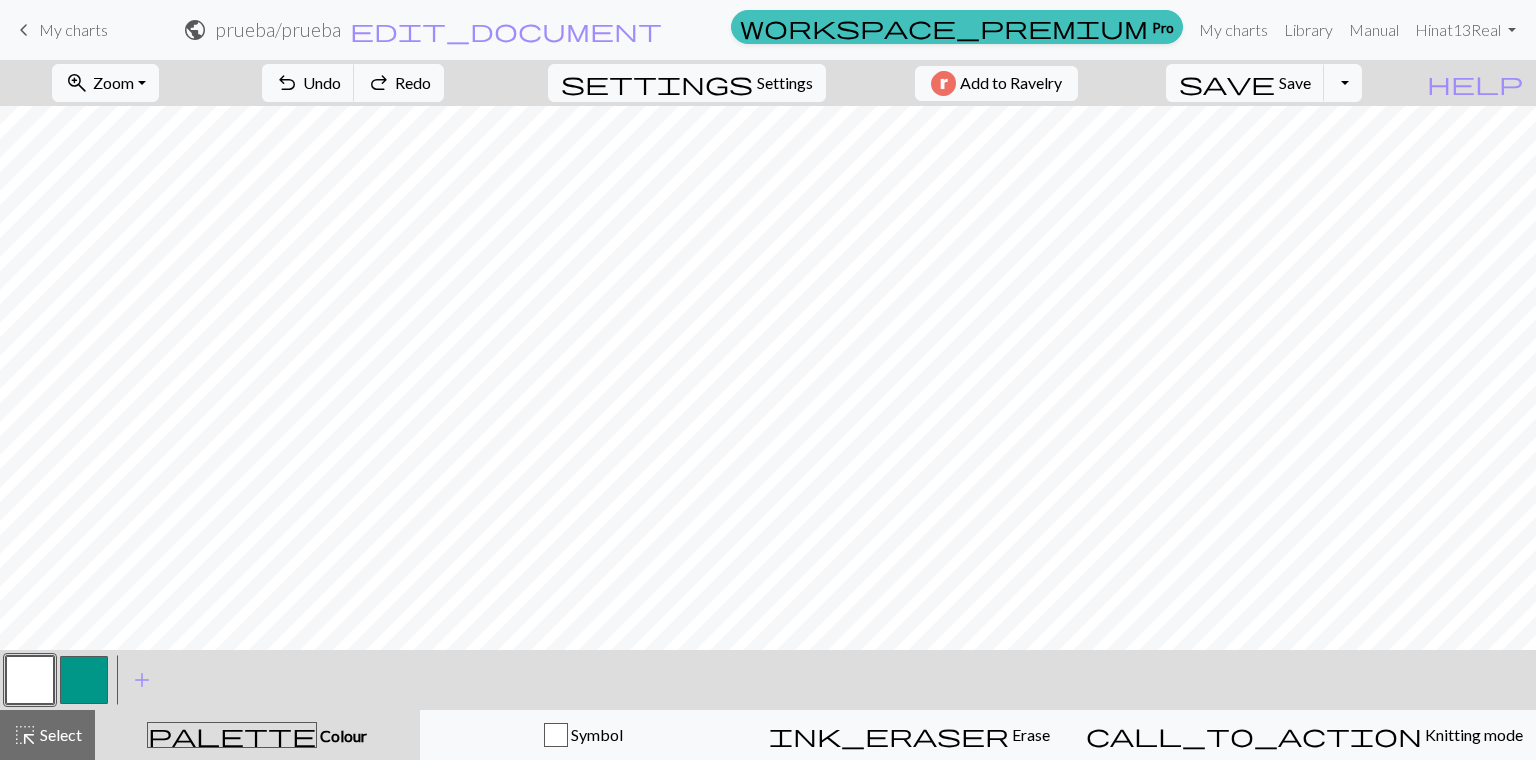 click at bounding box center (30, 680) 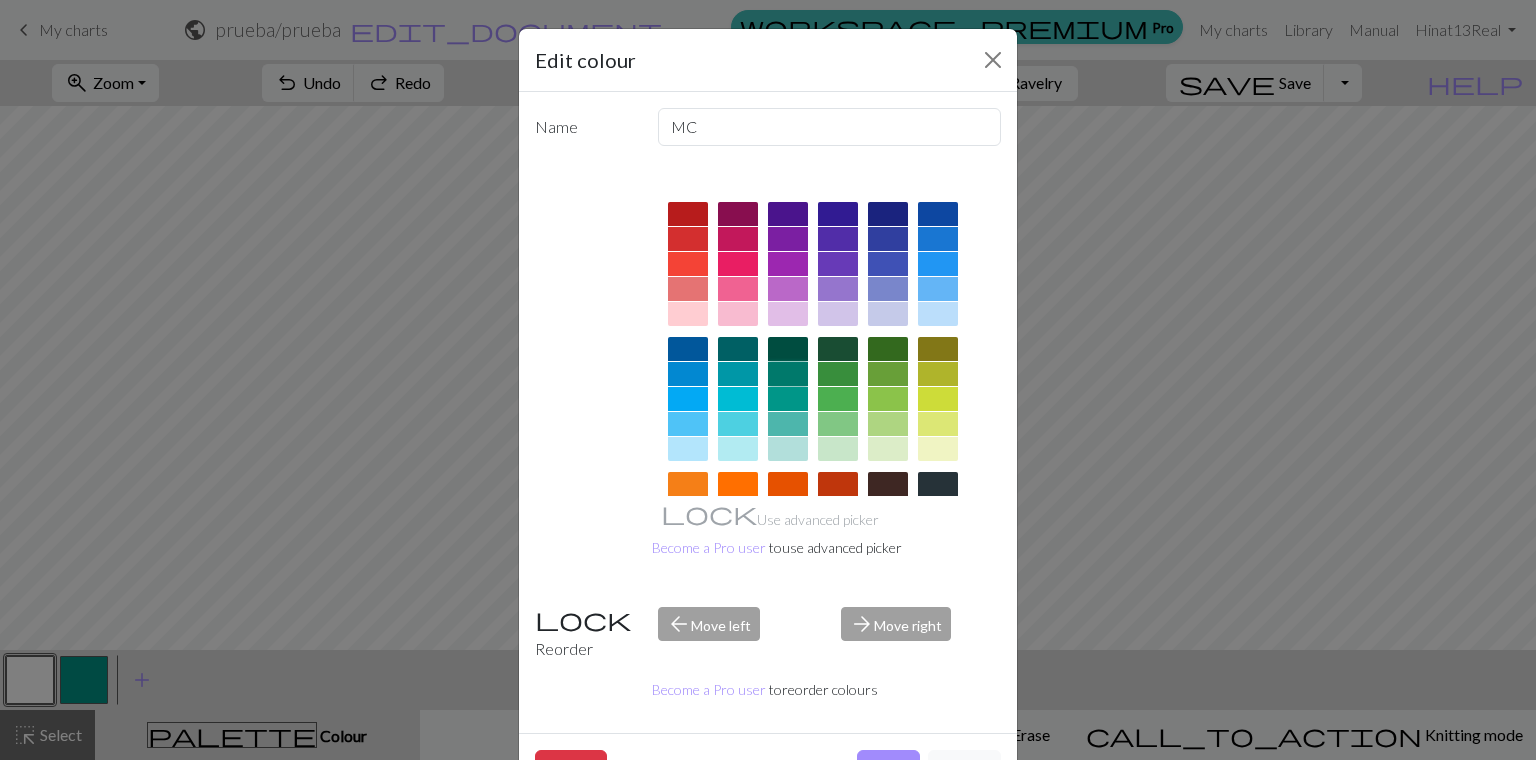 click at bounding box center [788, 374] 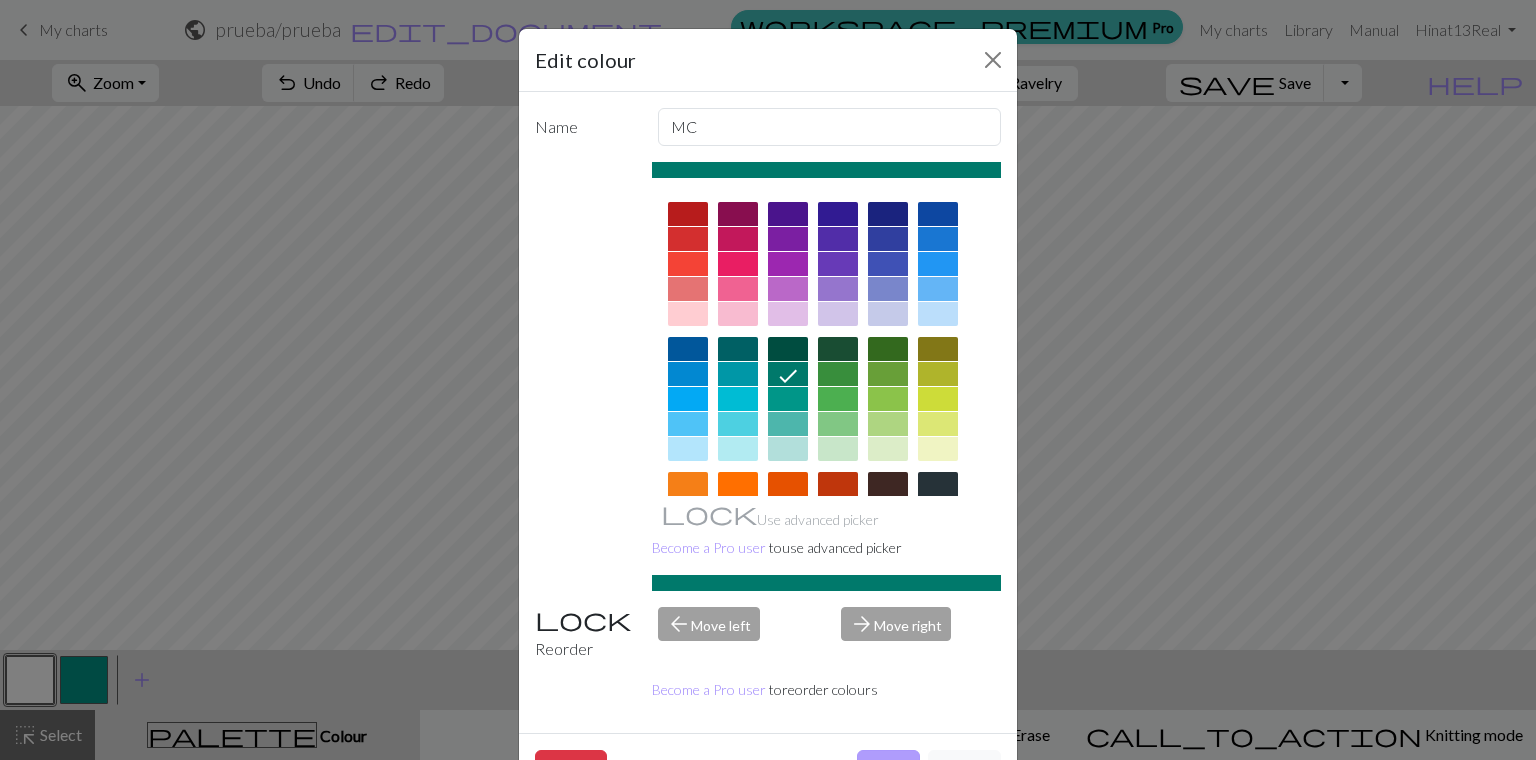 click on "Done" at bounding box center (888, 769) 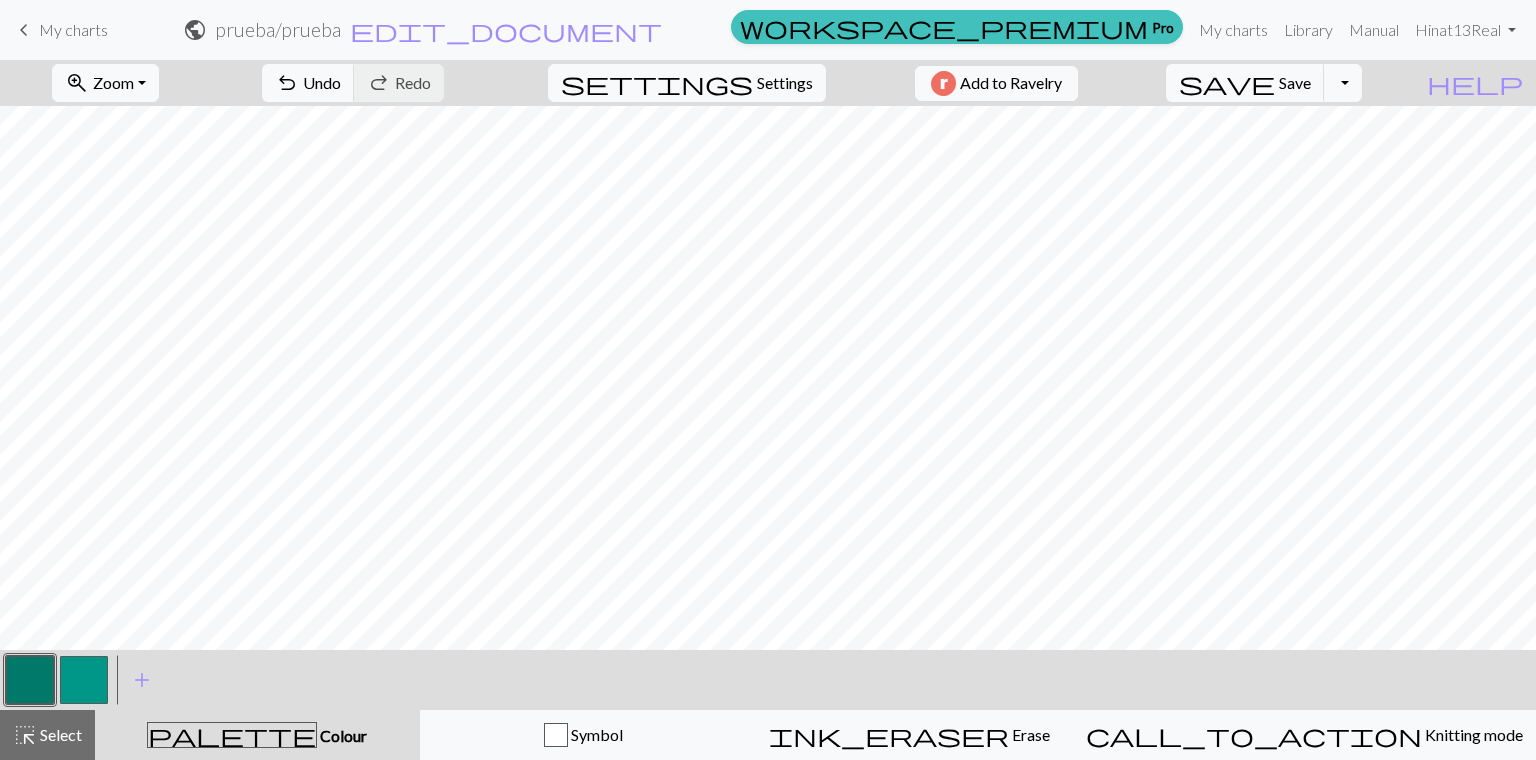 click at bounding box center (84, 680) 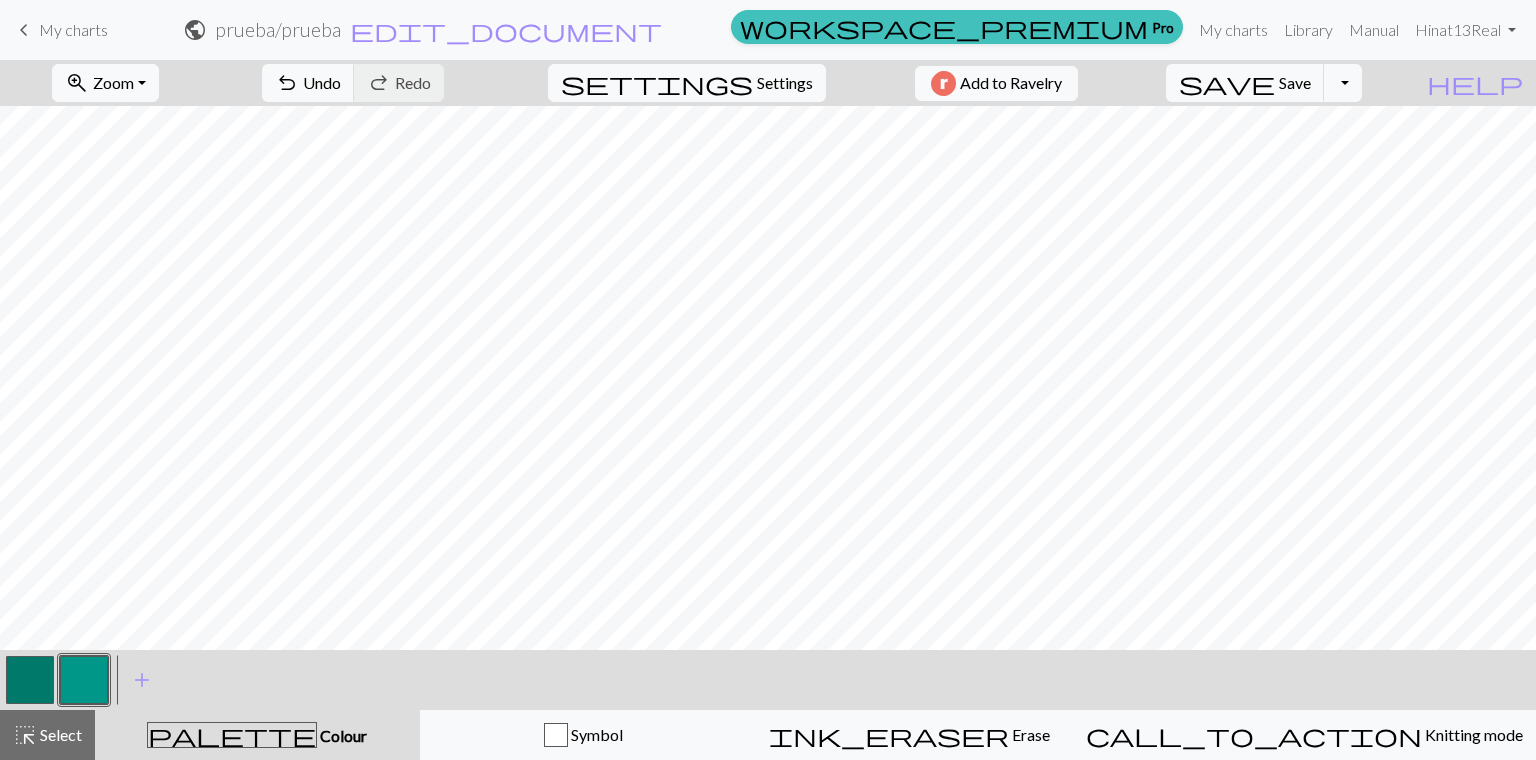 click at bounding box center (84, 680) 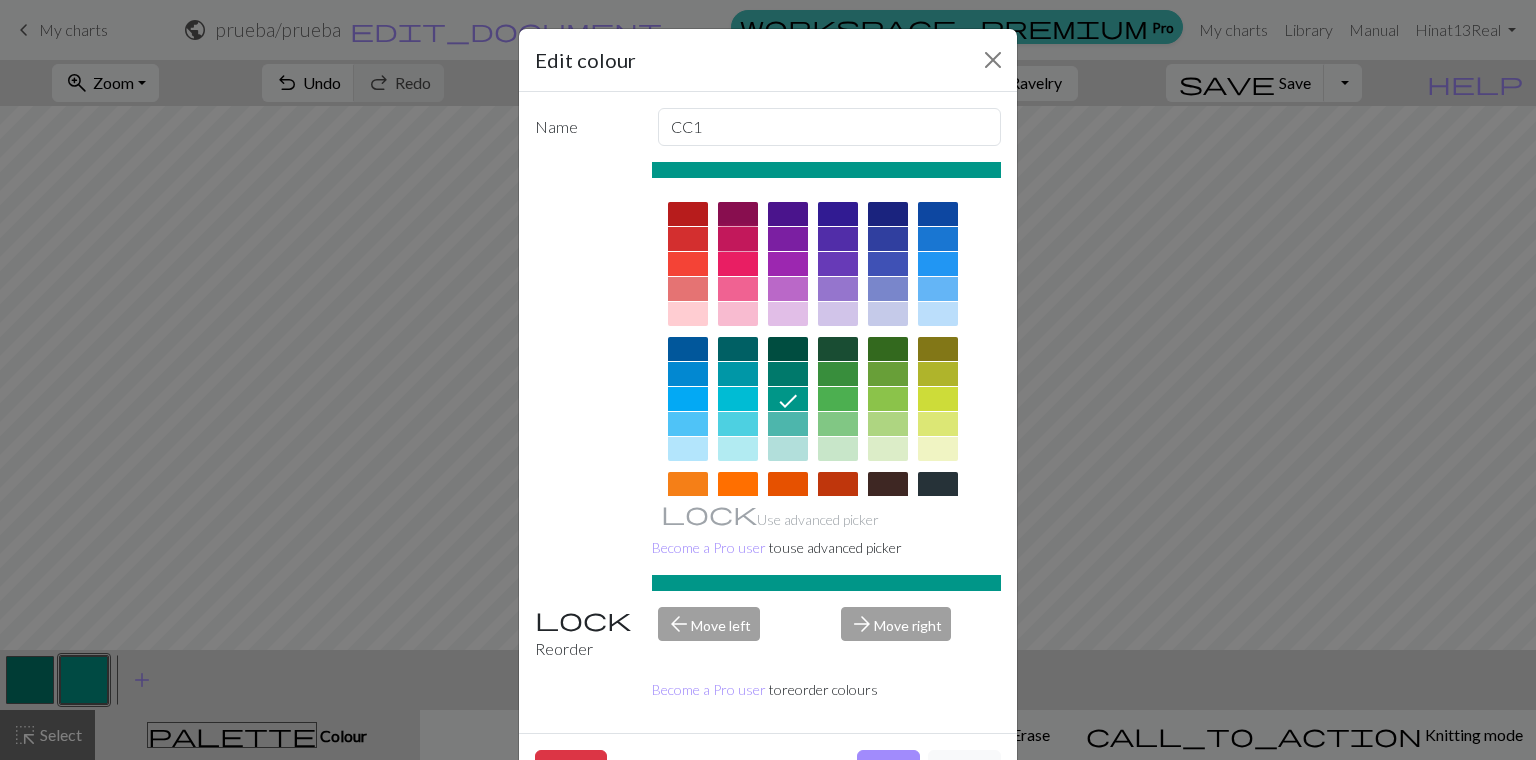 click at bounding box center [738, 239] 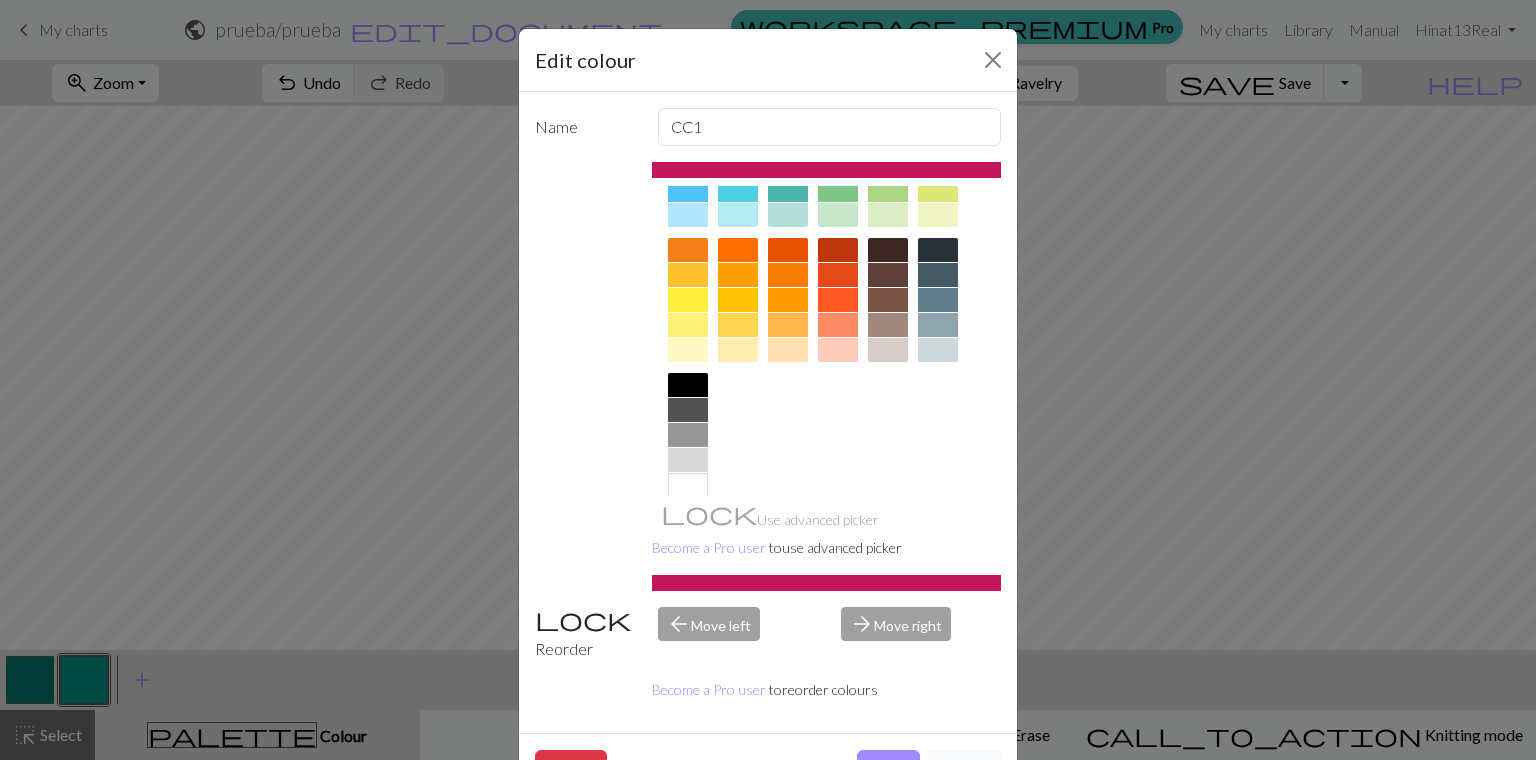scroll, scrollTop: 257, scrollLeft: 0, axis: vertical 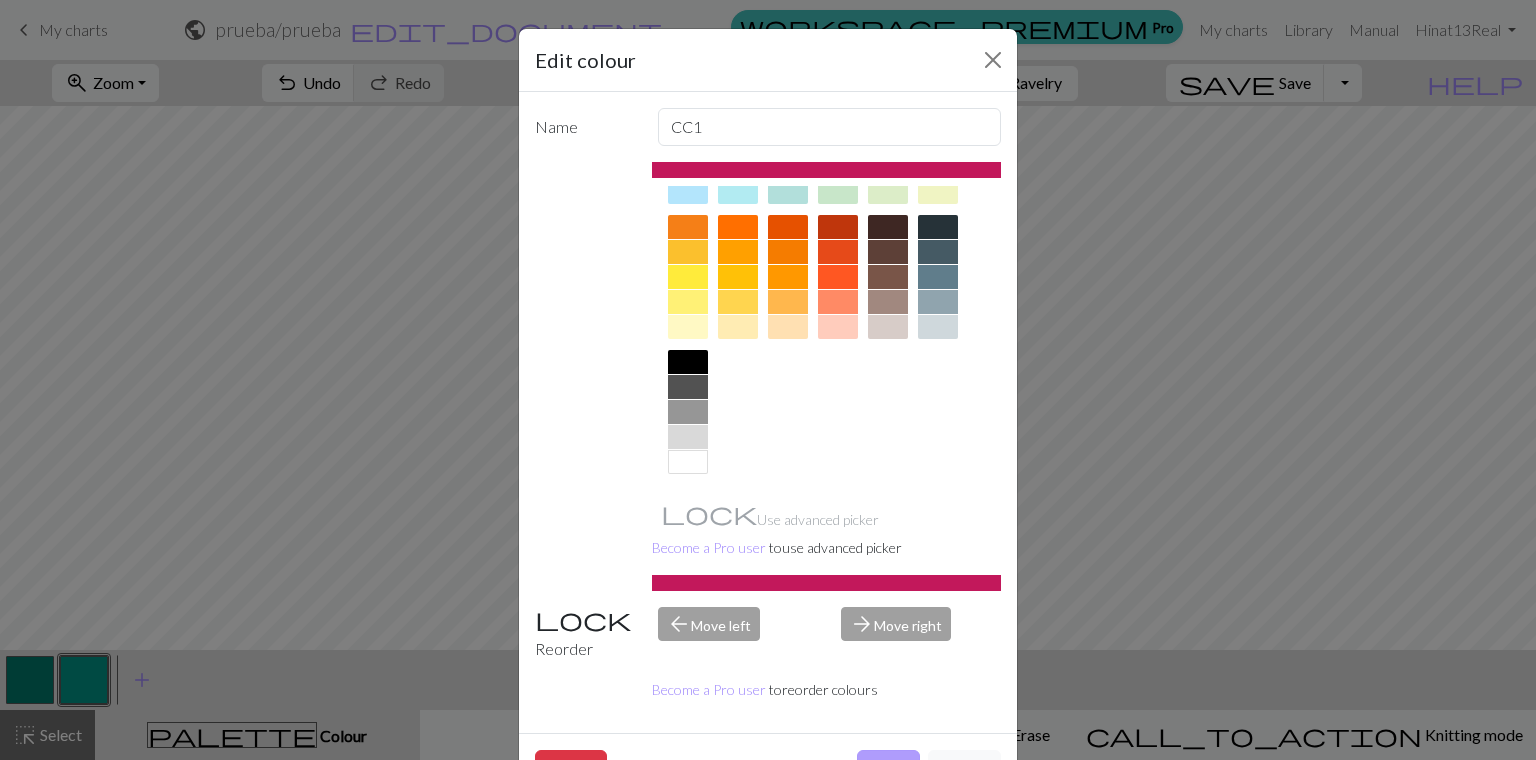 click on "Done" at bounding box center (888, 769) 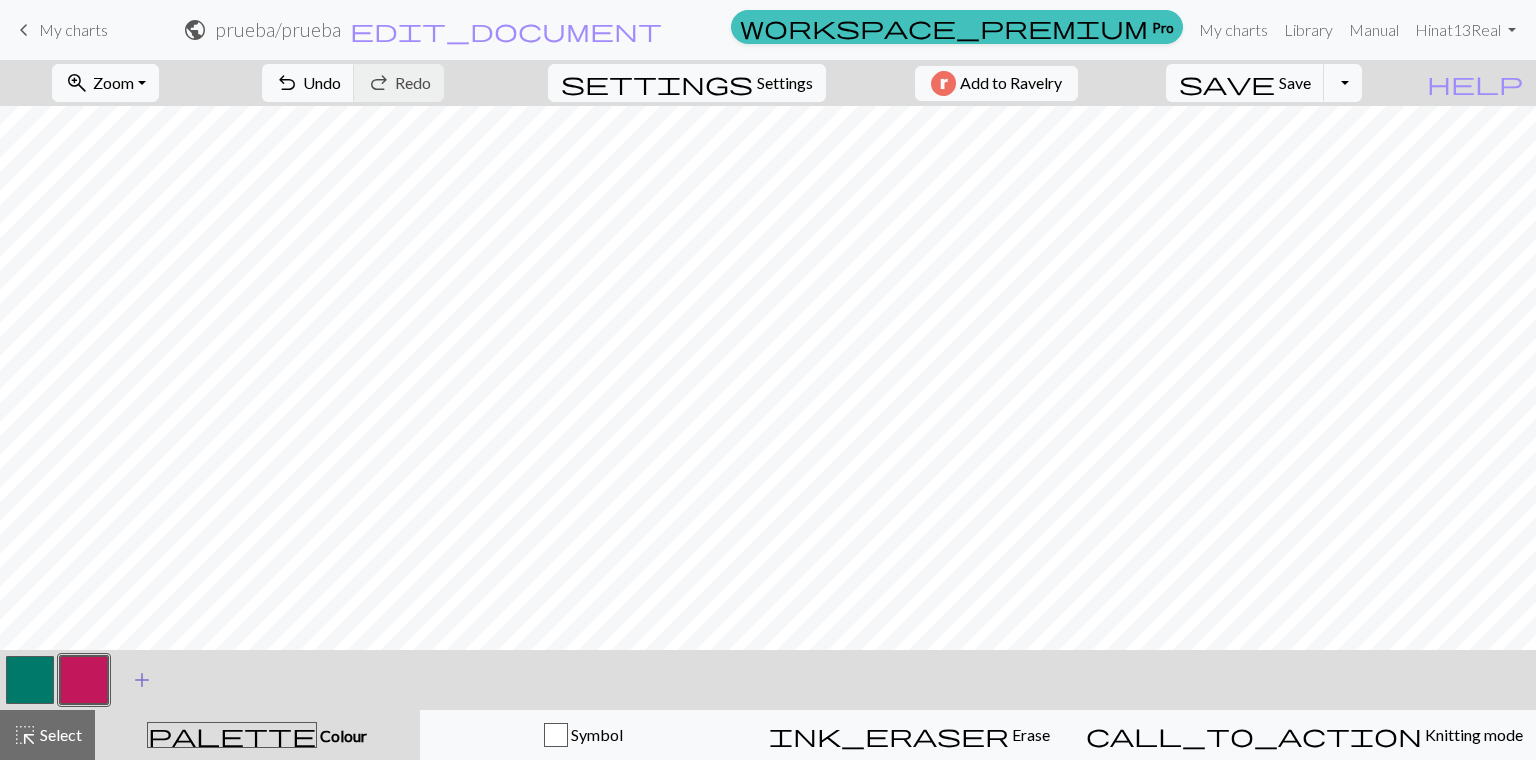 click on "add Add a  colour" at bounding box center (142, 680) 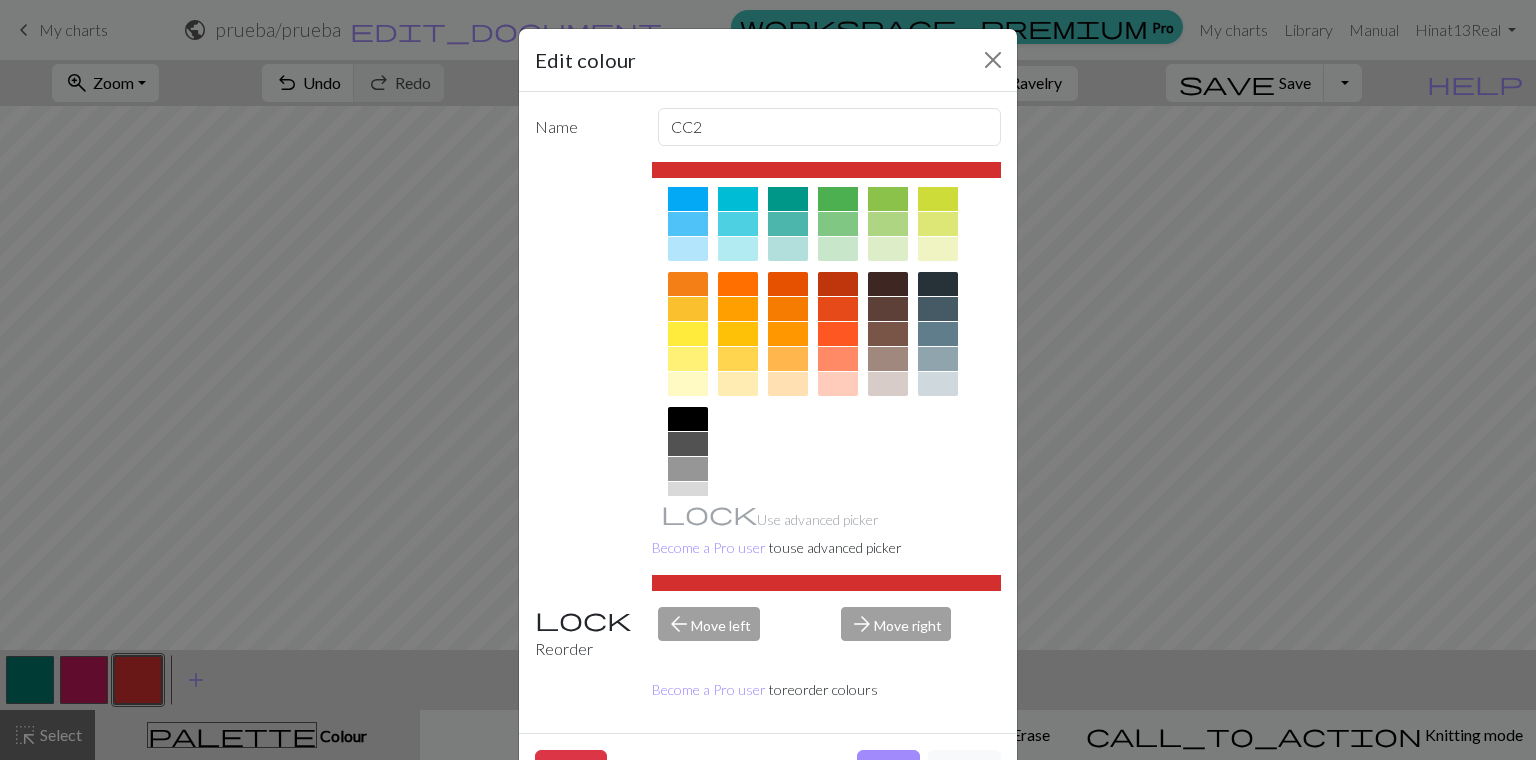 scroll, scrollTop: 257, scrollLeft: 0, axis: vertical 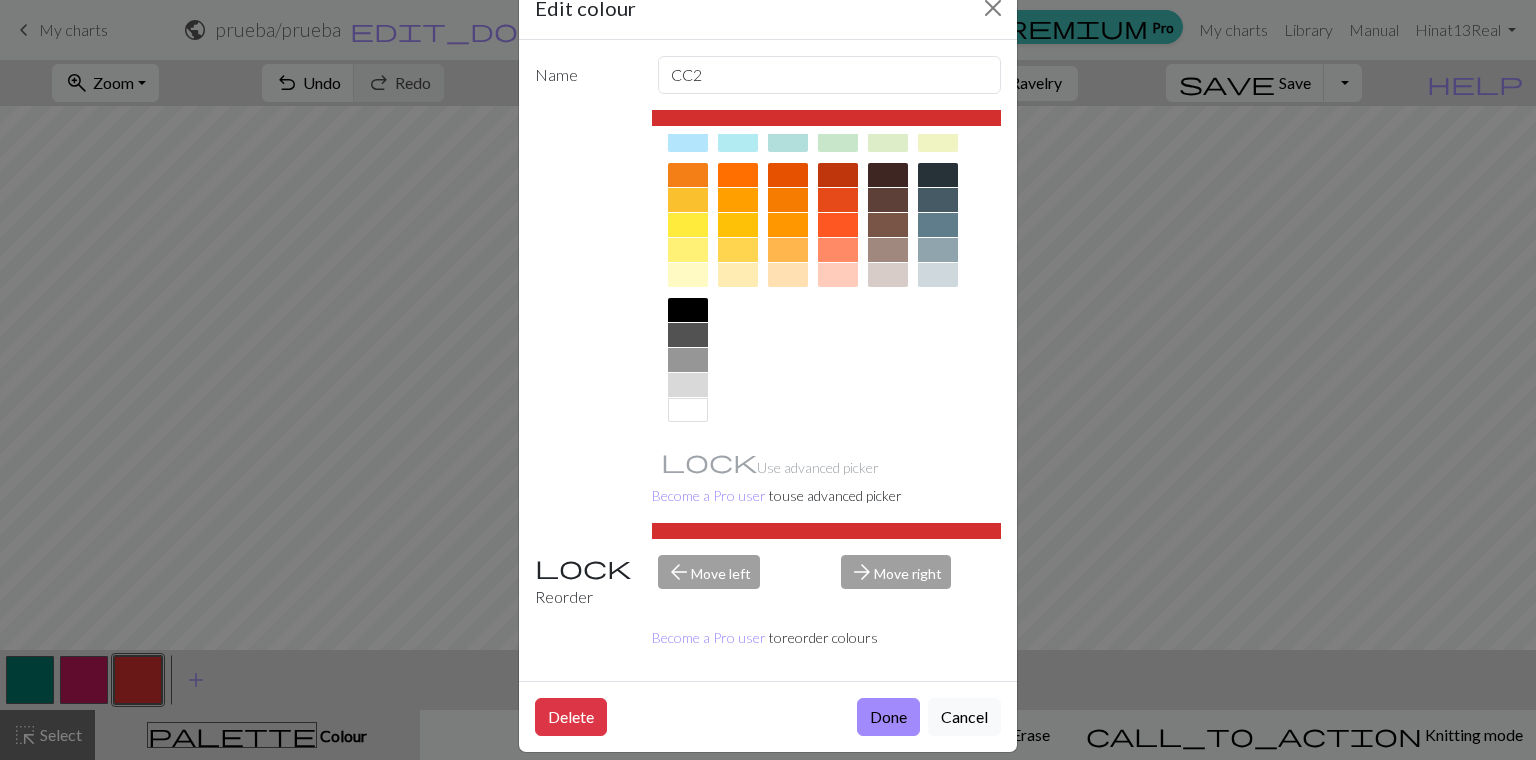 click at bounding box center [688, 410] 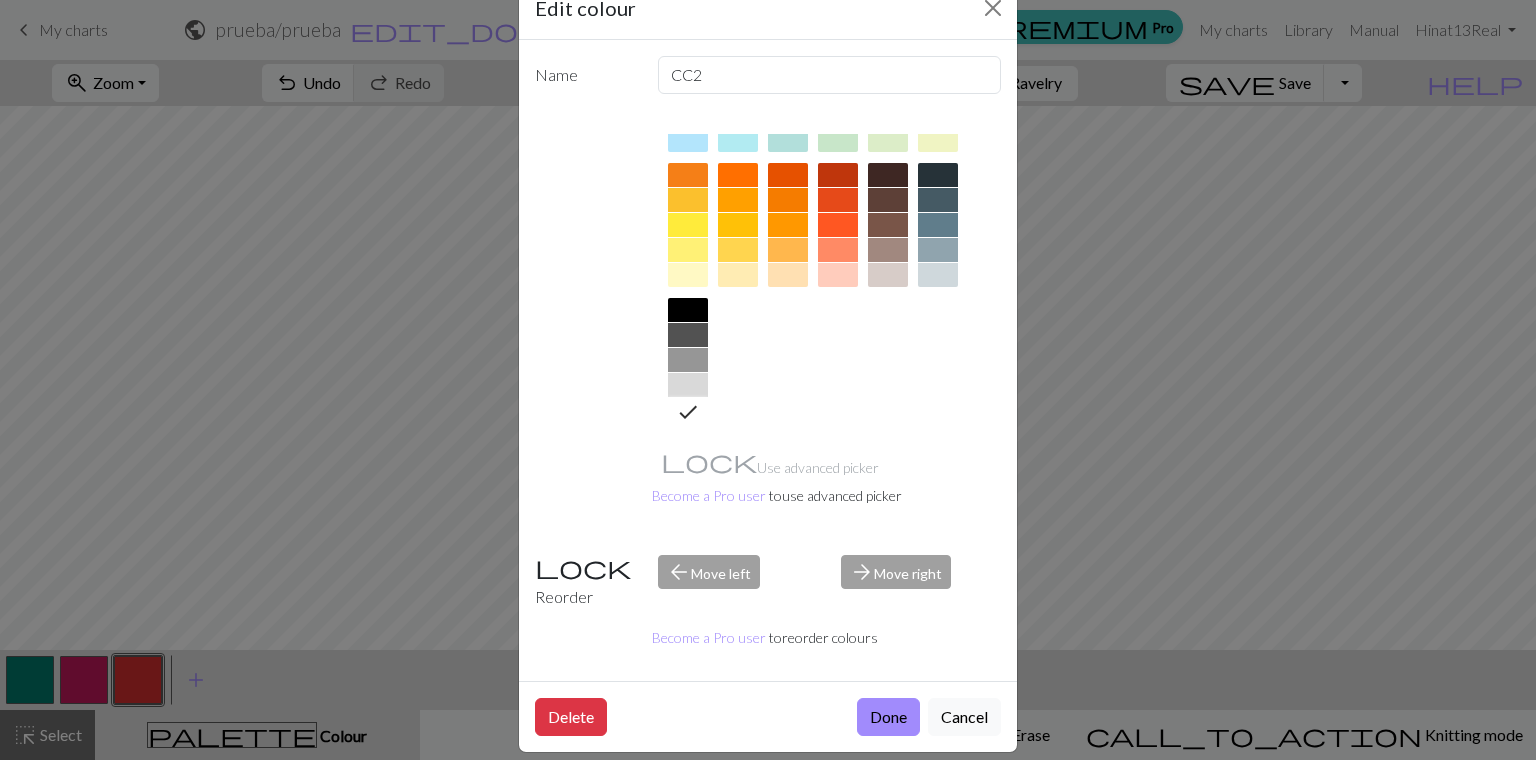 click at bounding box center (688, 275) 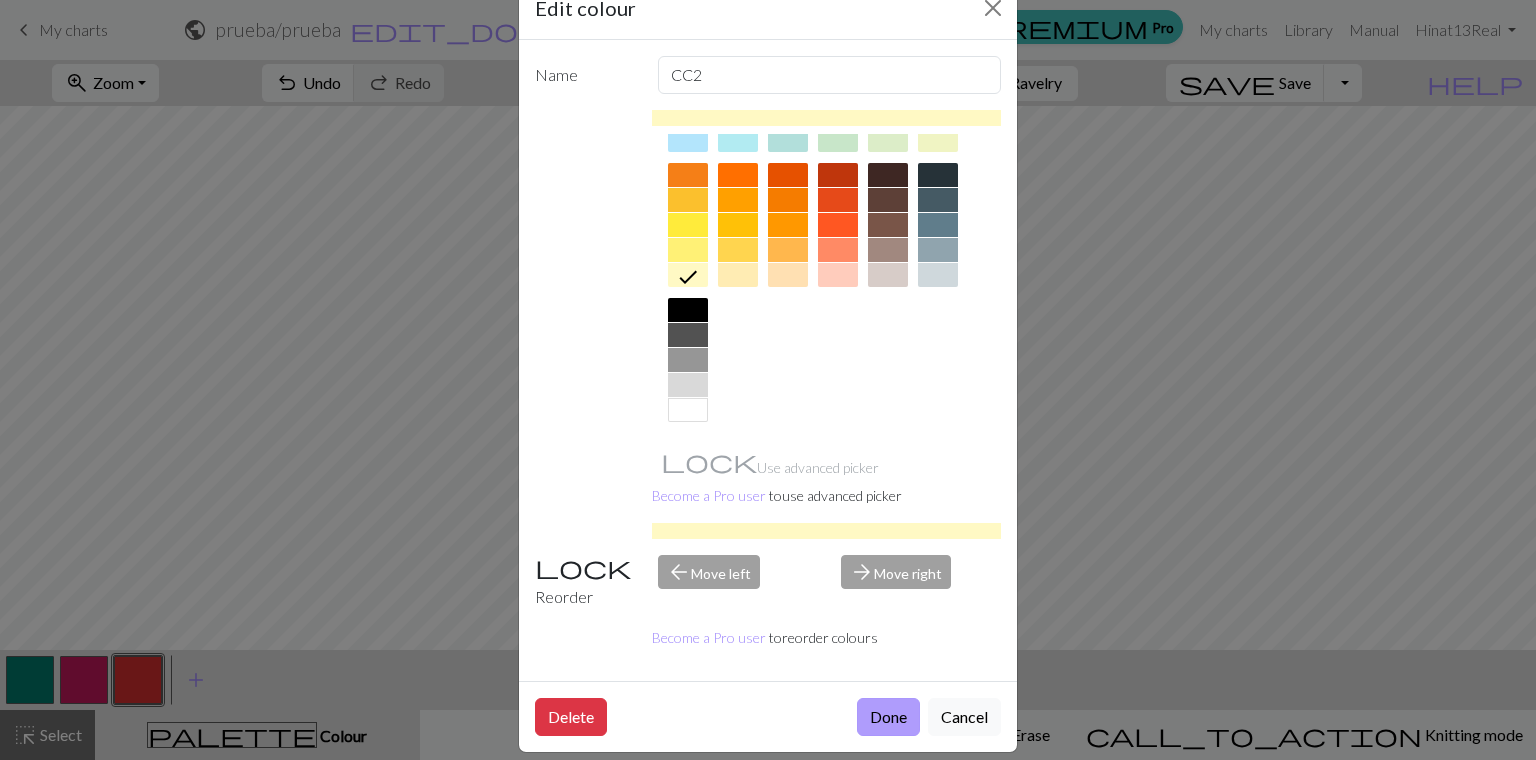 click on "Done" at bounding box center [888, 717] 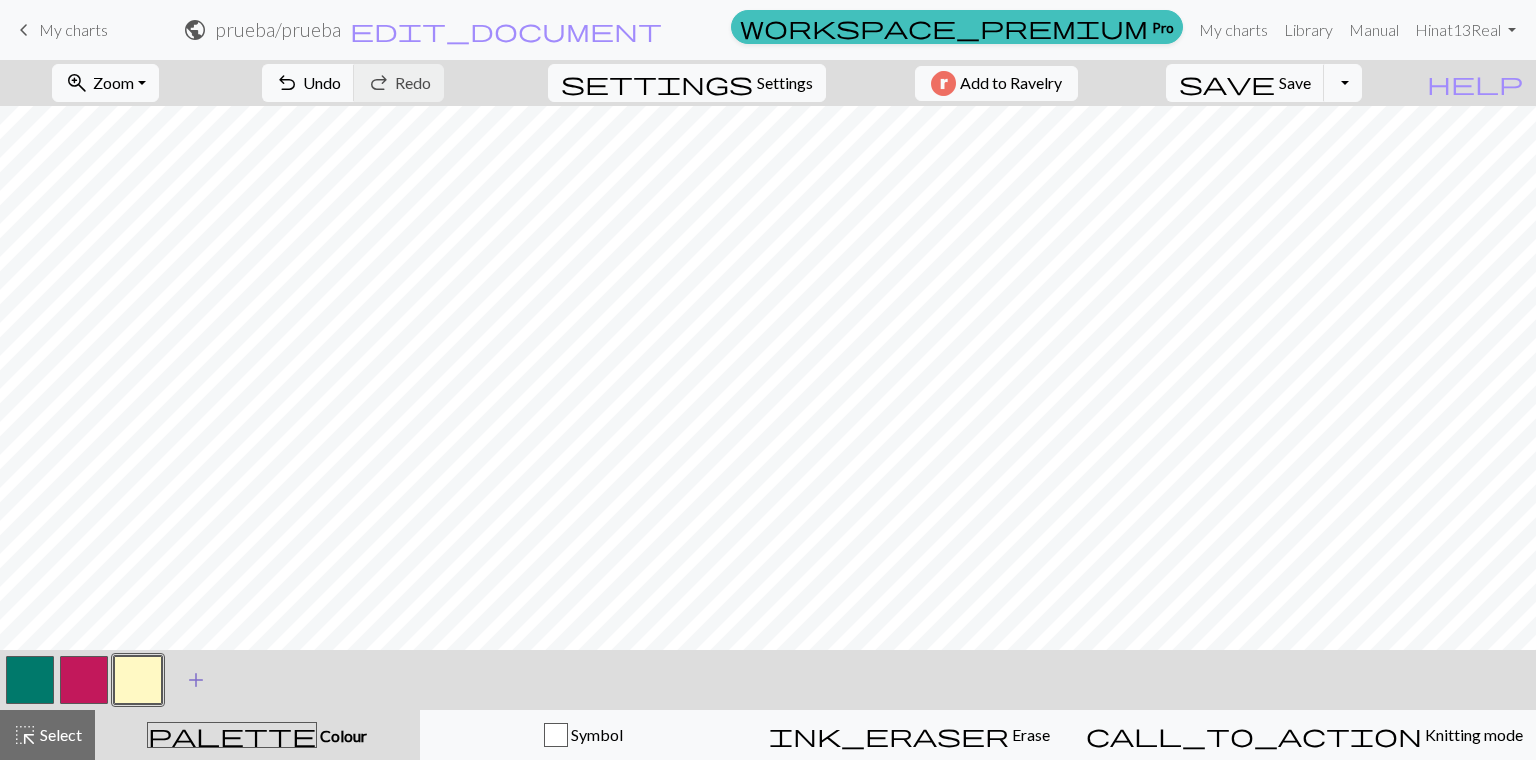 click on "add" at bounding box center (196, 680) 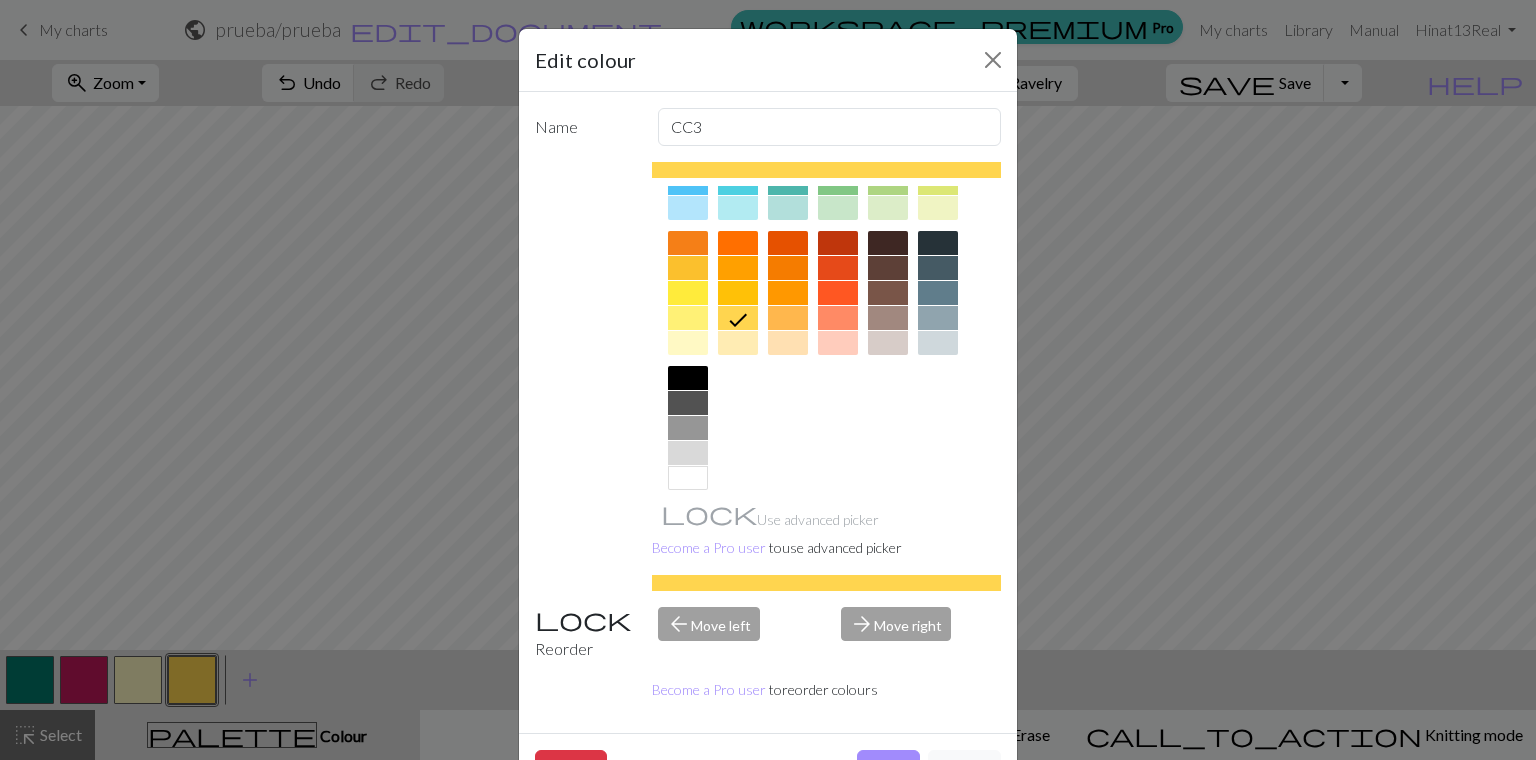 scroll, scrollTop: 257, scrollLeft: 0, axis: vertical 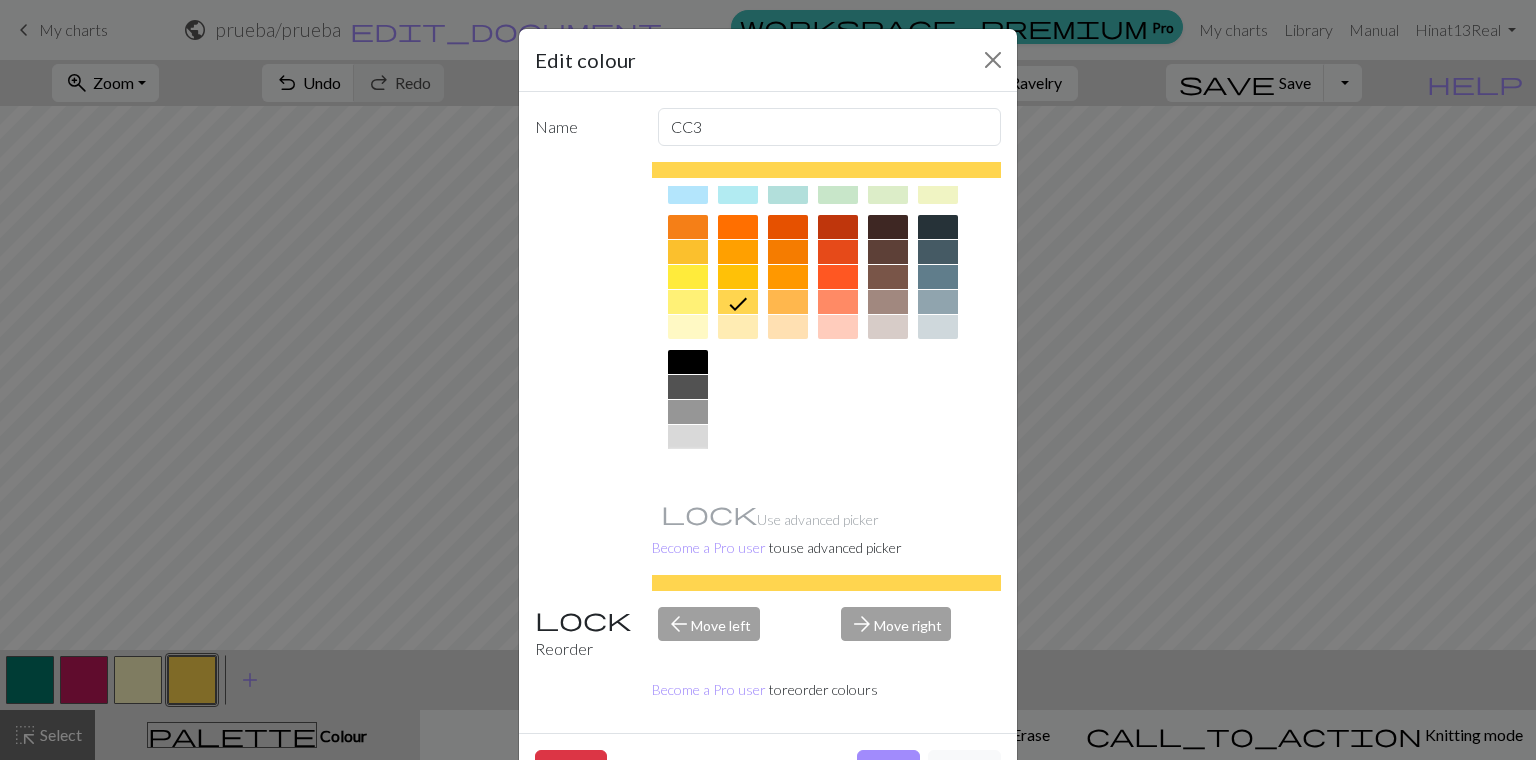 click at bounding box center (688, 462) 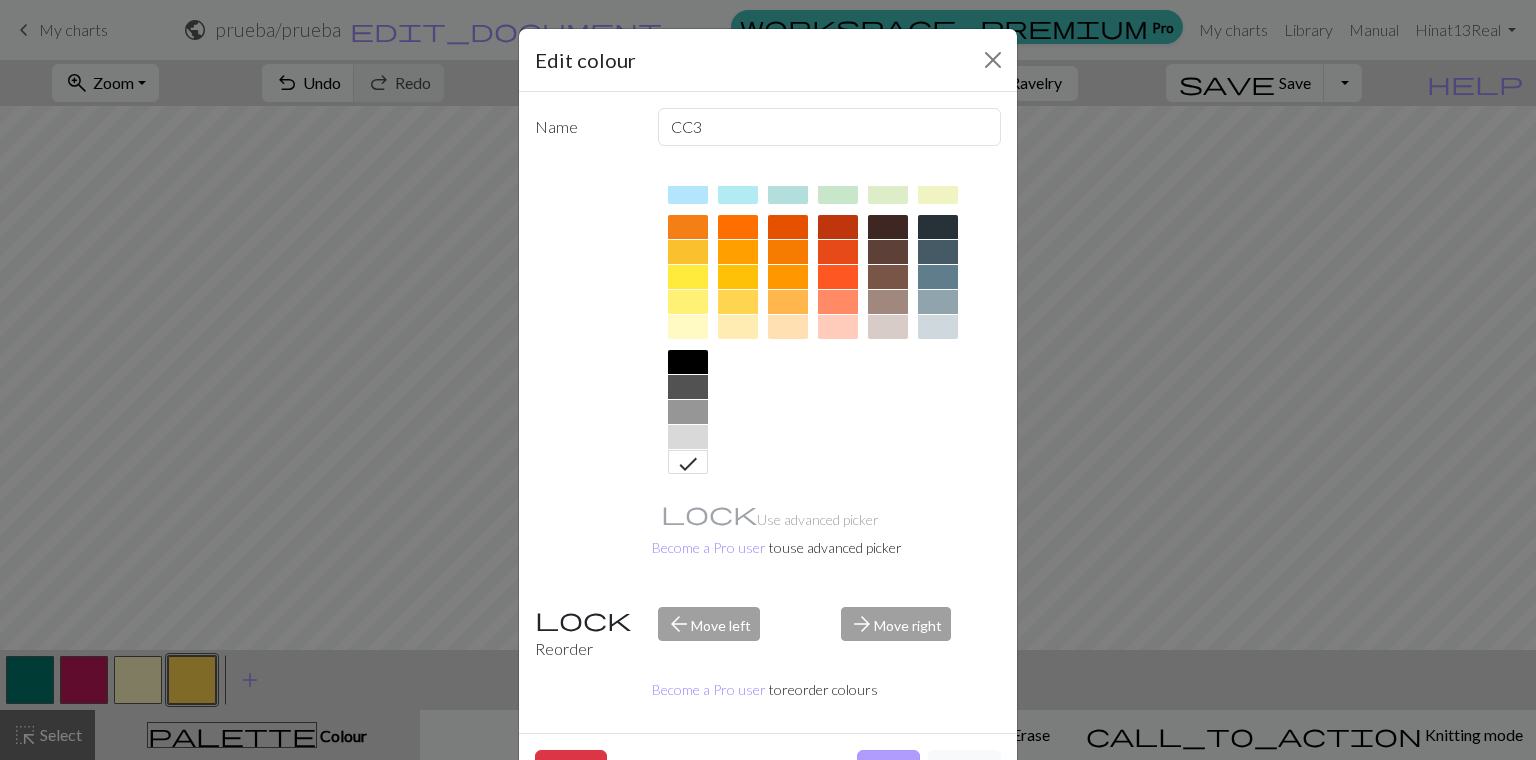 click on "Done" at bounding box center (888, 769) 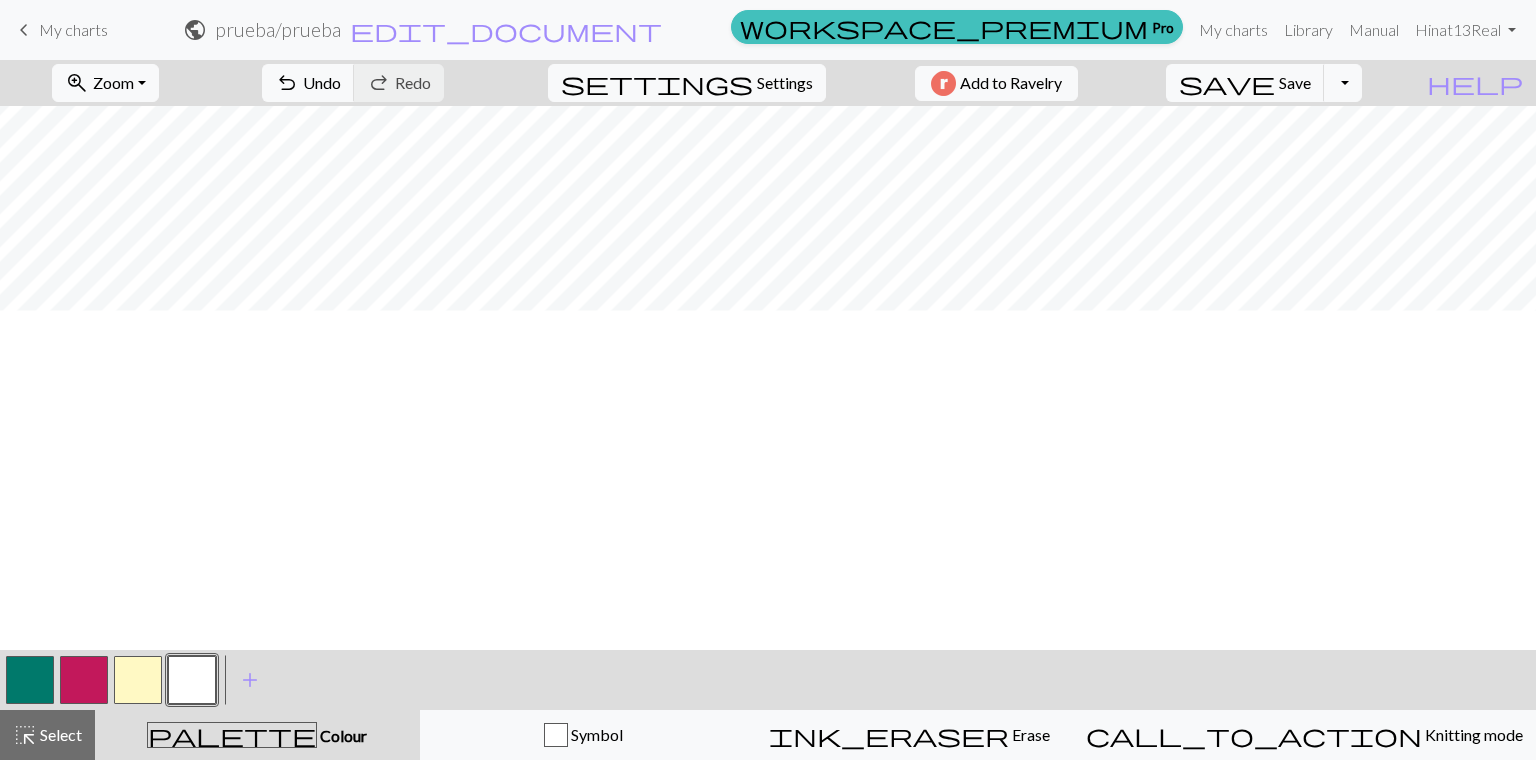 scroll, scrollTop: 0, scrollLeft: 0, axis: both 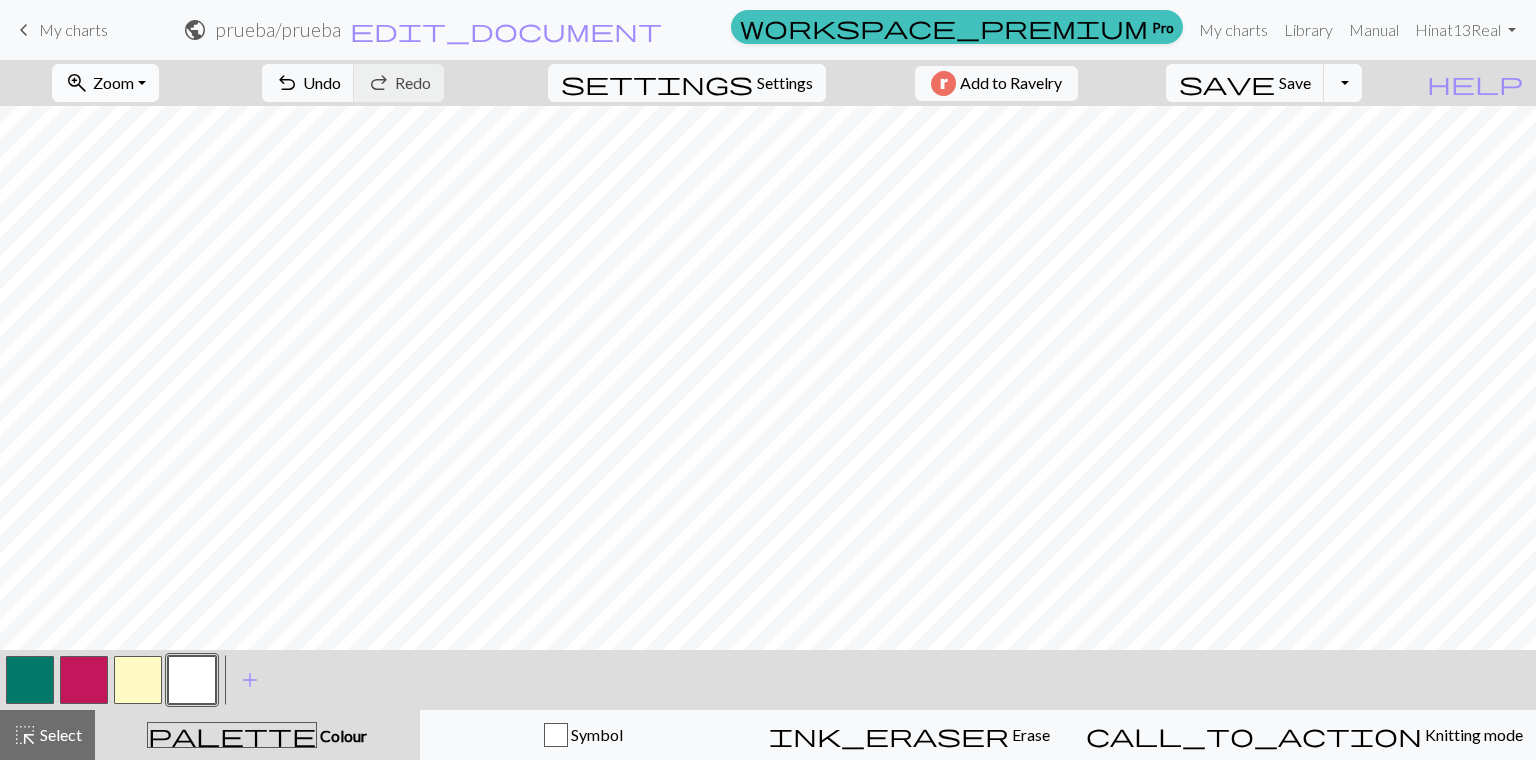 click on "zoom_in Zoom Zoom" at bounding box center (105, 83) 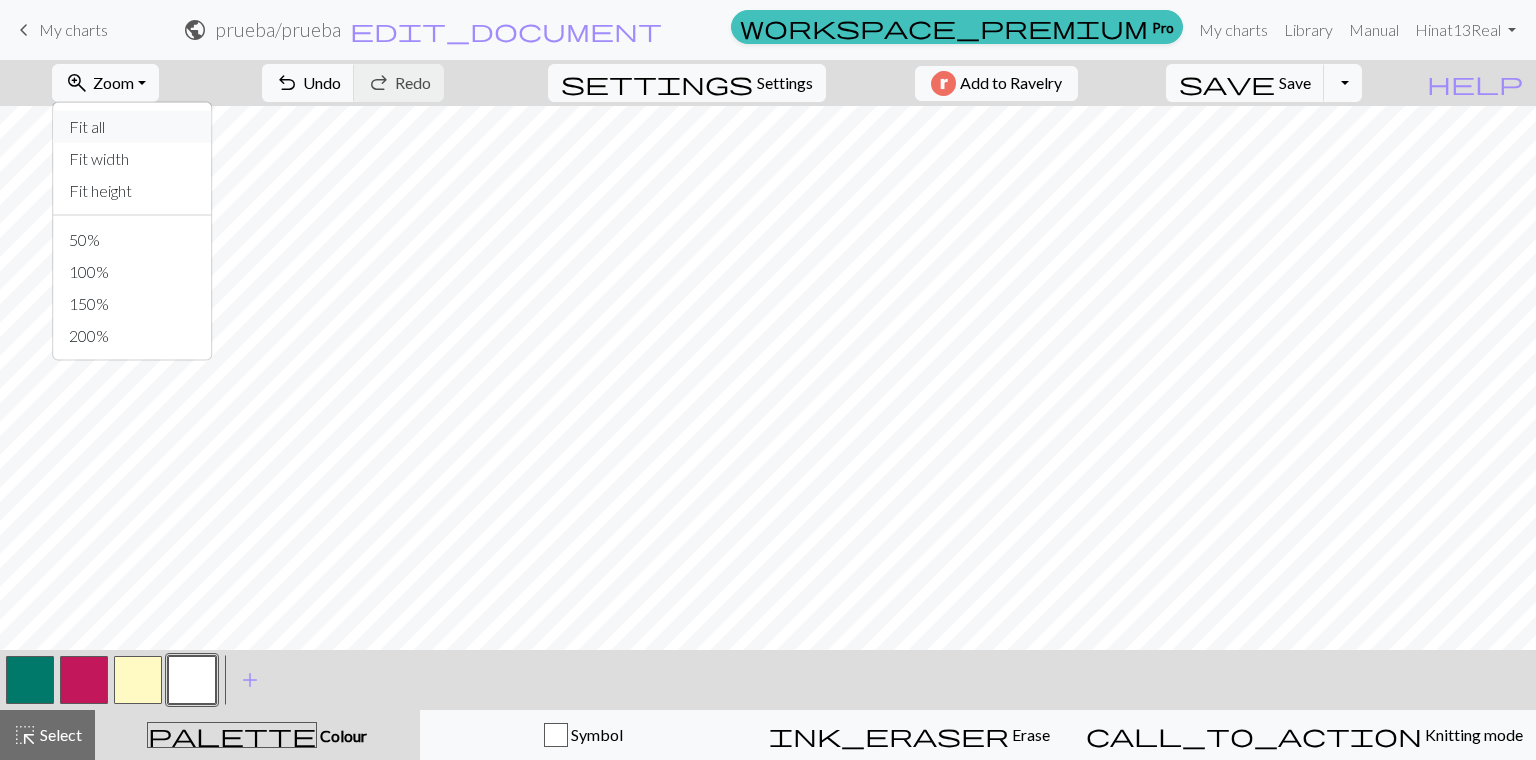 click on "Fit all" at bounding box center [132, 127] 